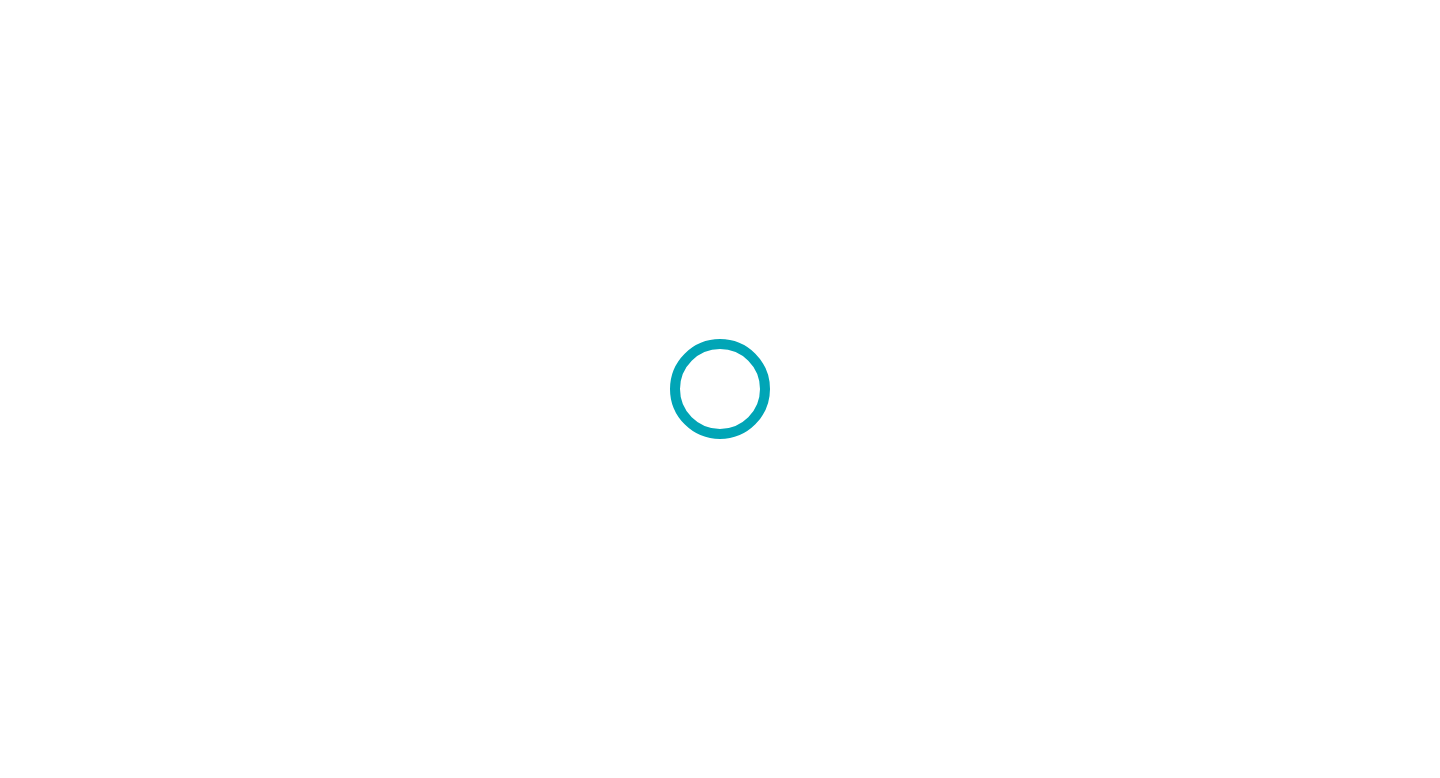 scroll, scrollTop: 0, scrollLeft: 0, axis: both 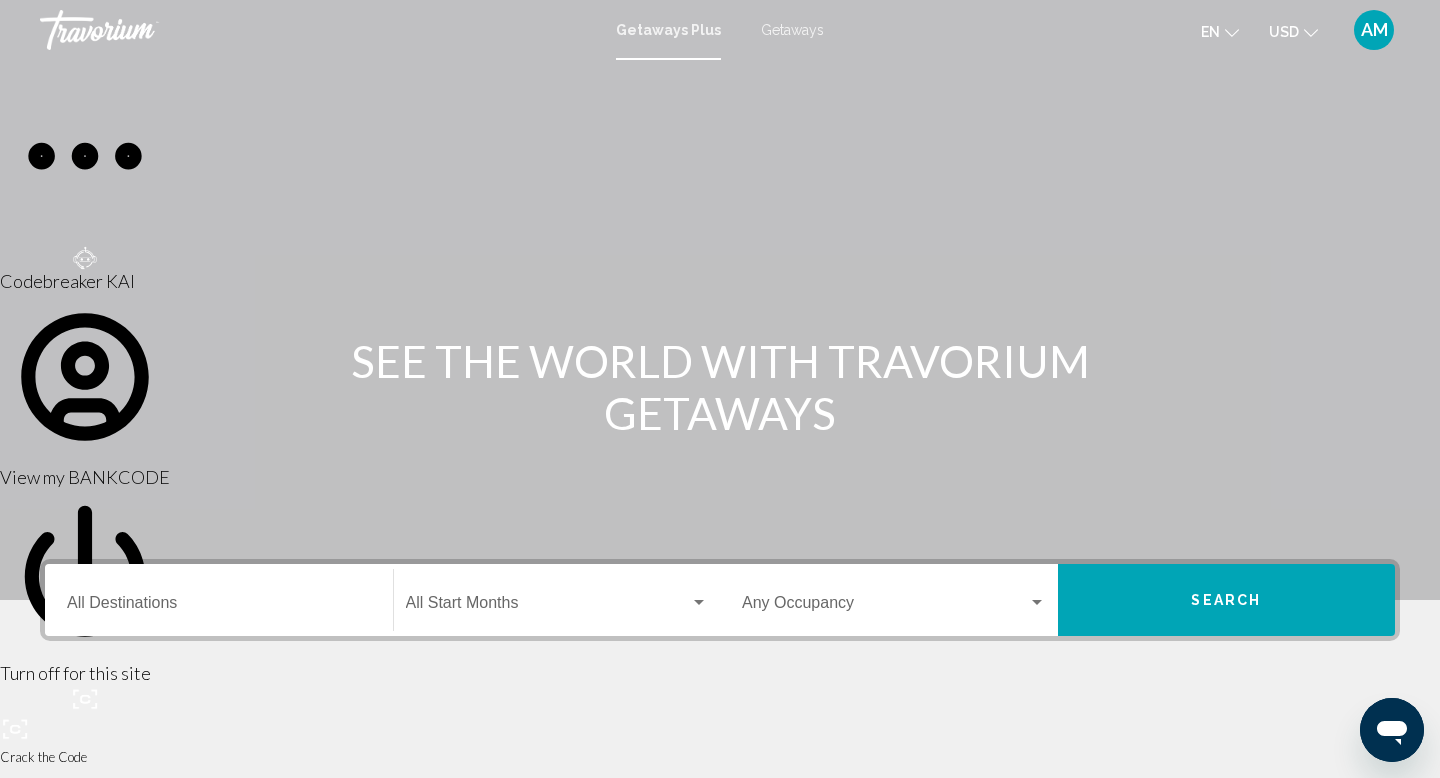 click on "Getaways" at bounding box center (792, 30) 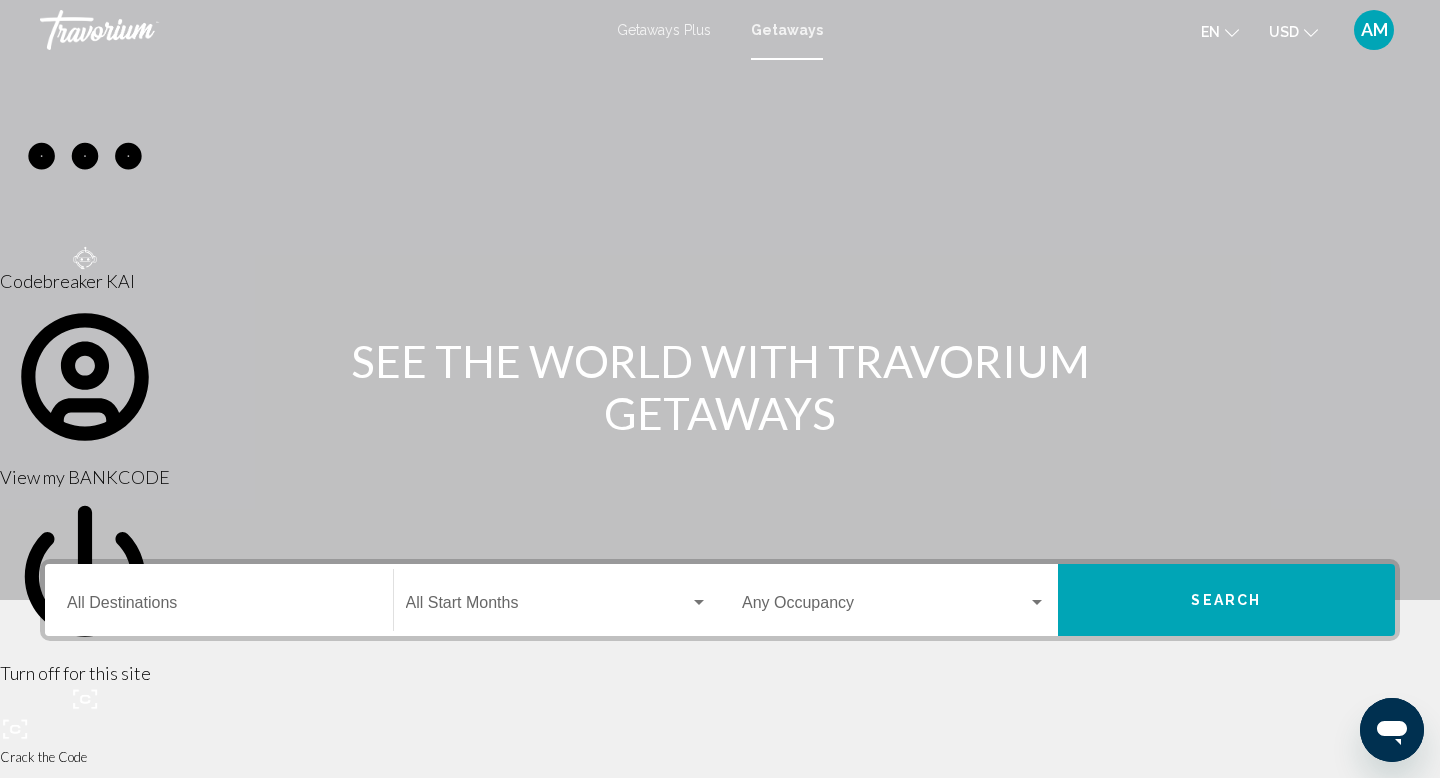 click on "Destination All Destinations" at bounding box center (219, 607) 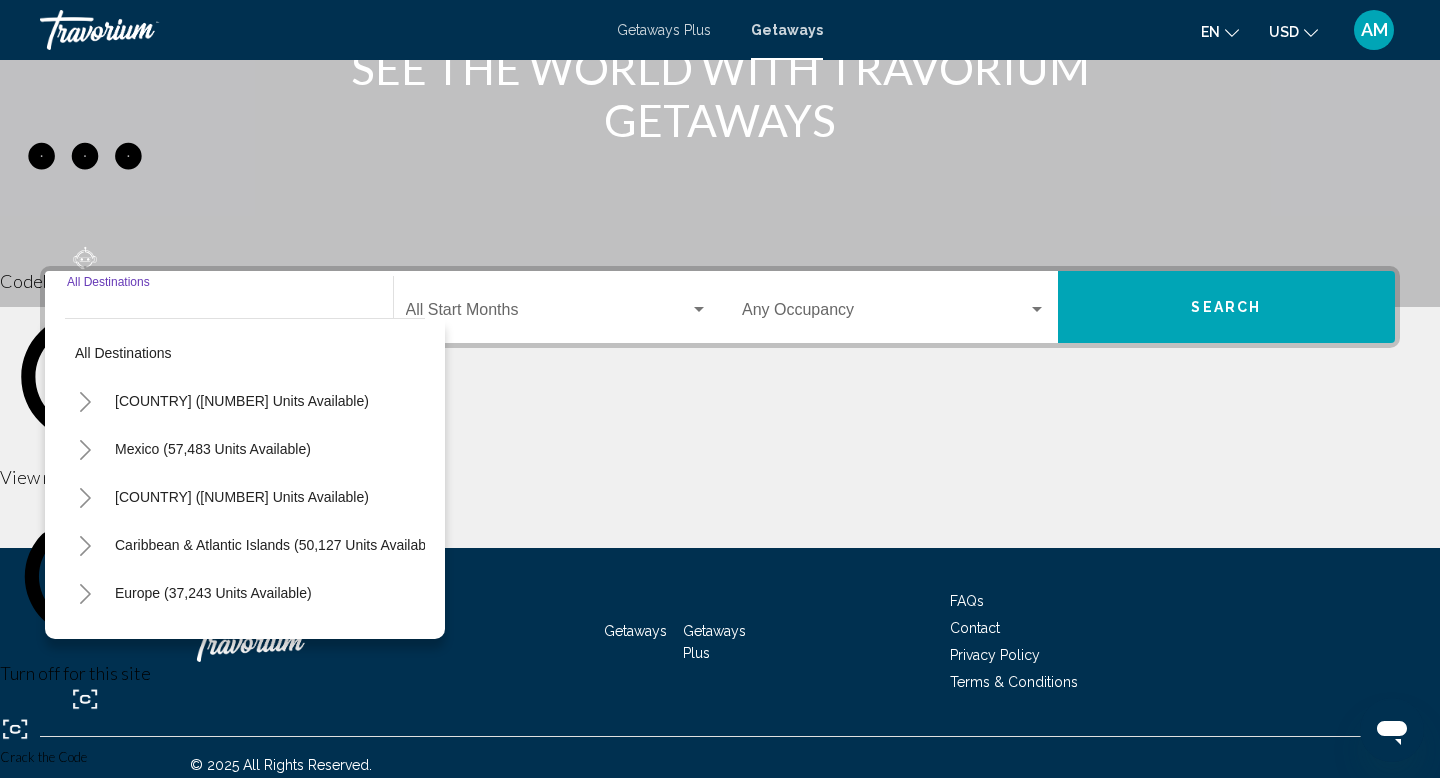scroll, scrollTop: 308, scrollLeft: 0, axis: vertical 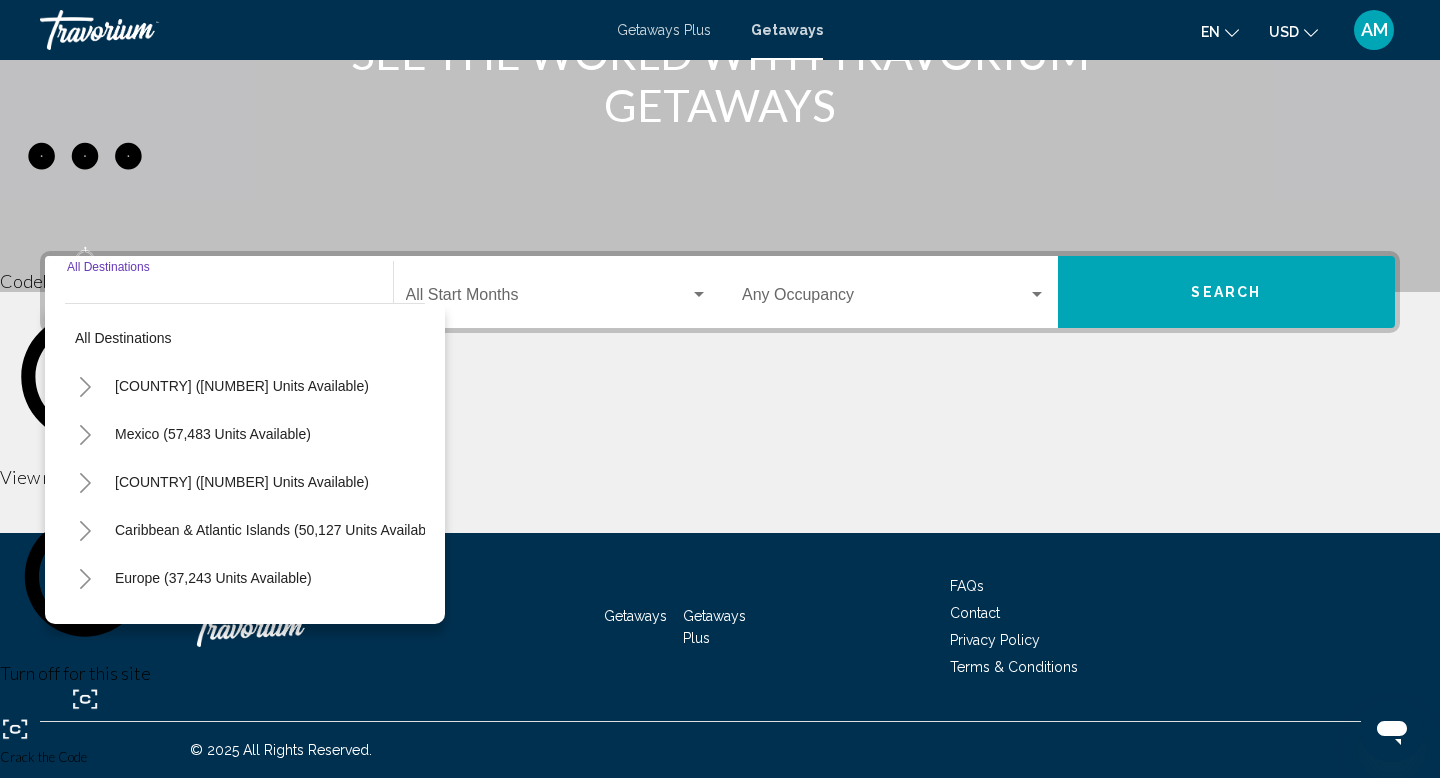 click 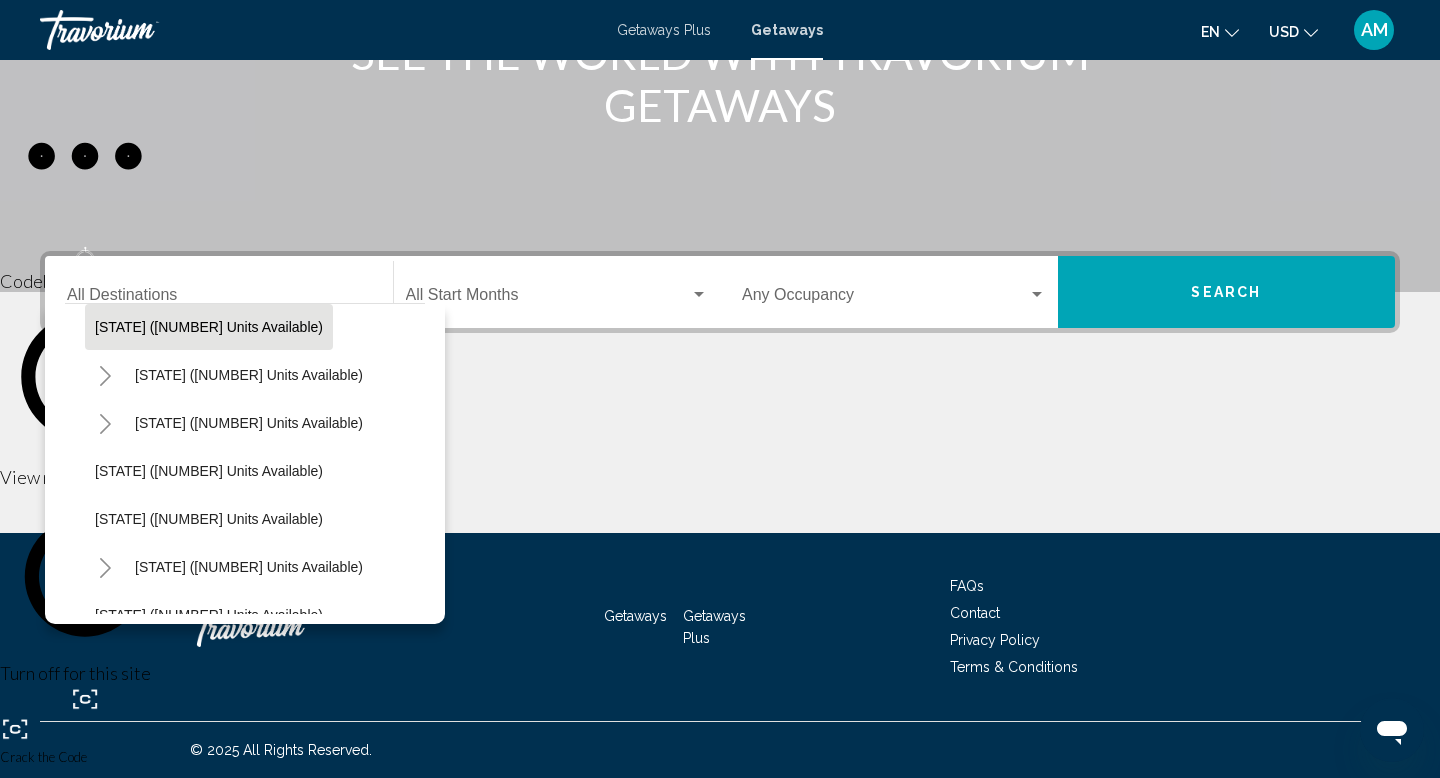 scroll, scrollTop: 153, scrollLeft: 0, axis: vertical 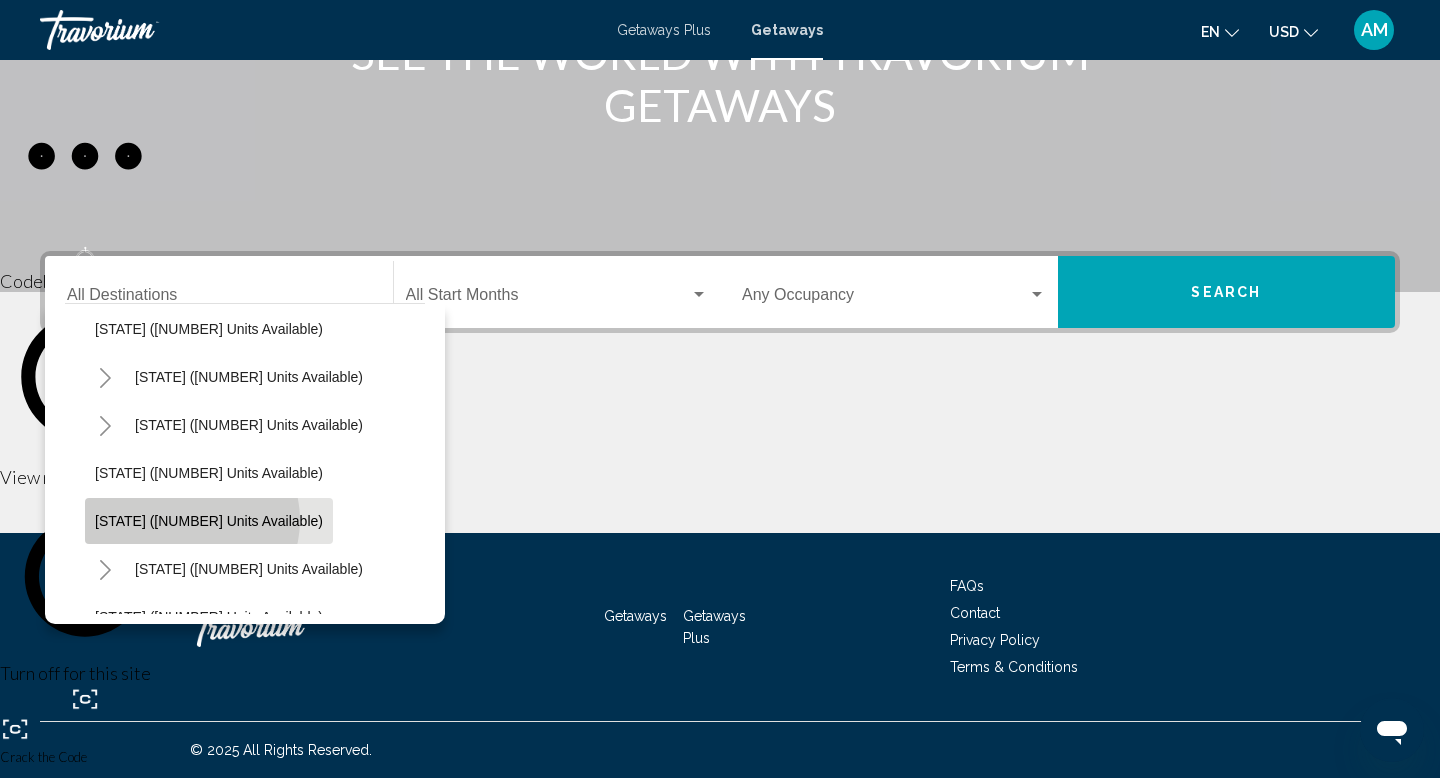 click on "Delaware (42 units available)" 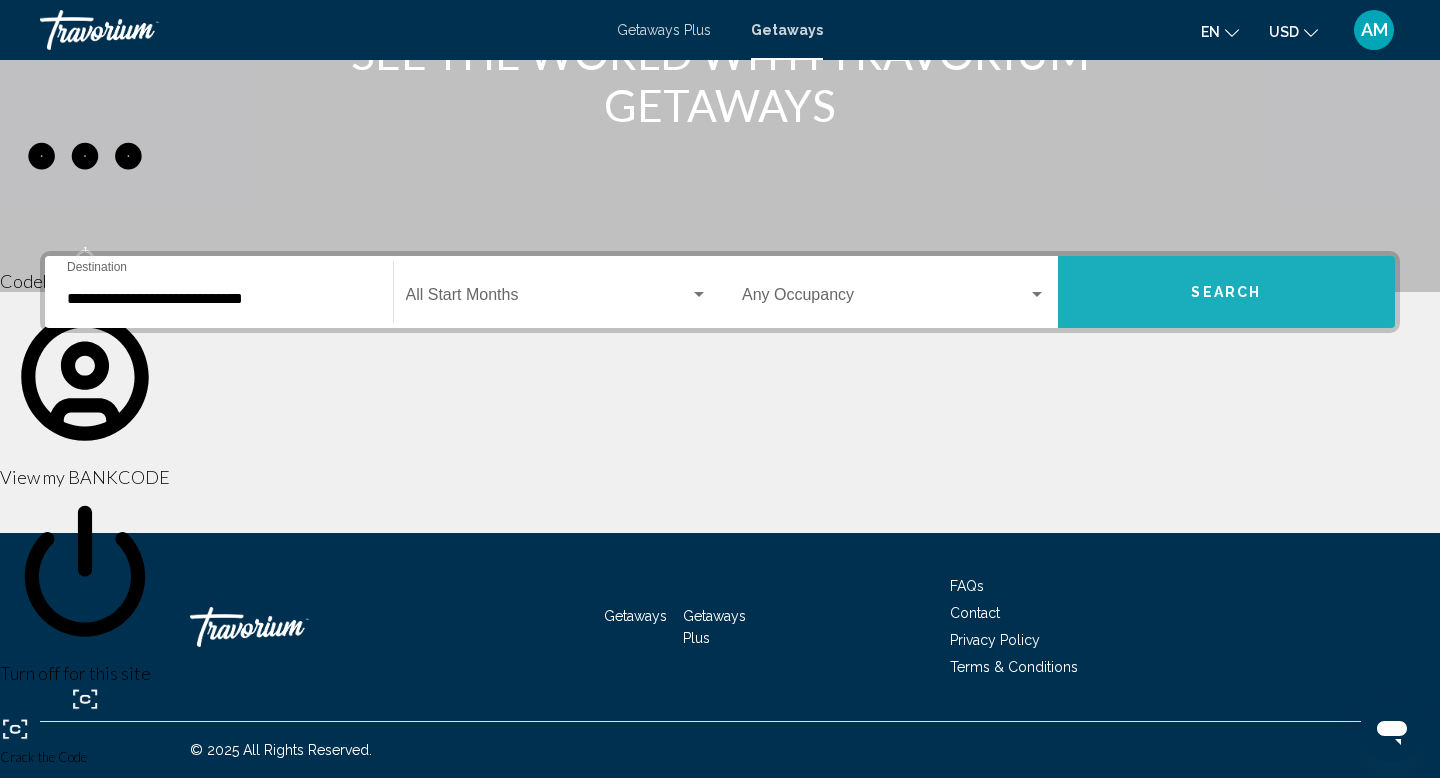 click on "Search" at bounding box center [1226, 293] 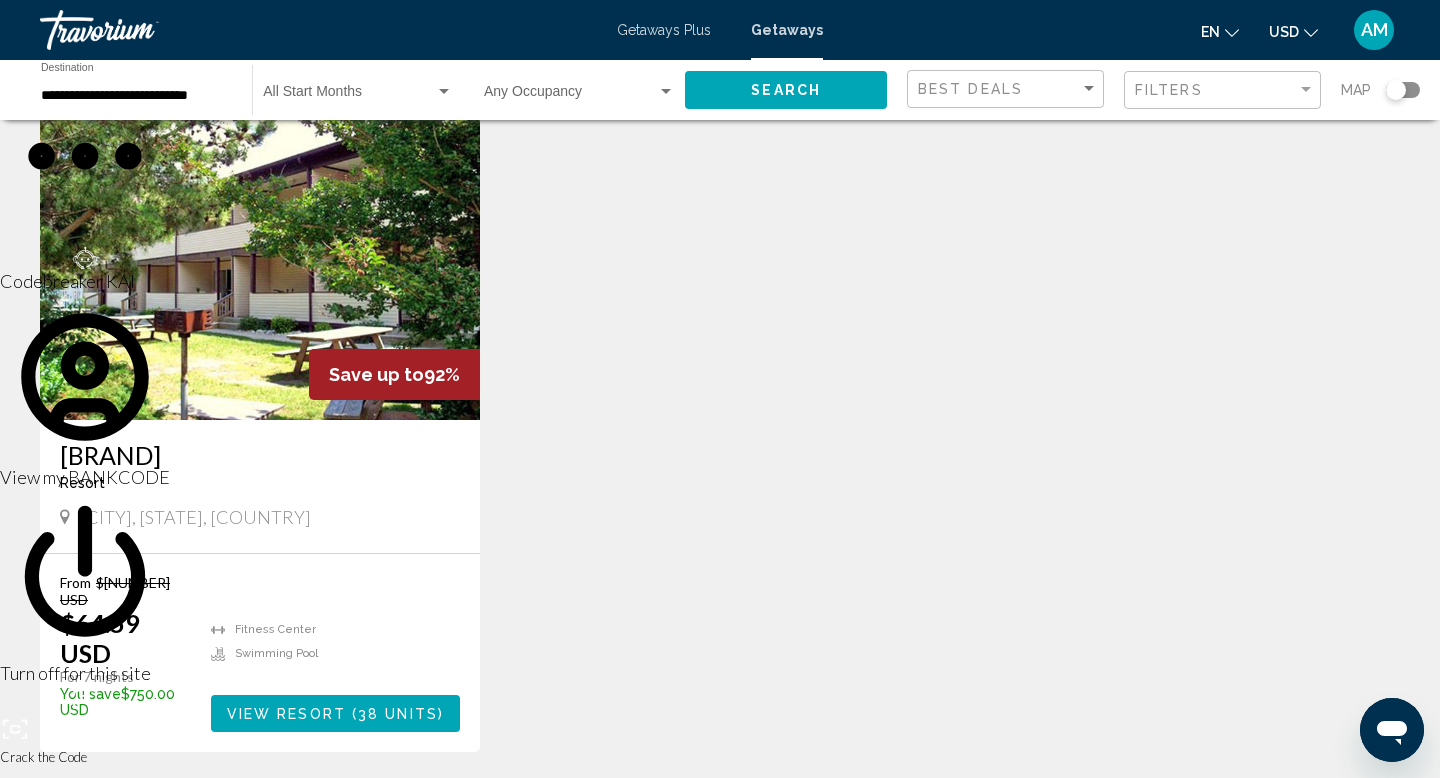 scroll, scrollTop: 112, scrollLeft: 0, axis: vertical 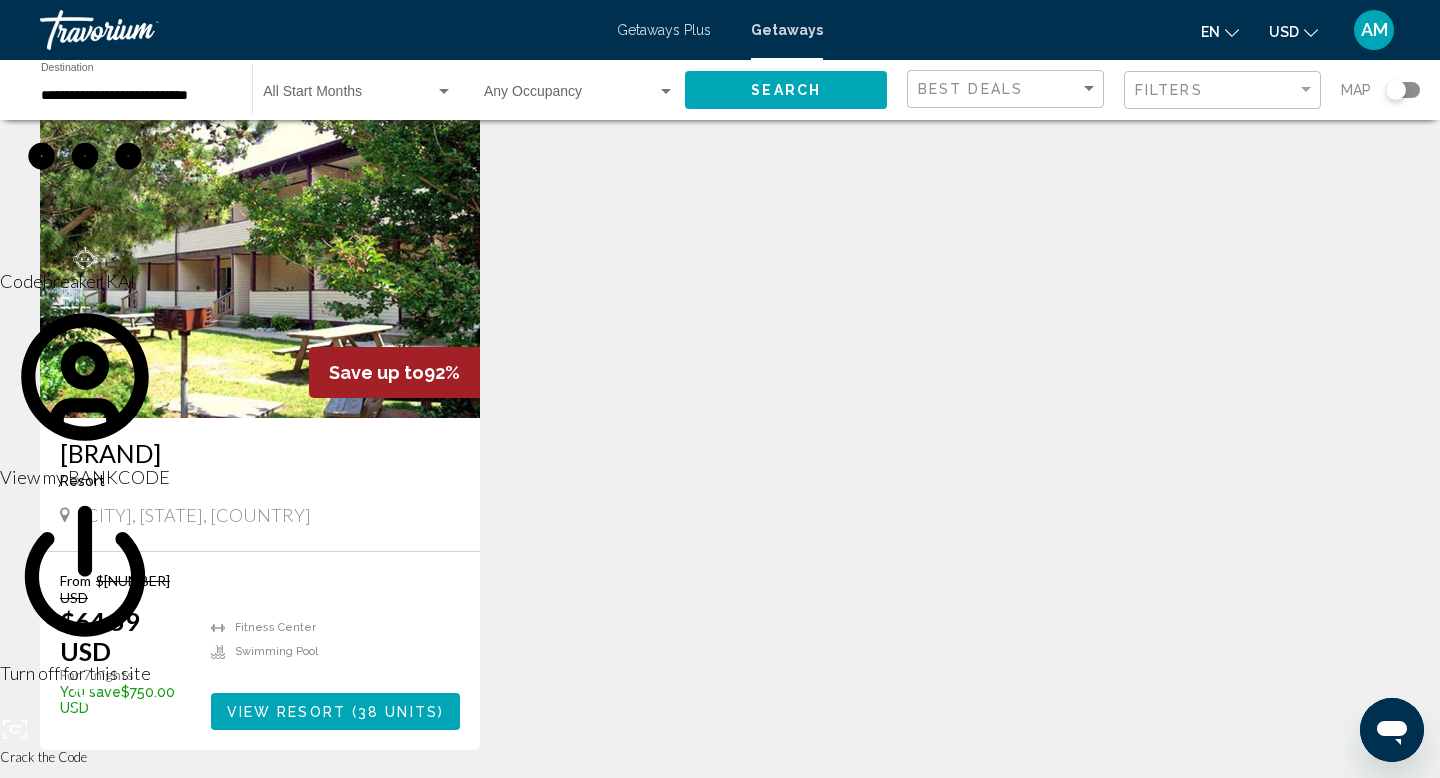click on "View Resort" at bounding box center [286, 712] 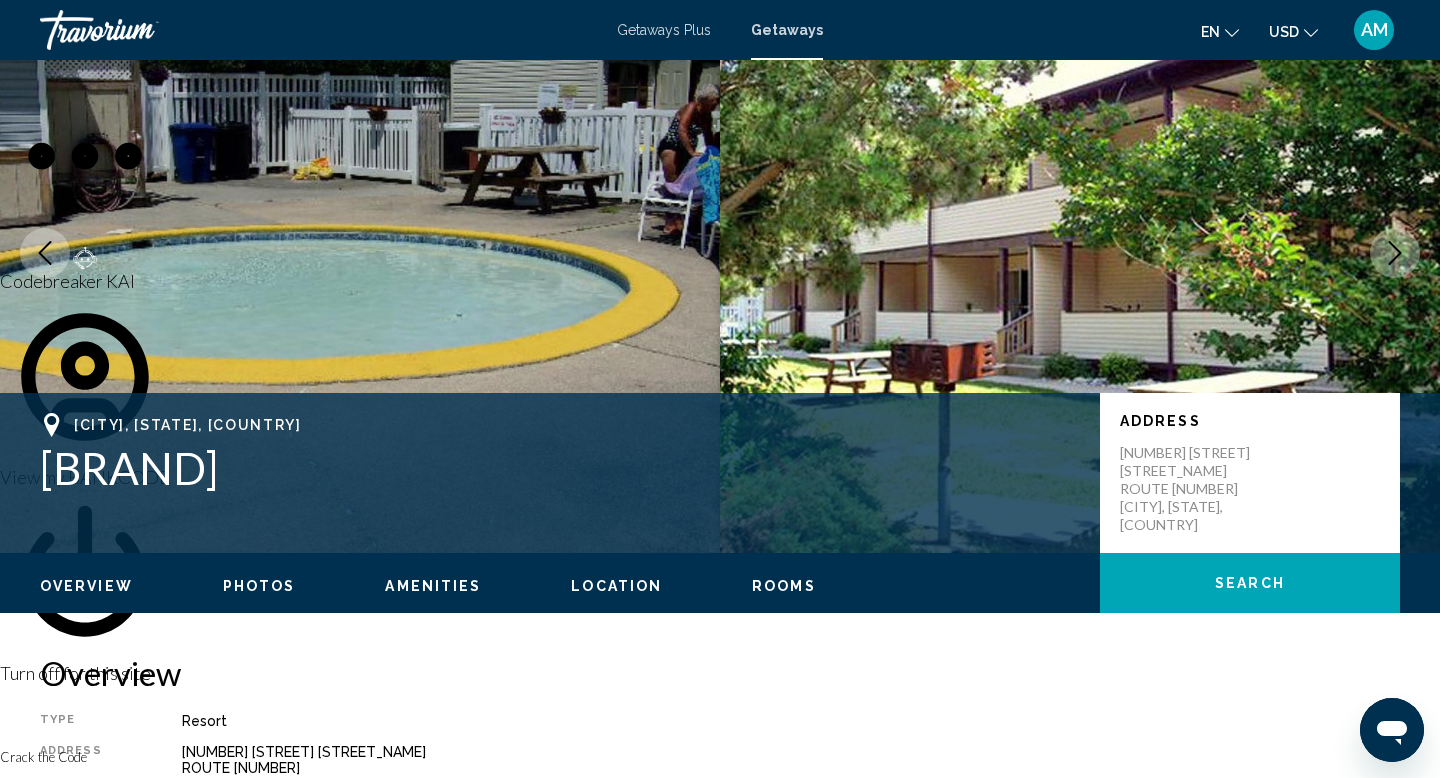 scroll, scrollTop: 0, scrollLeft: 0, axis: both 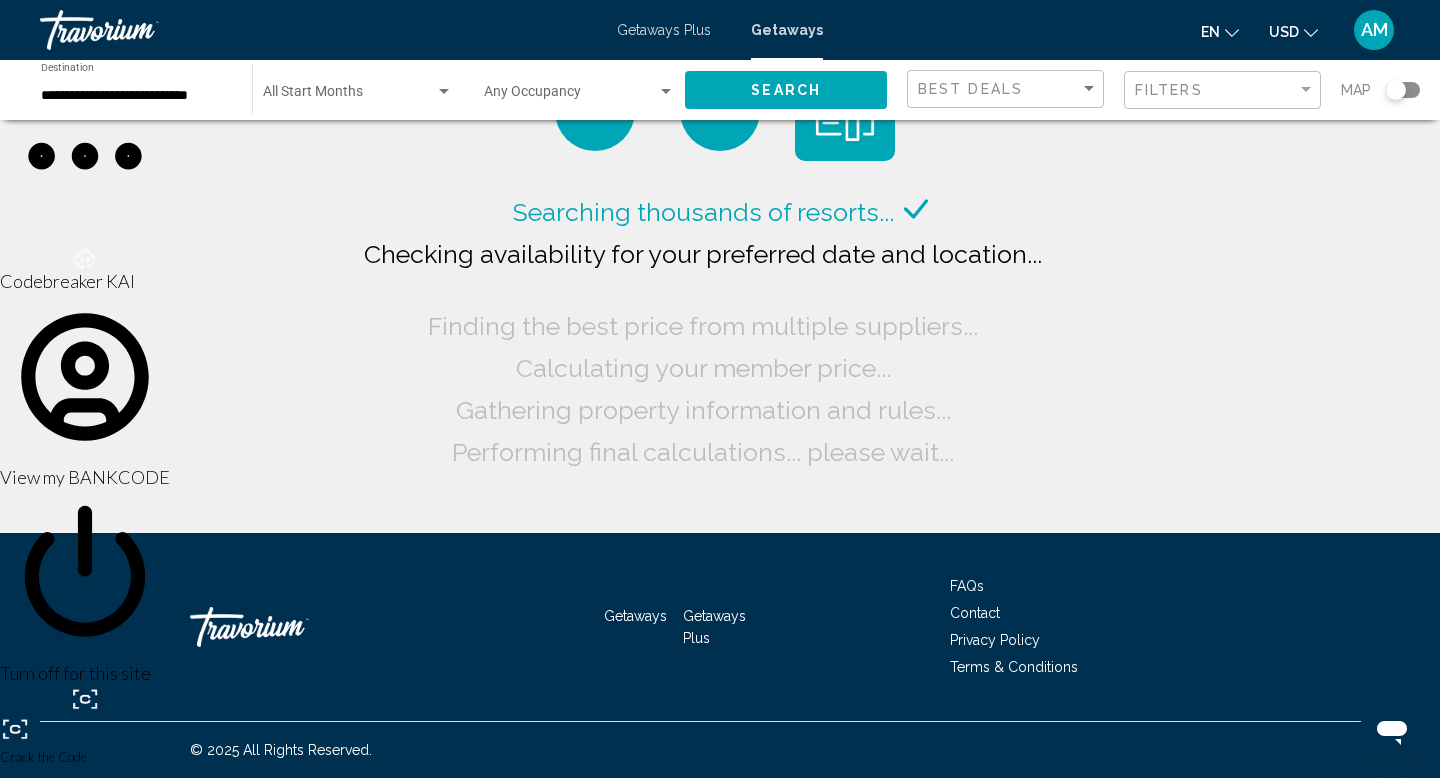 click on "**********" 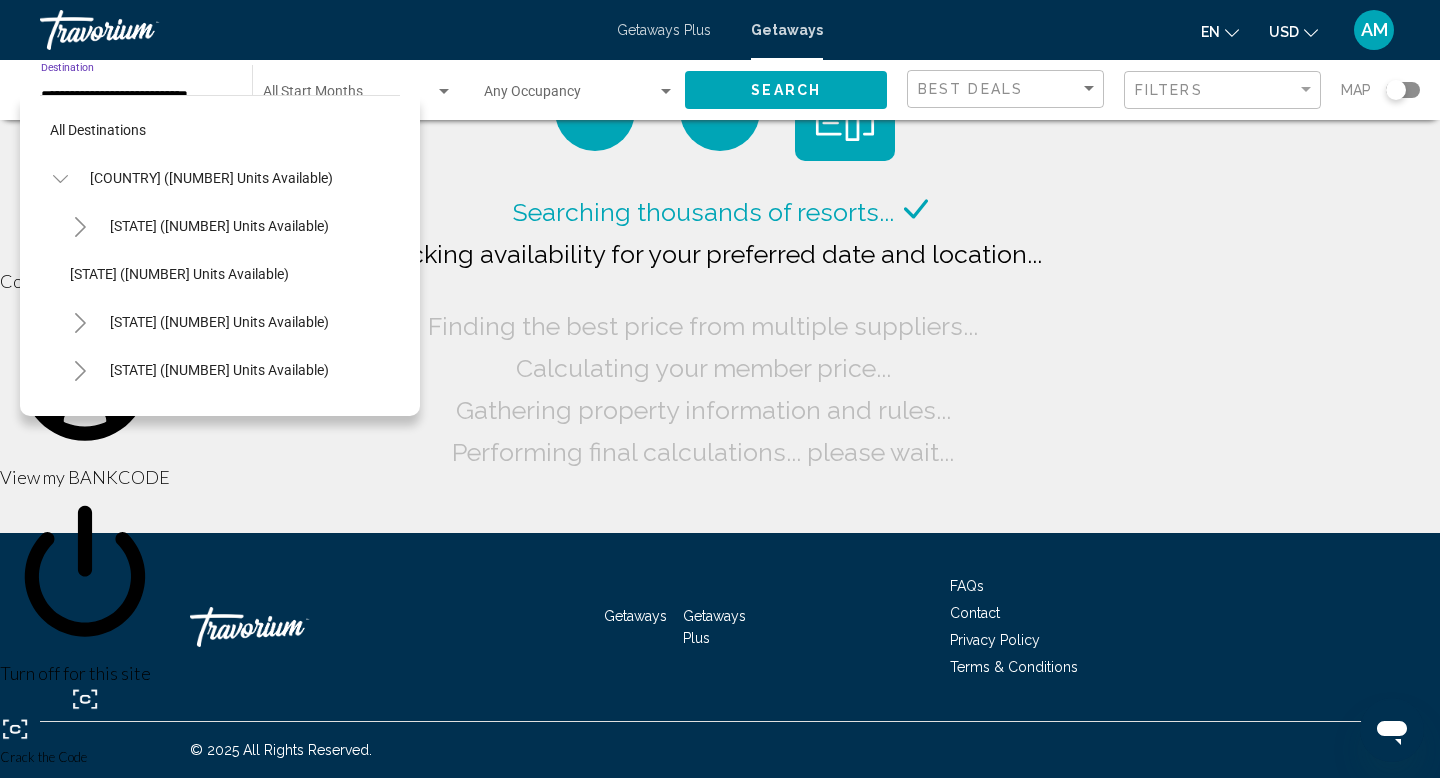 scroll, scrollTop: 215, scrollLeft: 0, axis: vertical 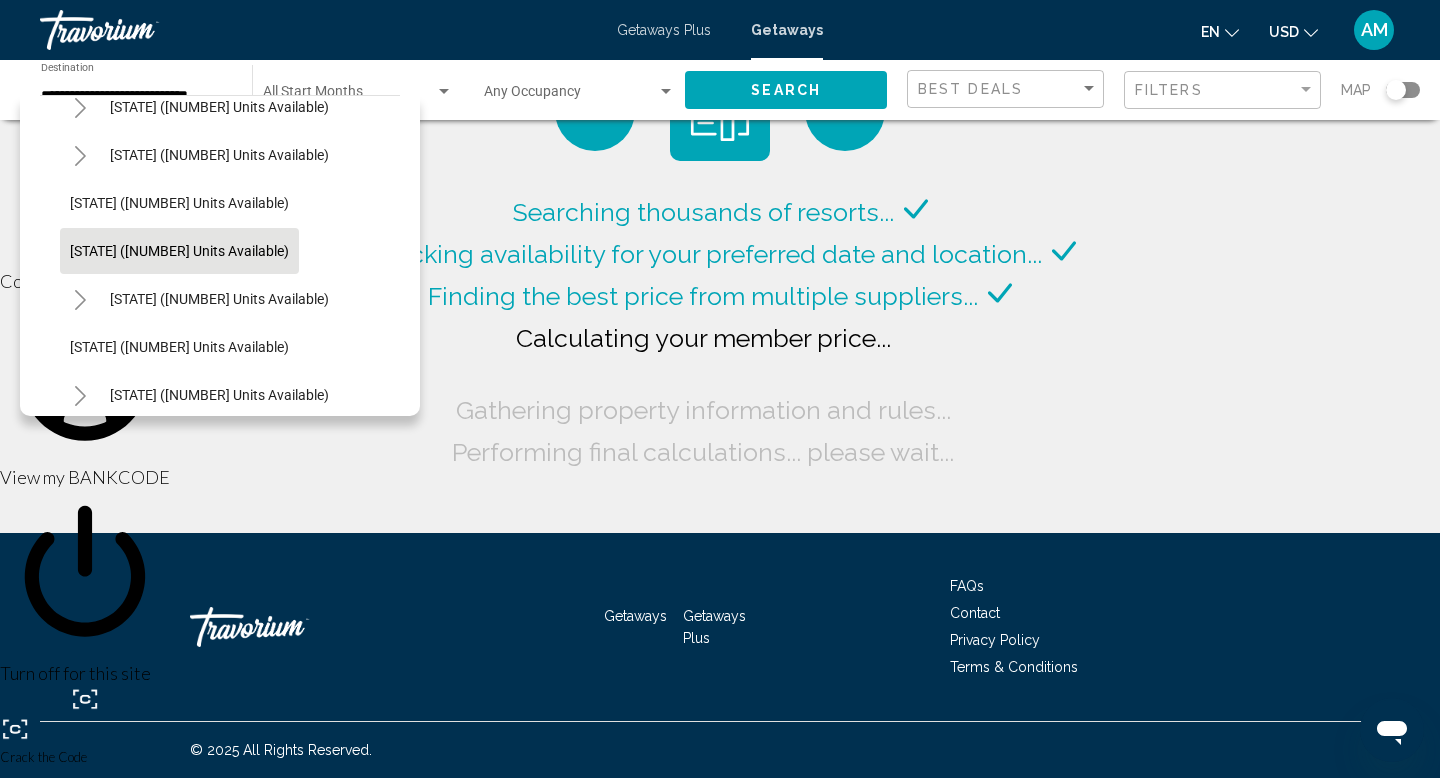 click on "Searching thousands of resorts...
Checking availability for your preferred date and location...
Finding the best price from multiple suppliers...
Calculating your member price...
Gathering property information and rules...
Performing final calculations... please wait..." 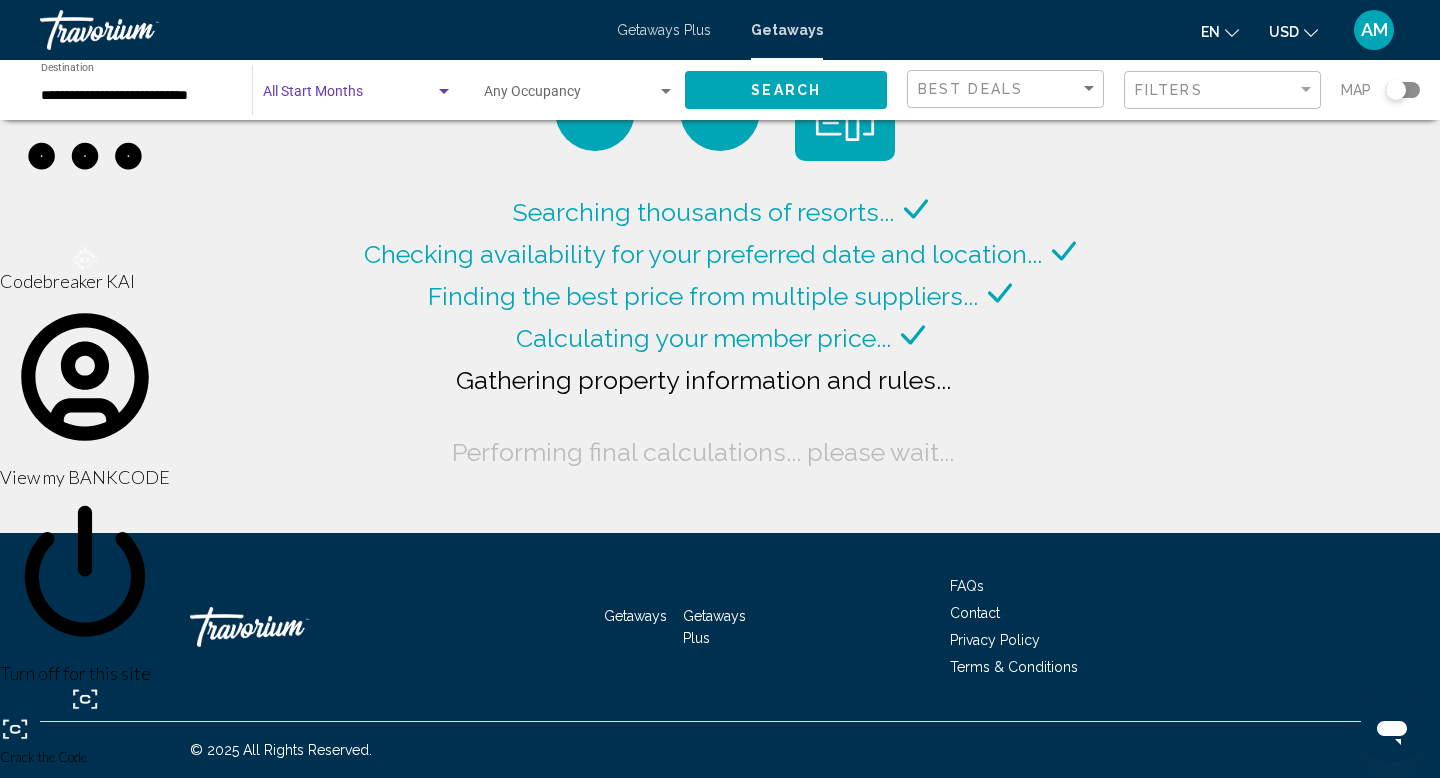 click at bounding box center (349, 96) 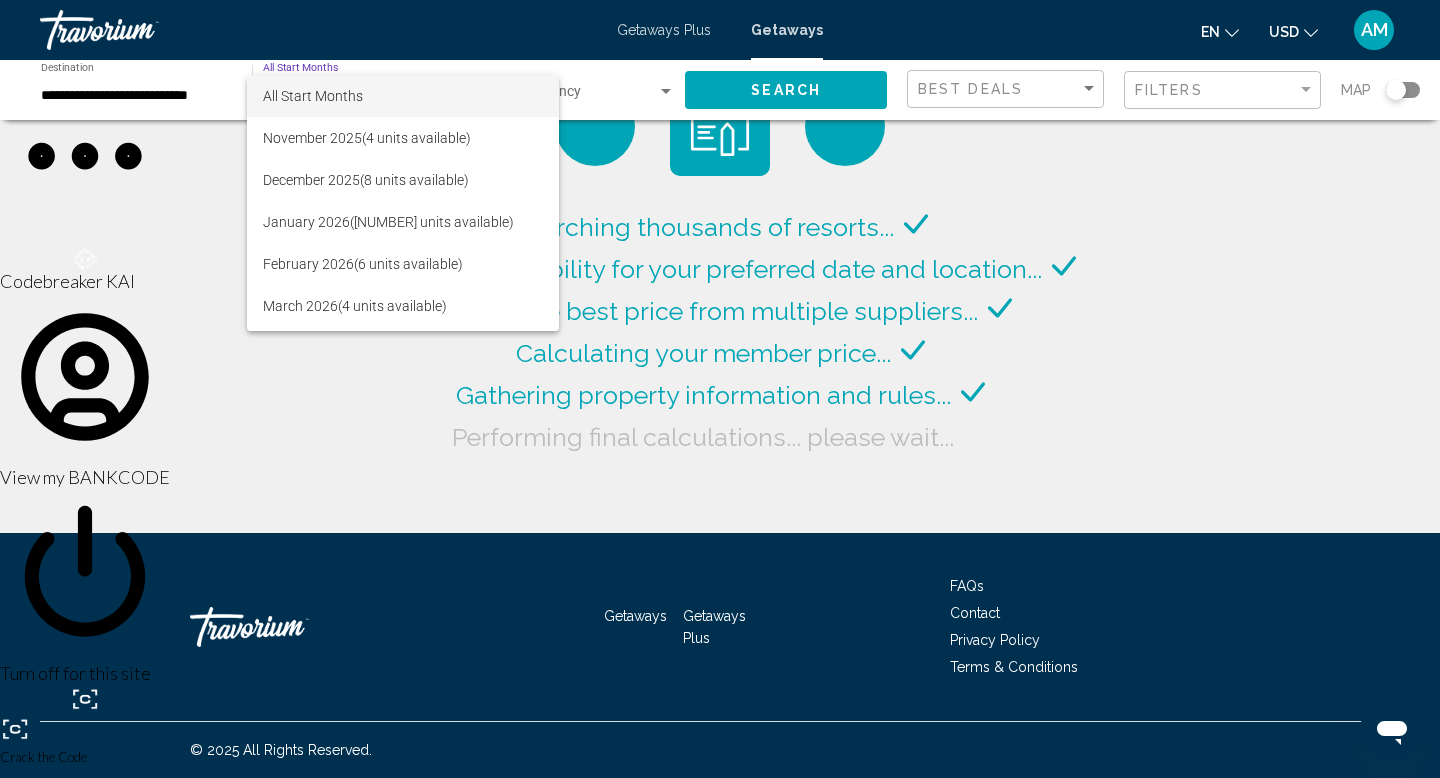 click at bounding box center (720, 389) 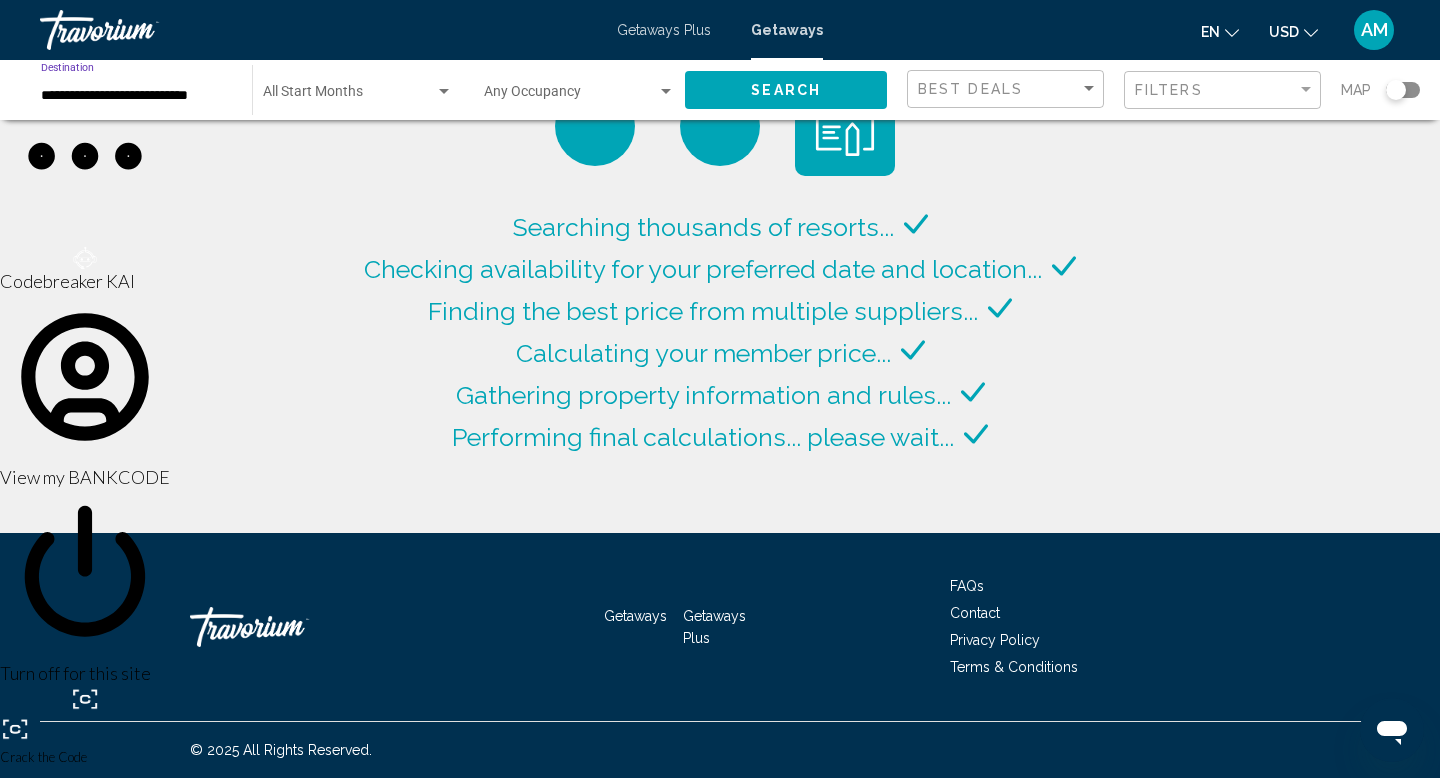 click on "**********" at bounding box center [136, 96] 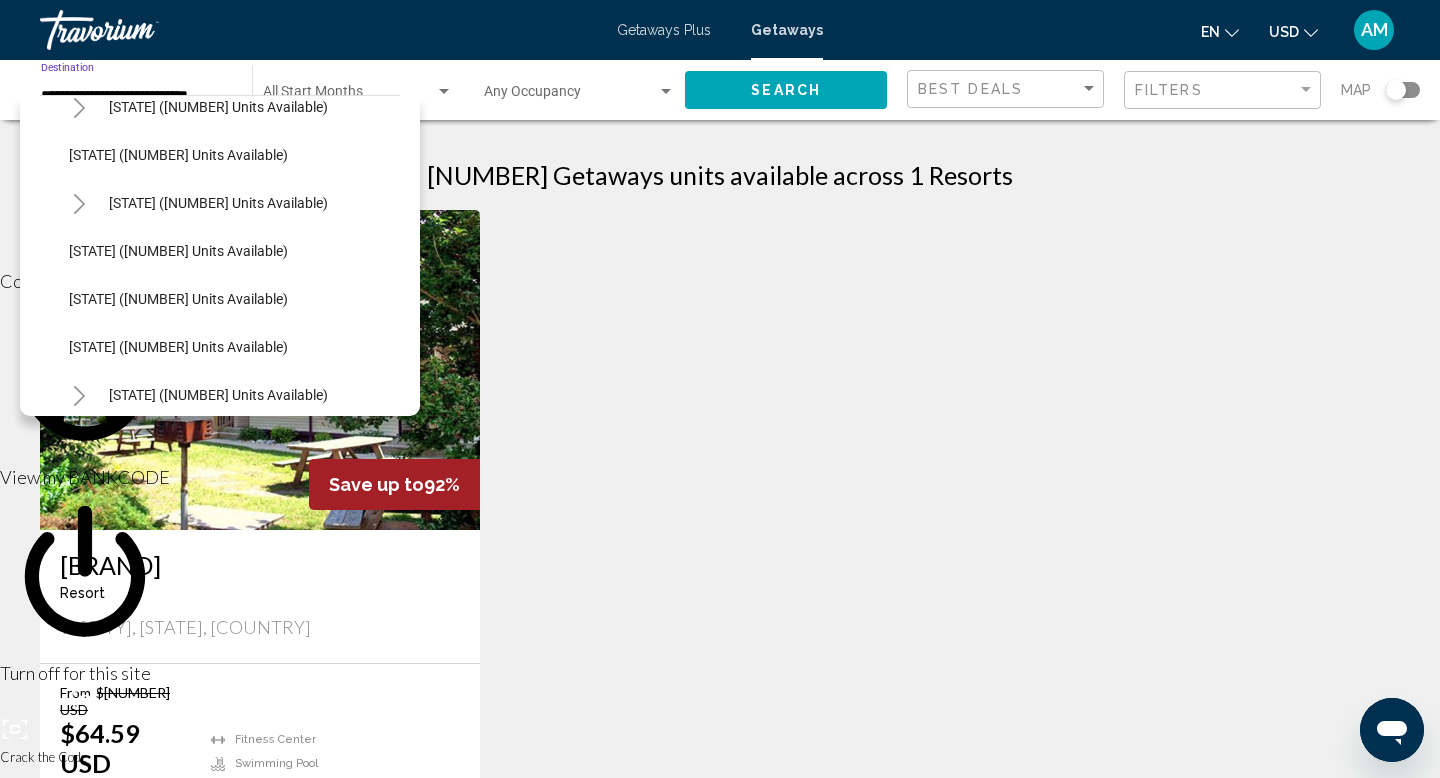 scroll, scrollTop: 787, scrollLeft: 1, axis: both 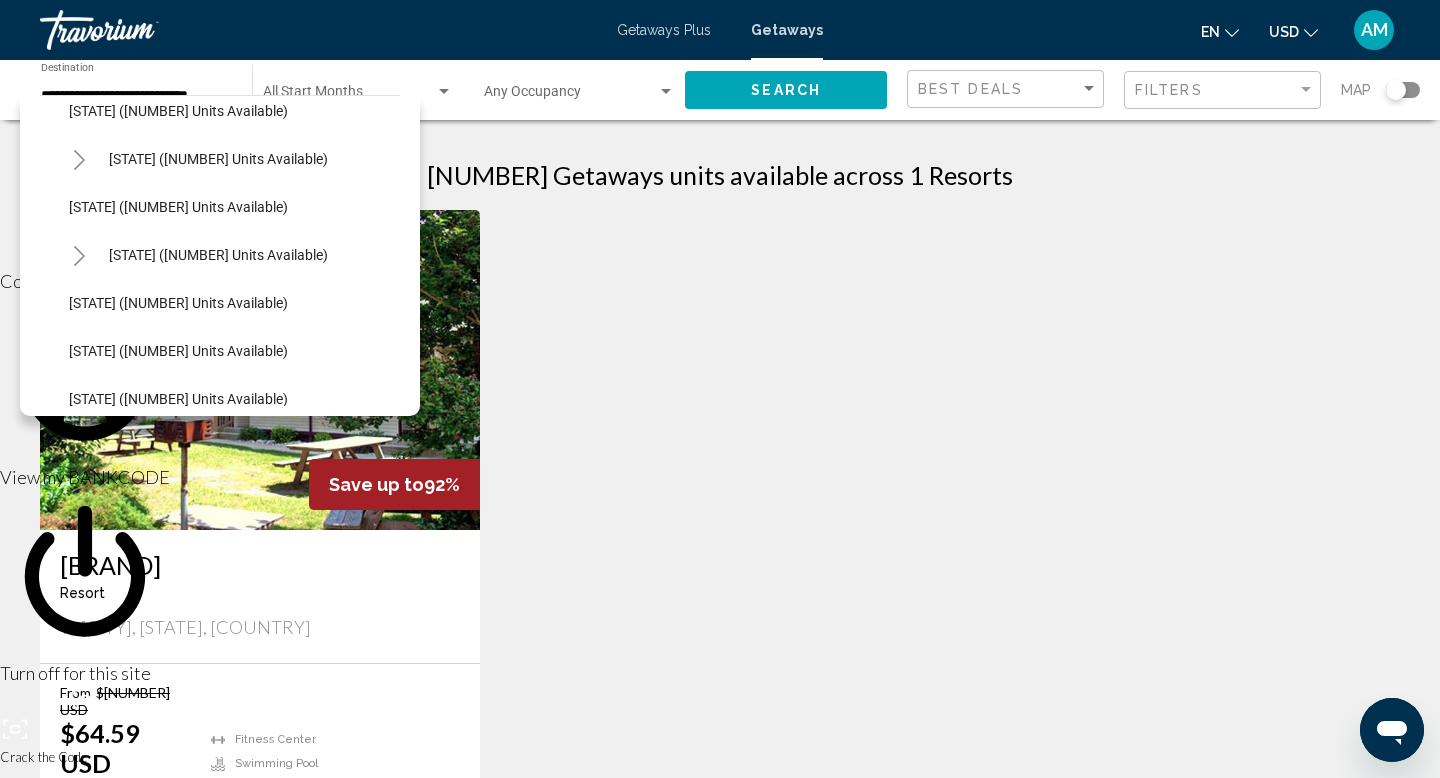 click on "Save up to  92%   Summer Place  Resort  -  This is an adults only resort
Bethany Beach, DE, USA From $814.59 USD $64.59 USD For 7 nights You save  $750.00 USD   temp  3.7
Fitness Center
Swimming Pool View Resort    ( 38 units )  No results based on your filters." at bounding box center [720, 556] 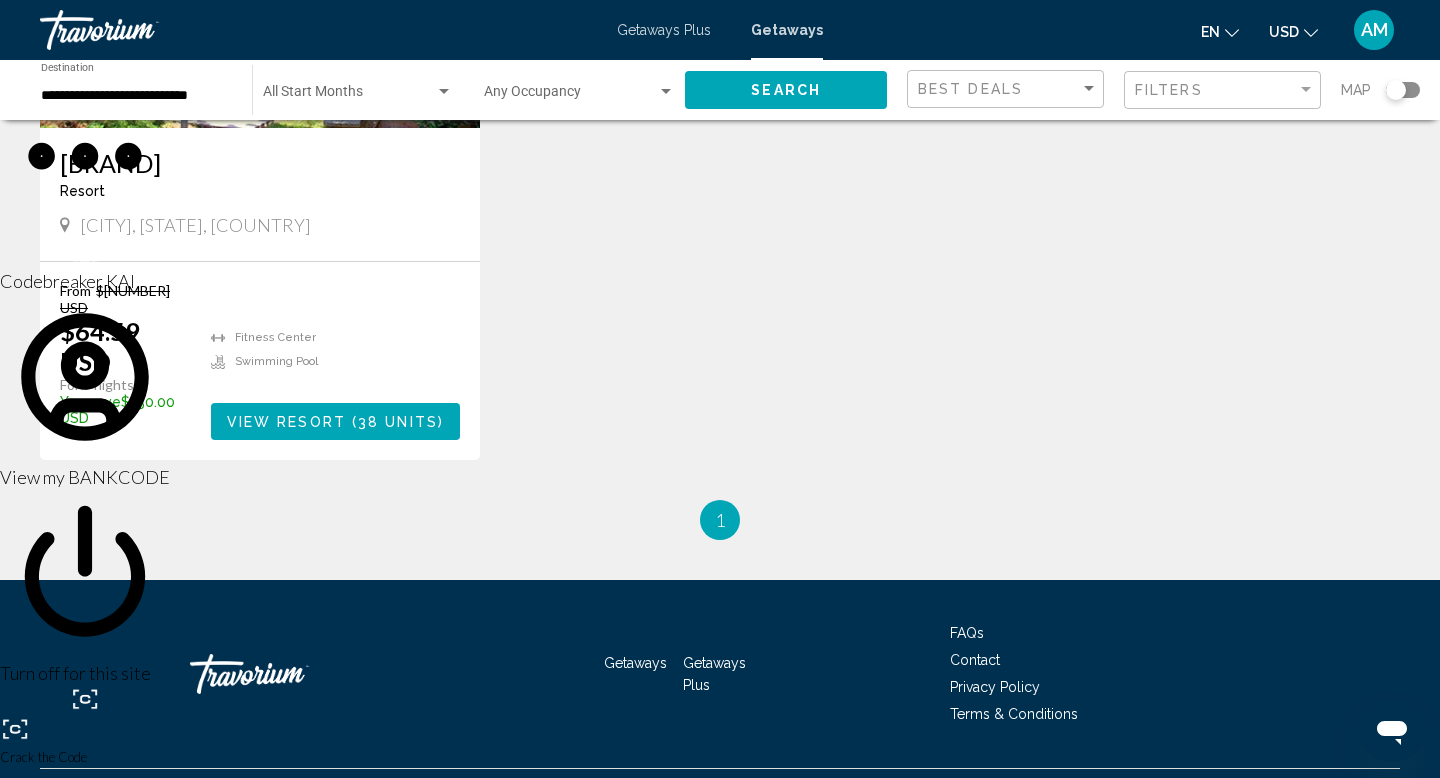 scroll, scrollTop: 0, scrollLeft: 0, axis: both 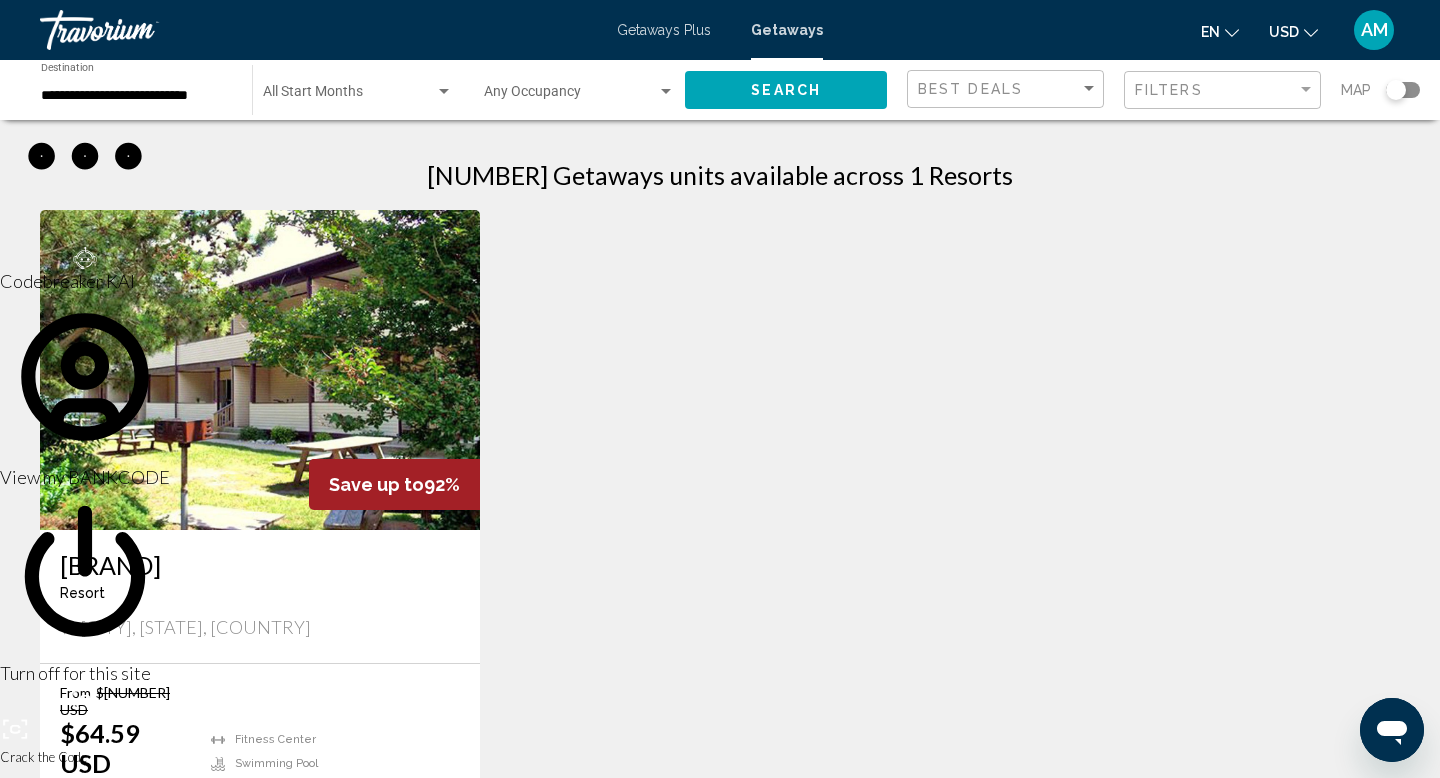 click on "**********" at bounding box center [136, 96] 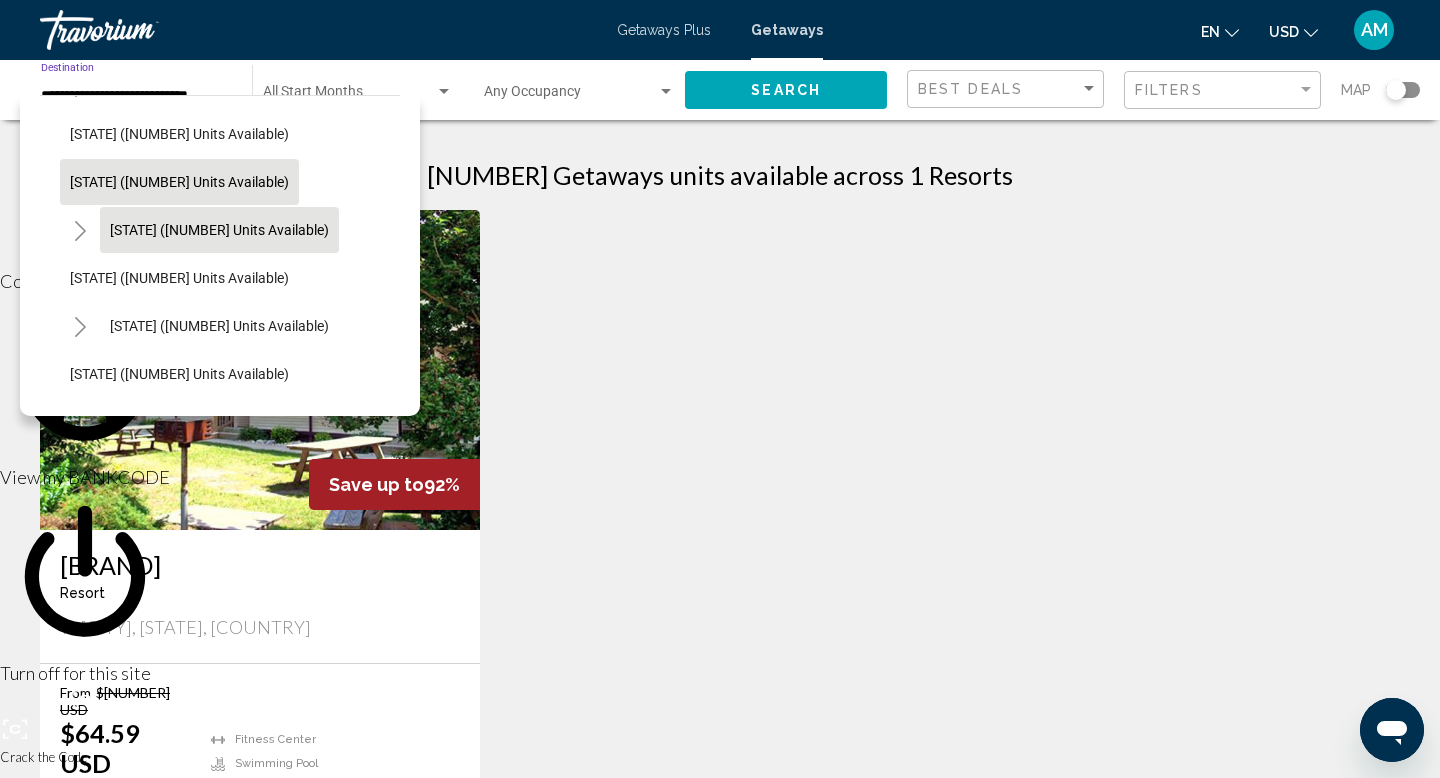 scroll, scrollTop: 233, scrollLeft: 0, axis: vertical 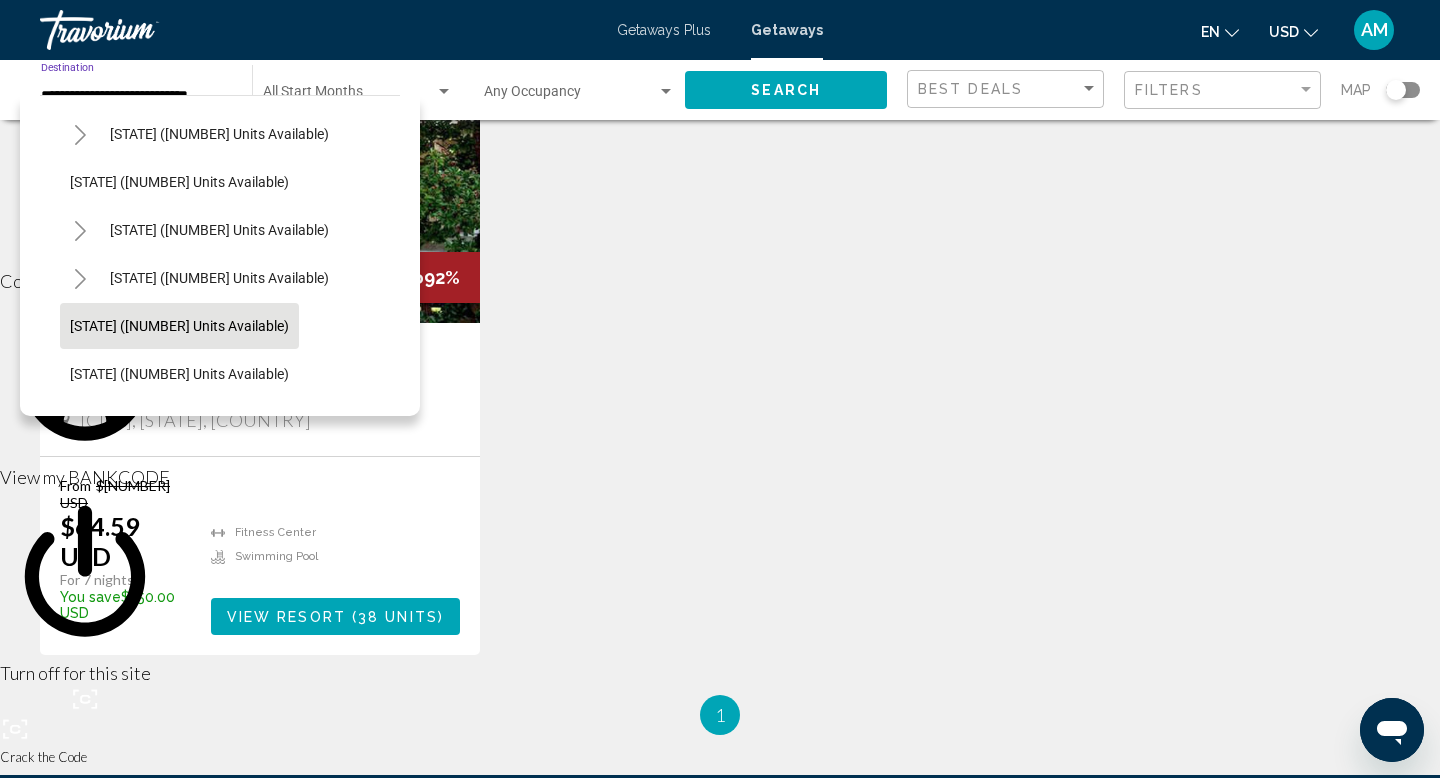 click on "[STATE] ([NUMBER] units available)" 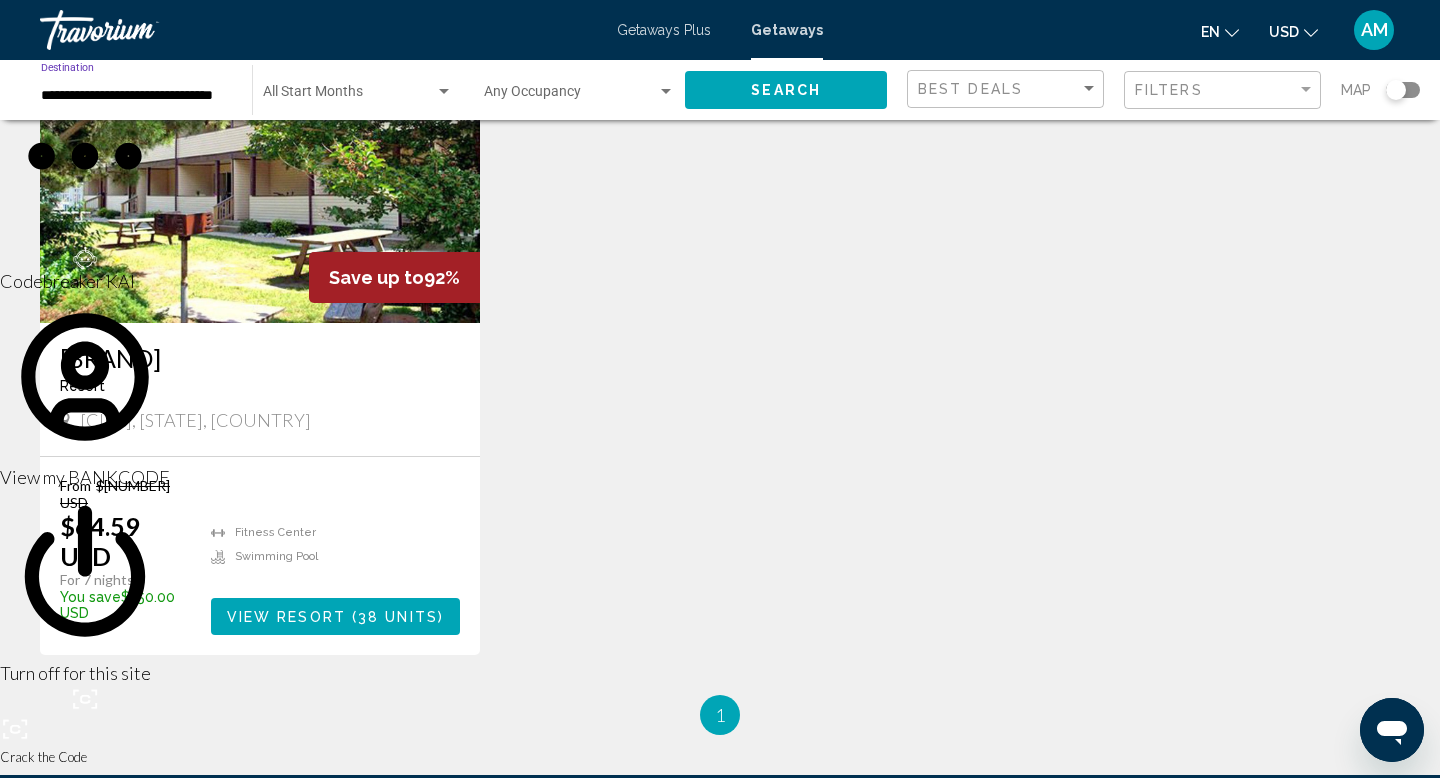 click at bounding box center (444, 92) 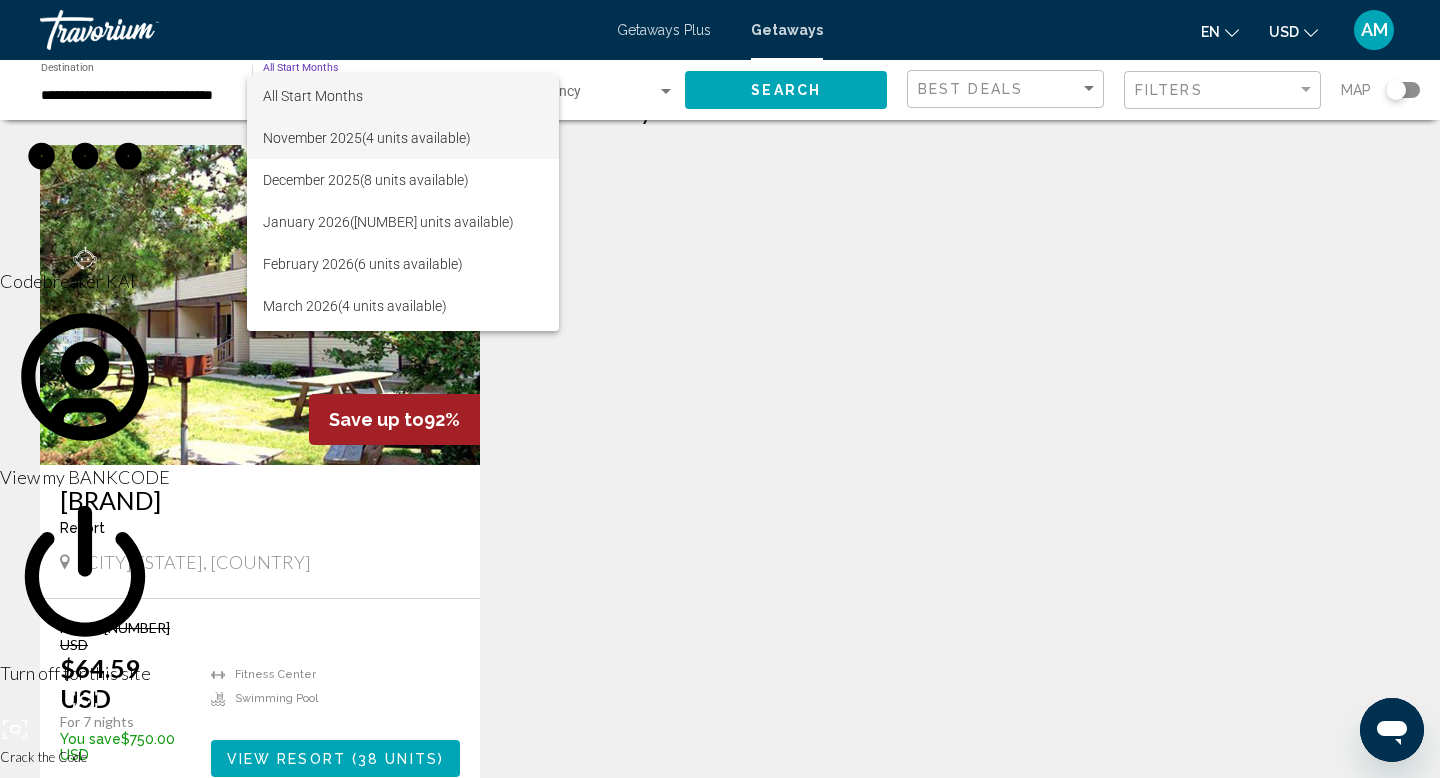 scroll, scrollTop: 64, scrollLeft: 0, axis: vertical 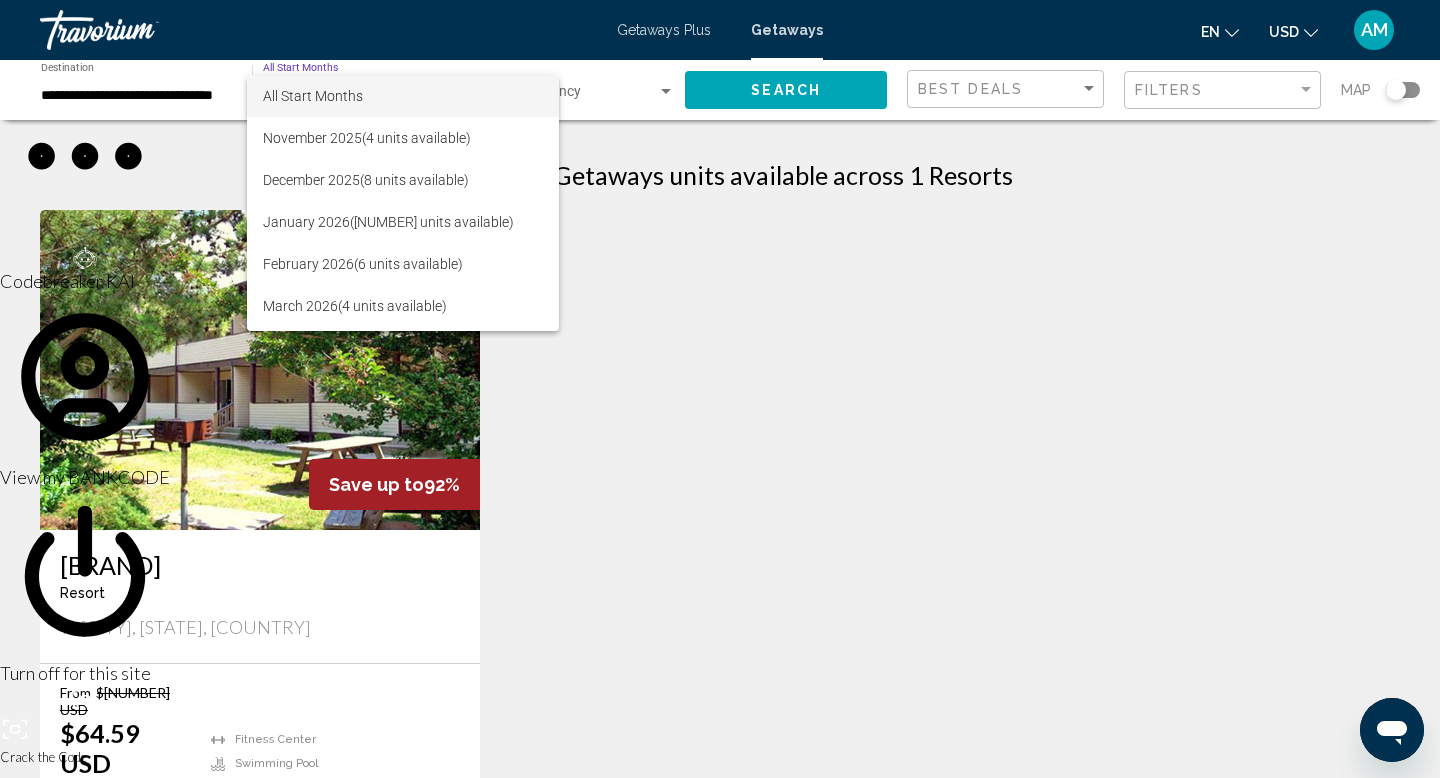 click at bounding box center [720, 389] 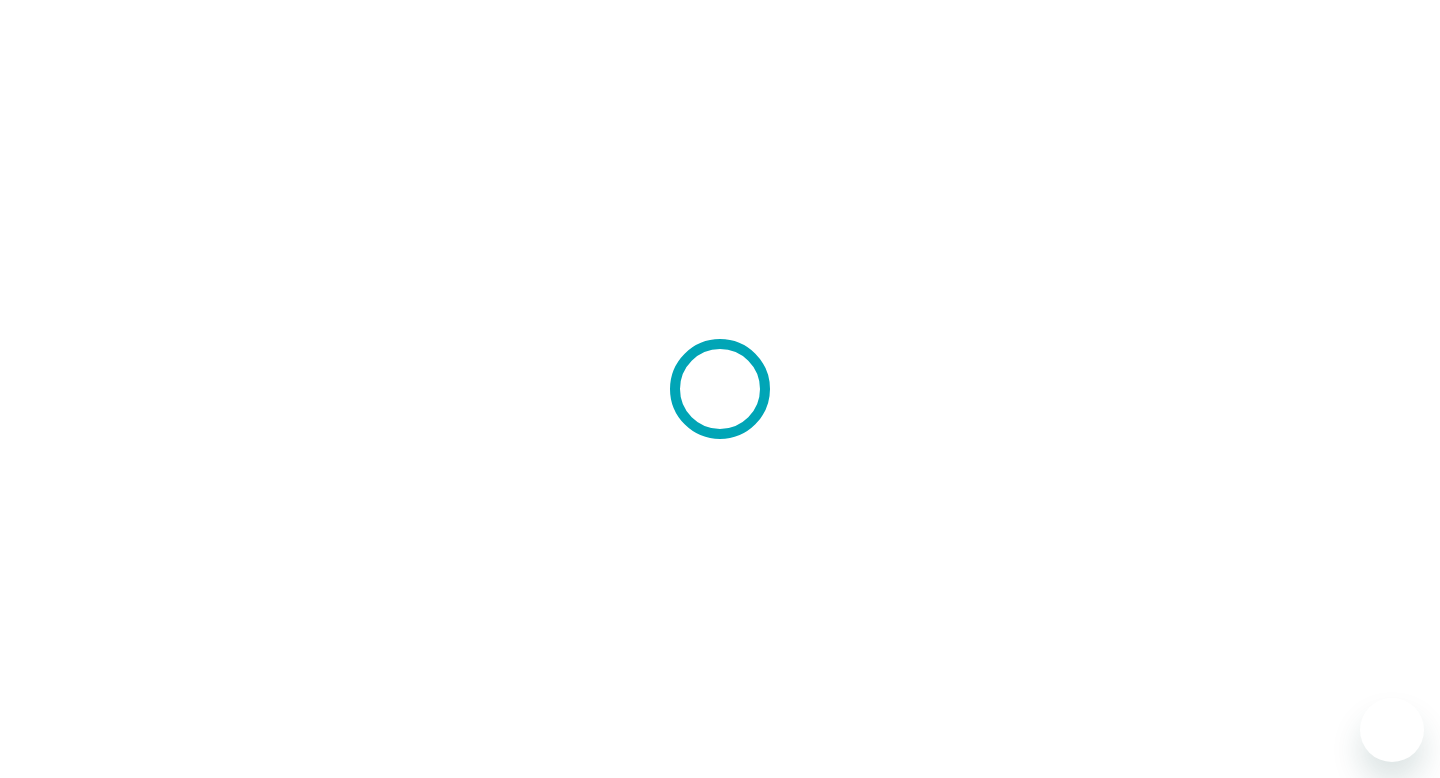 scroll, scrollTop: 0, scrollLeft: 0, axis: both 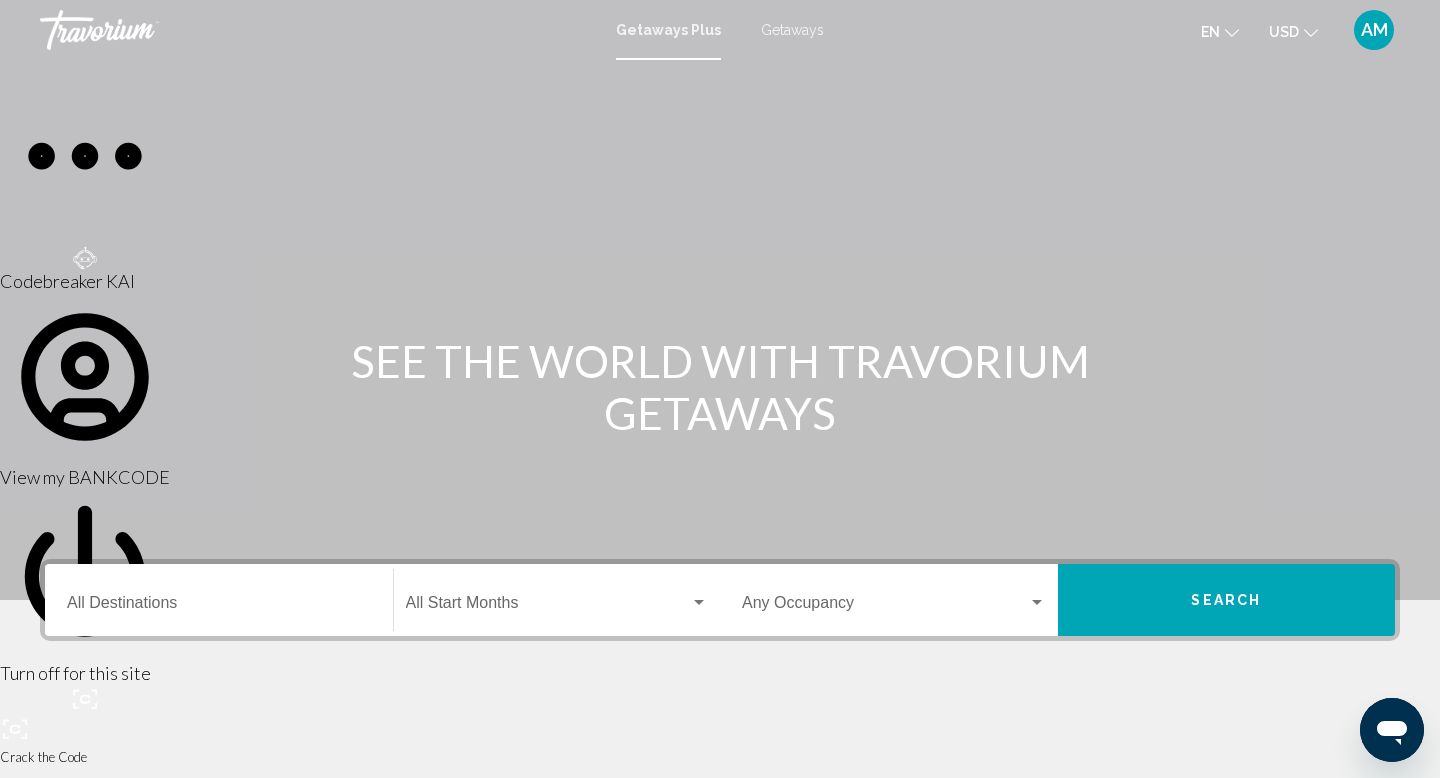 click on "Getaways" at bounding box center (792, 30) 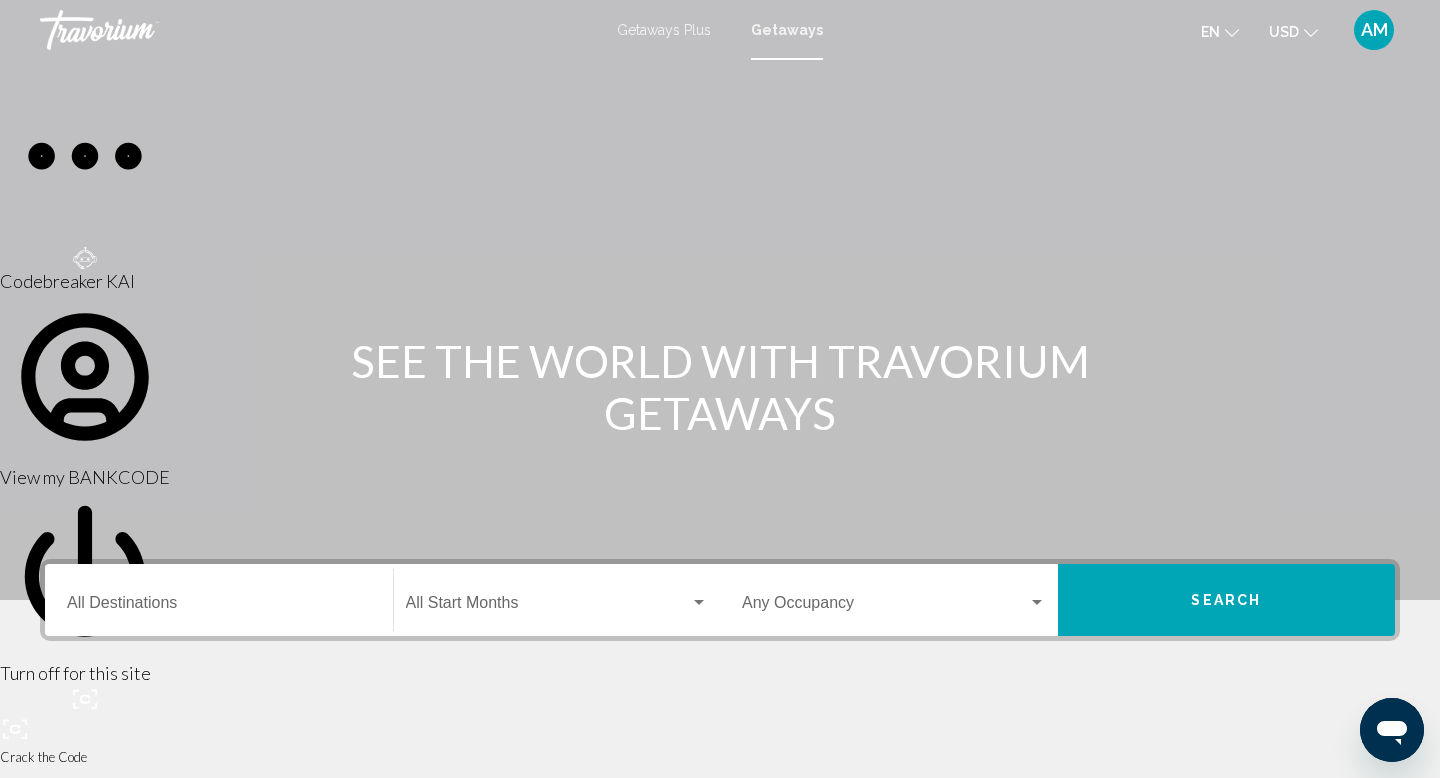 click on "Destination All Destinations" at bounding box center [219, 607] 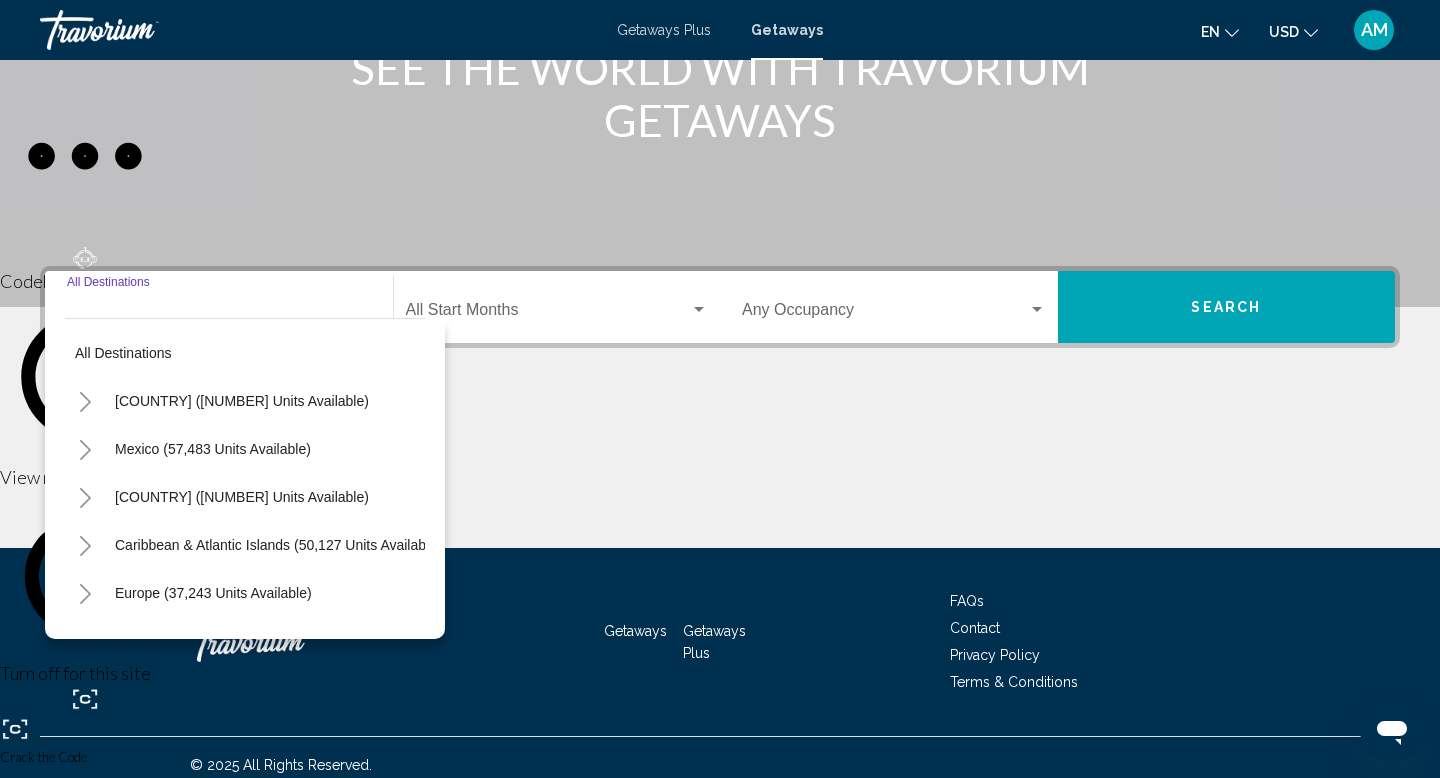 scroll, scrollTop: 308, scrollLeft: 0, axis: vertical 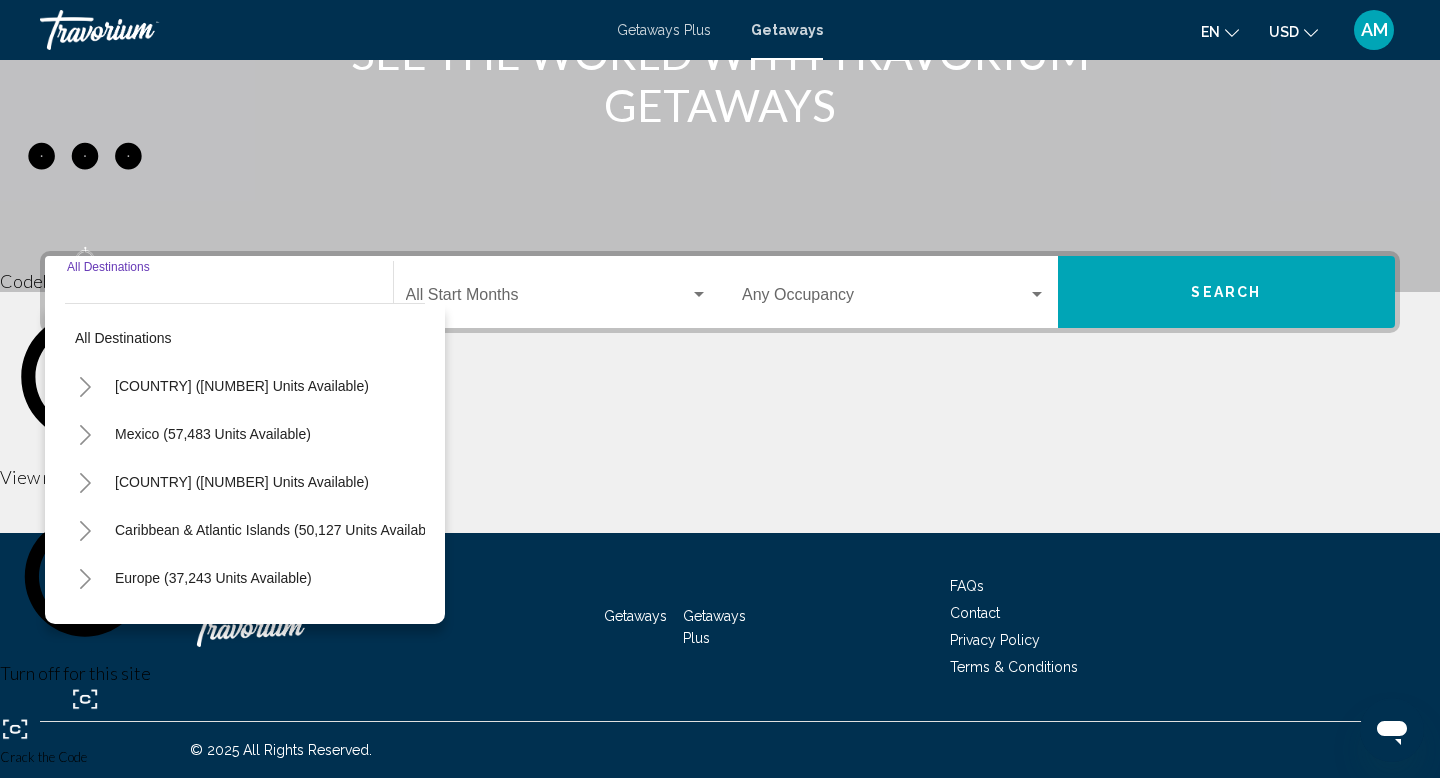 click 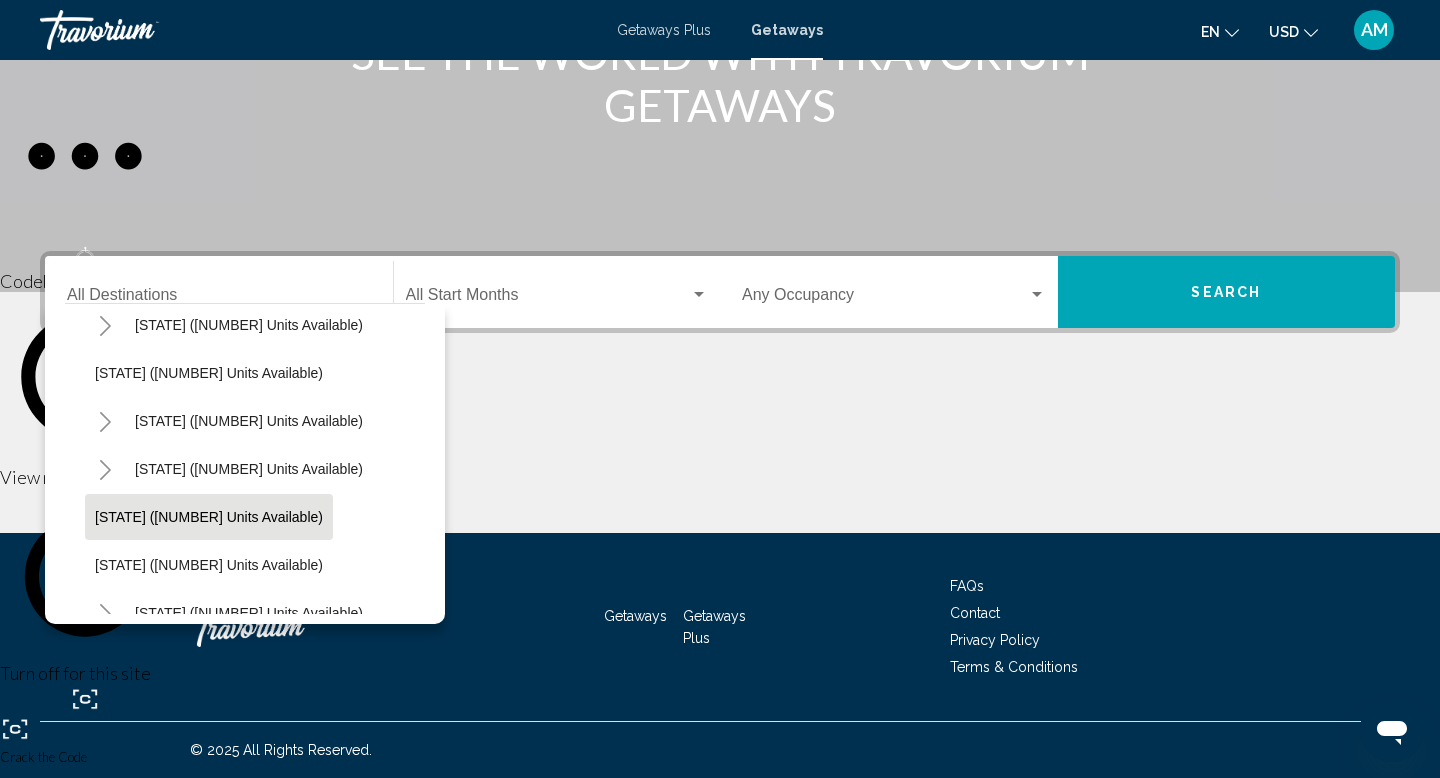 scroll, scrollTop: 1122, scrollLeft: 0, axis: vertical 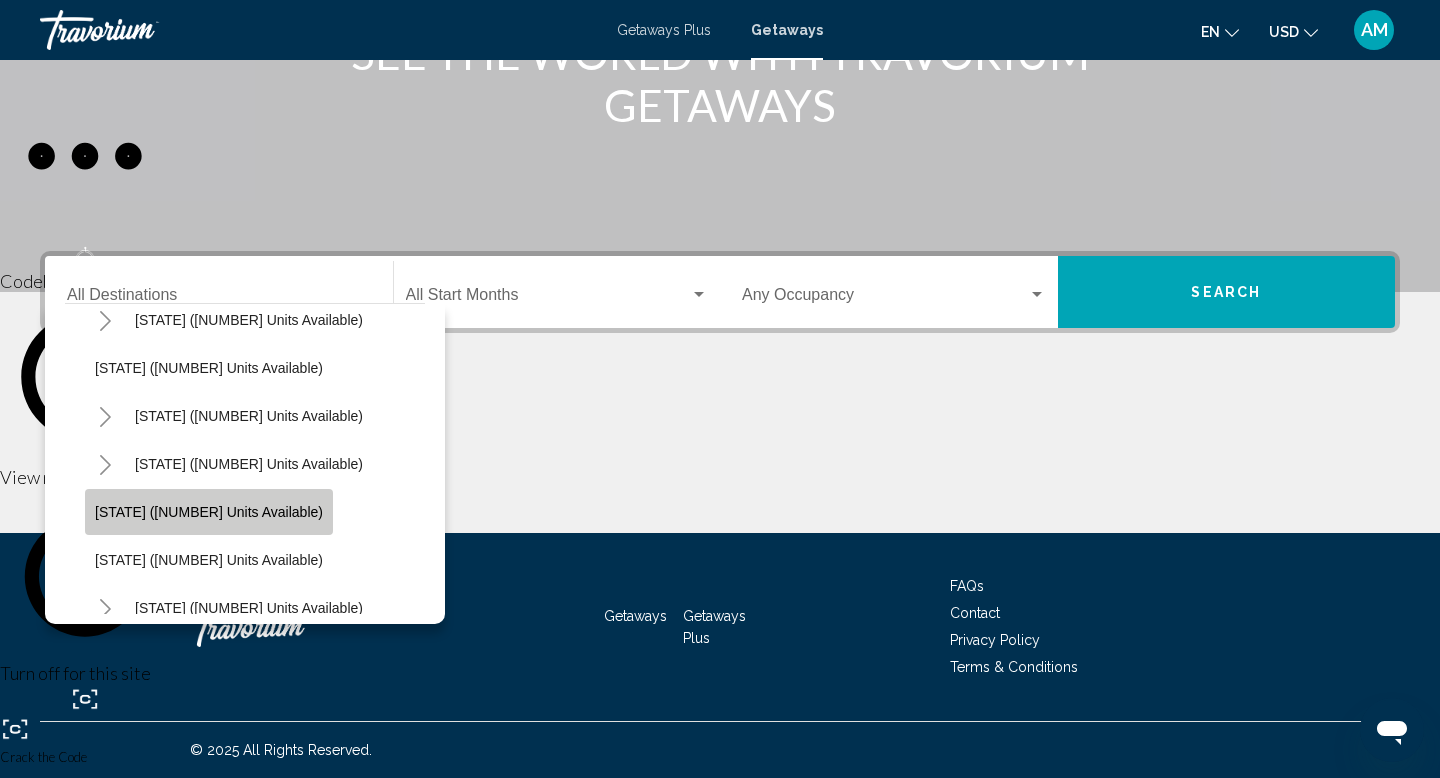 click on "[STATE] ([NUMBER] units available)" 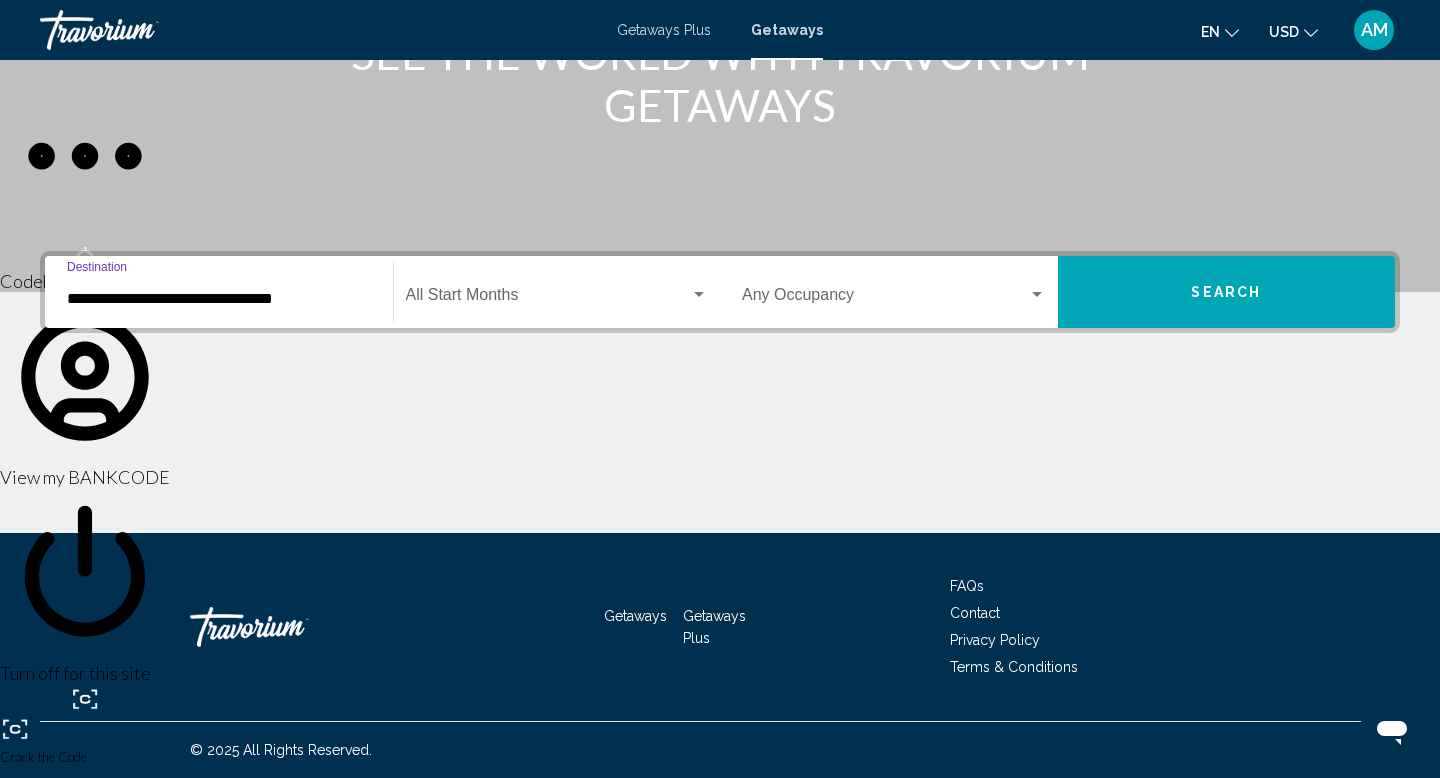 click at bounding box center (548, 299) 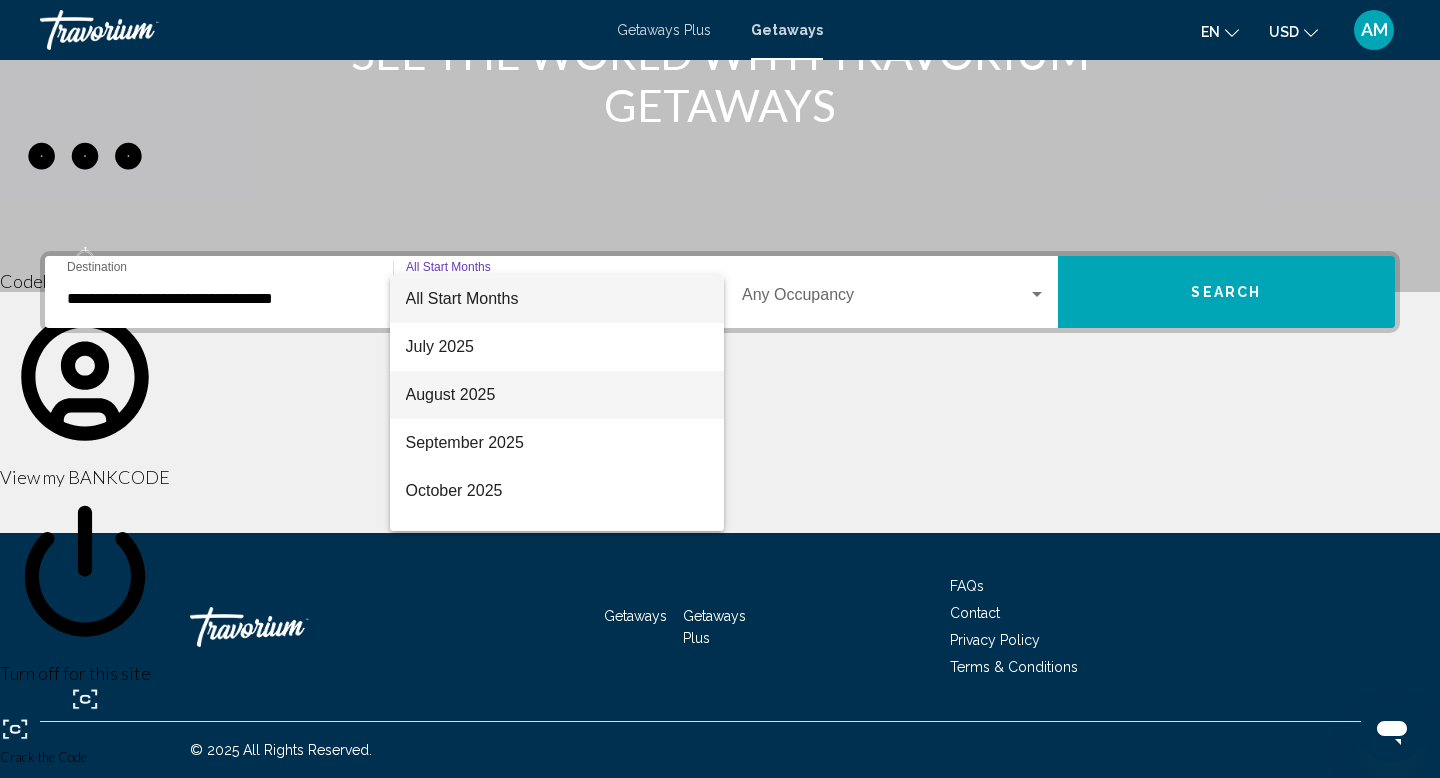 click on "August 2025" at bounding box center (557, 395) 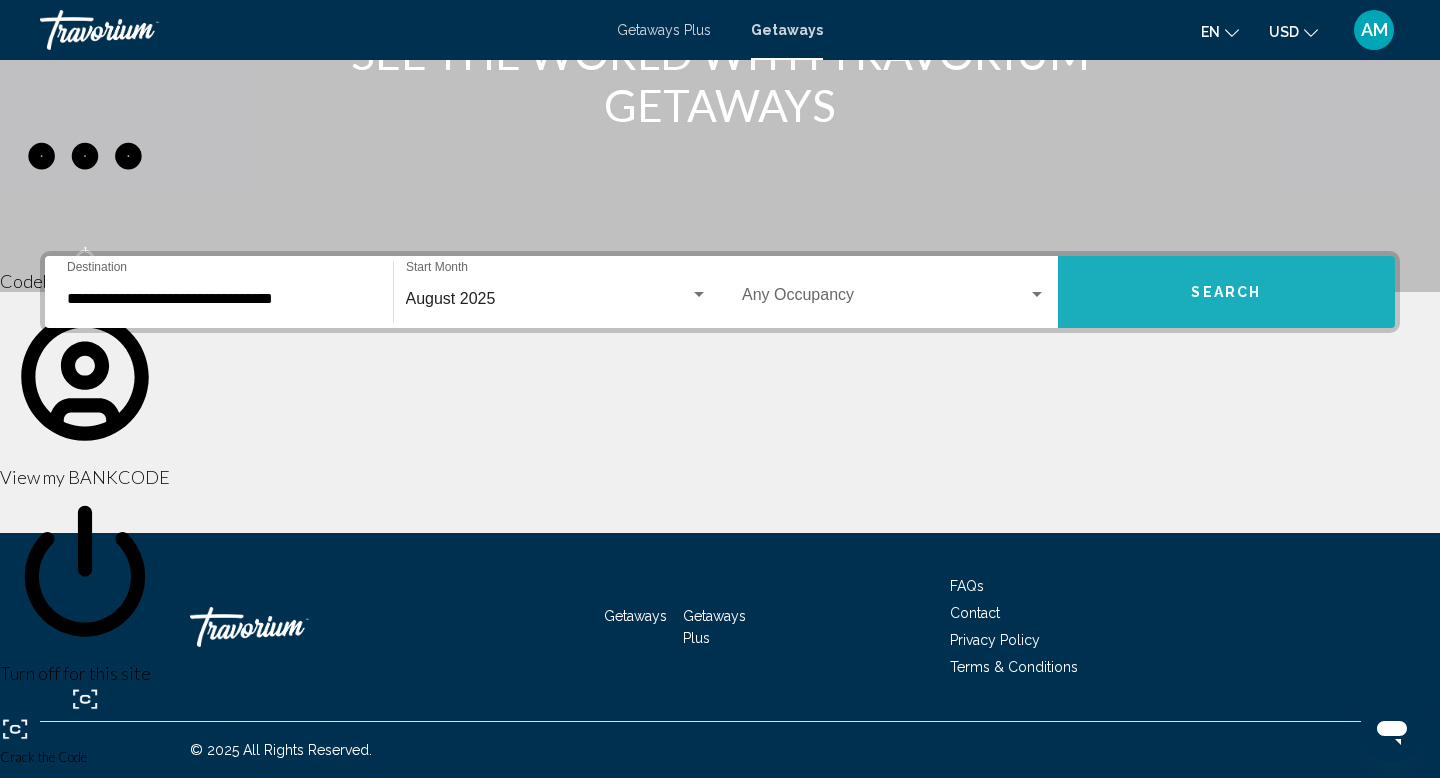 click on "Search" at bounding box center (1226, 293) 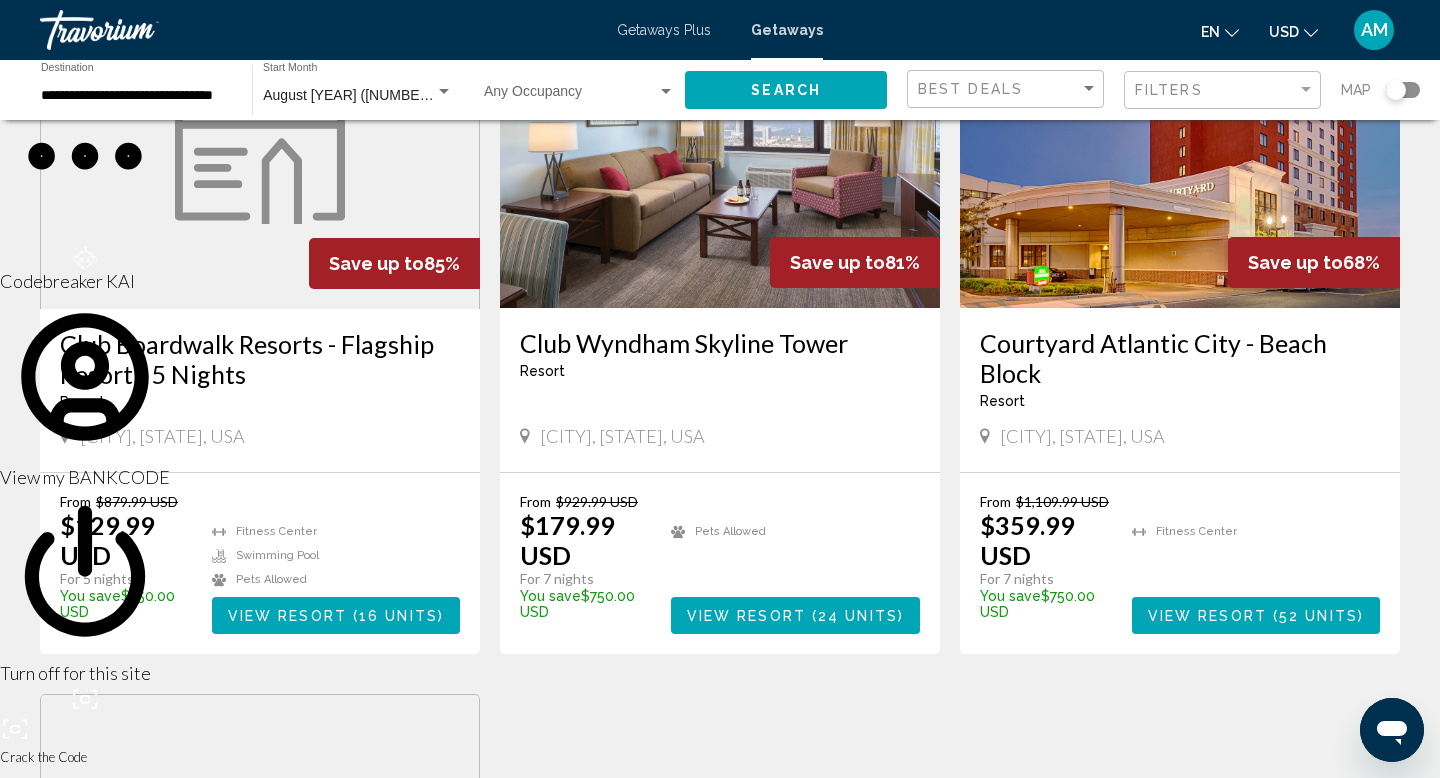 scroll, scrollTop: 1633, scrollLeft: 0, axis: vertical 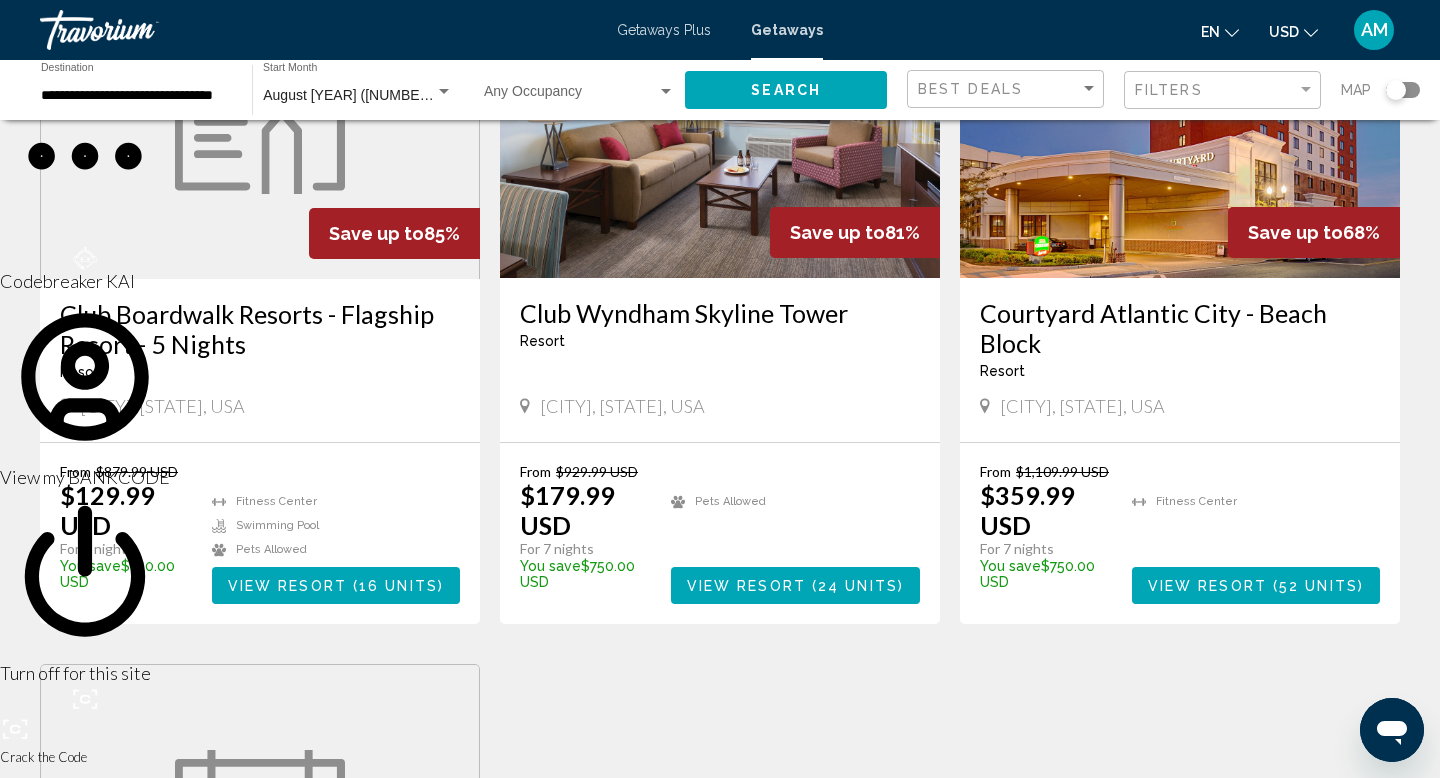 click on "24 units" at bounding box center [858, 586] 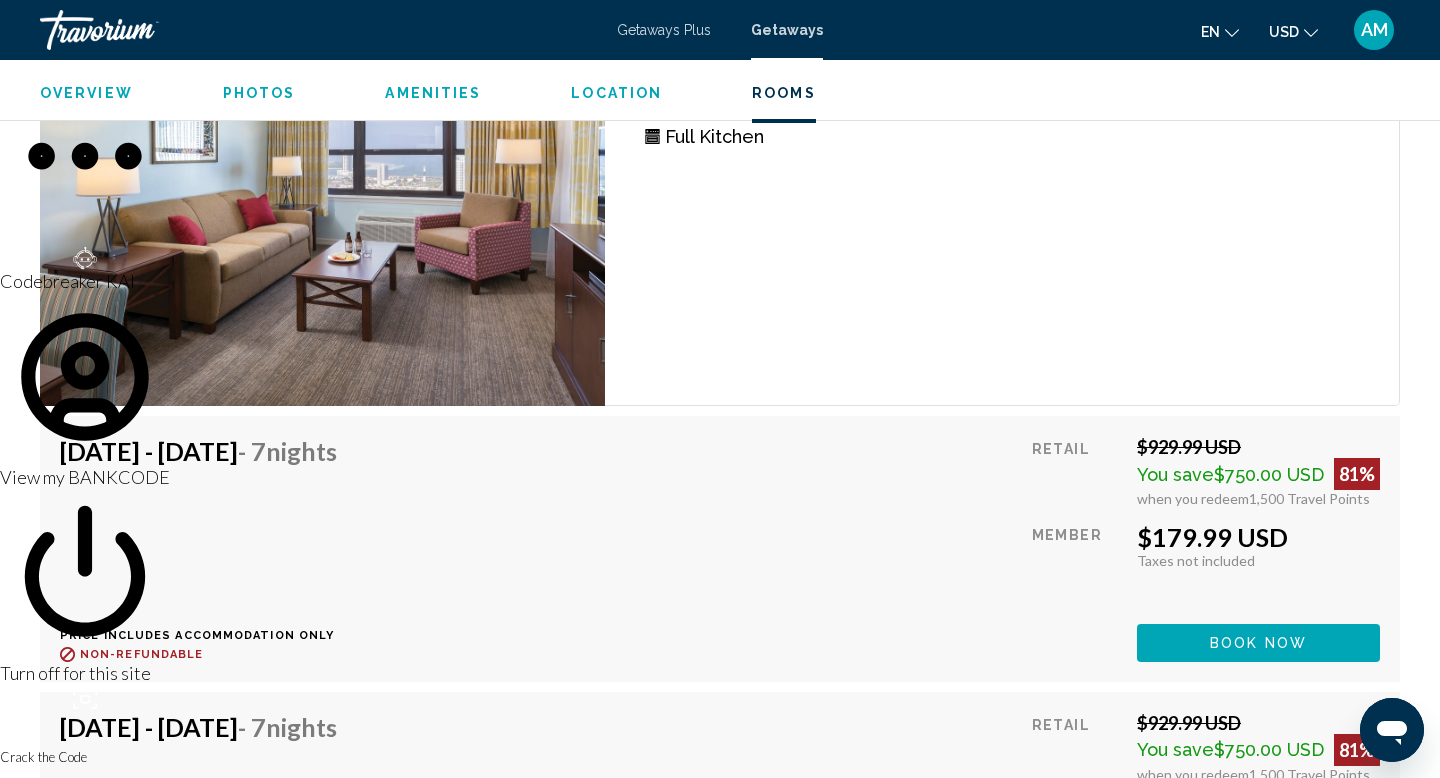 scroll, scrollTop: 4055, scrollLeft: 0, axis: vertical 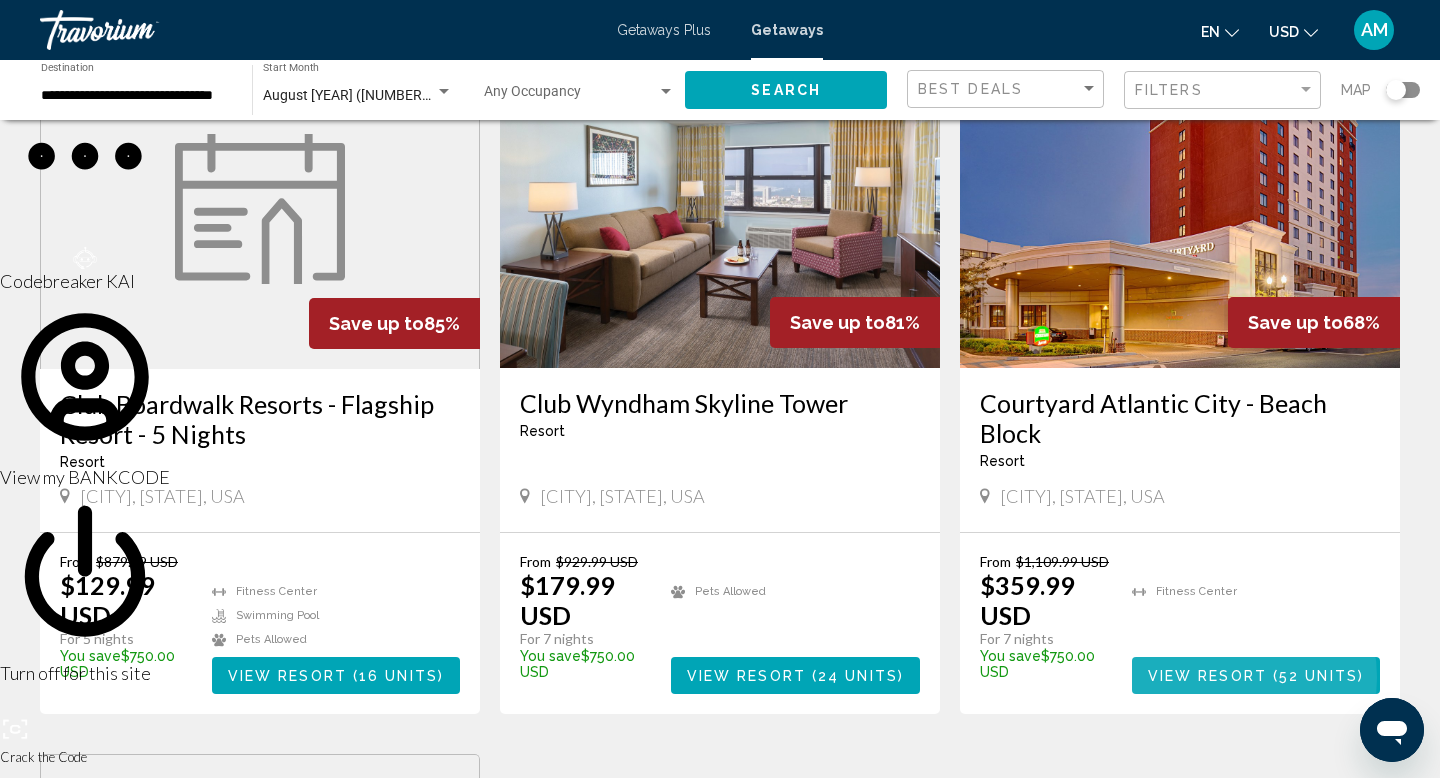 click on "View Resort" at bounding box center (1207, 676) 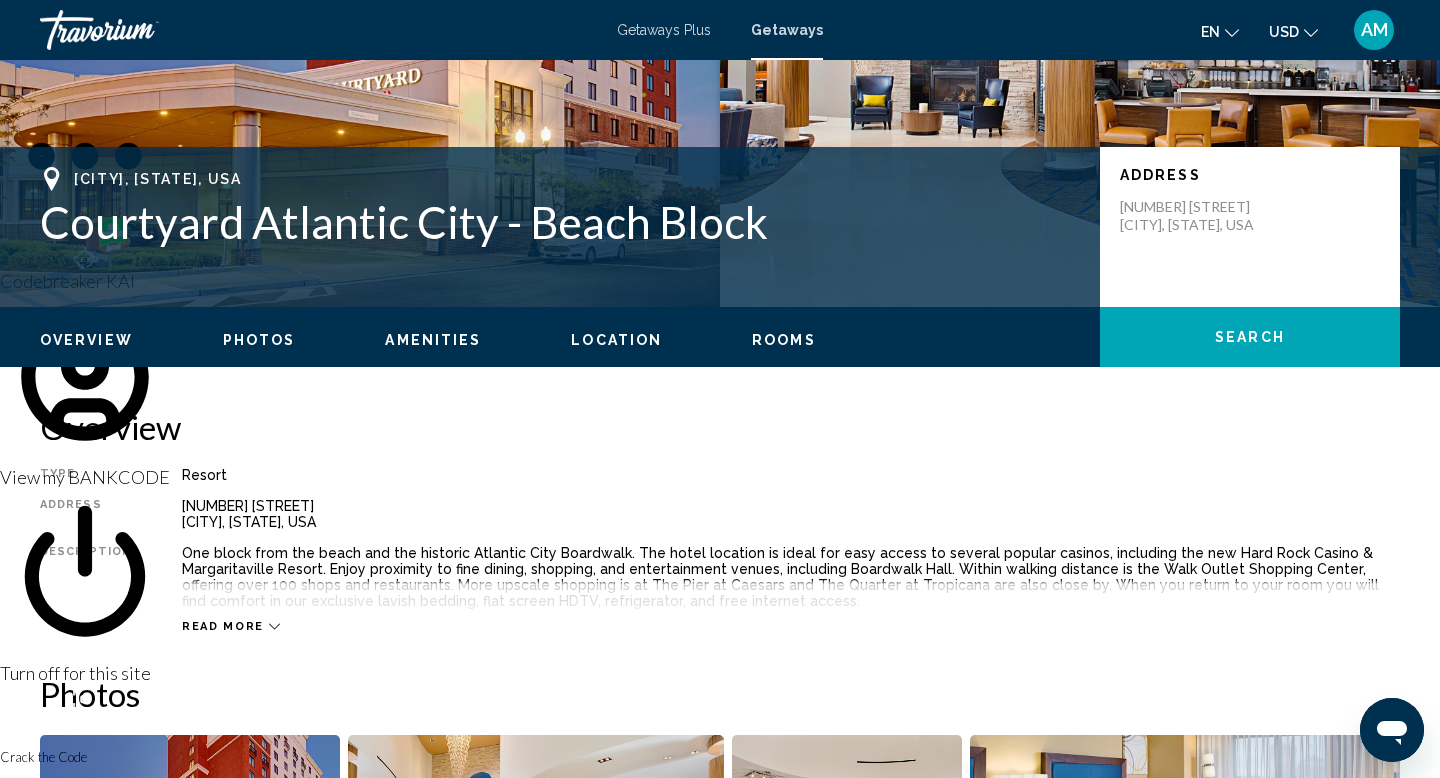 scroll, scrollTop: 0, scrollLeft: 0, axis: both 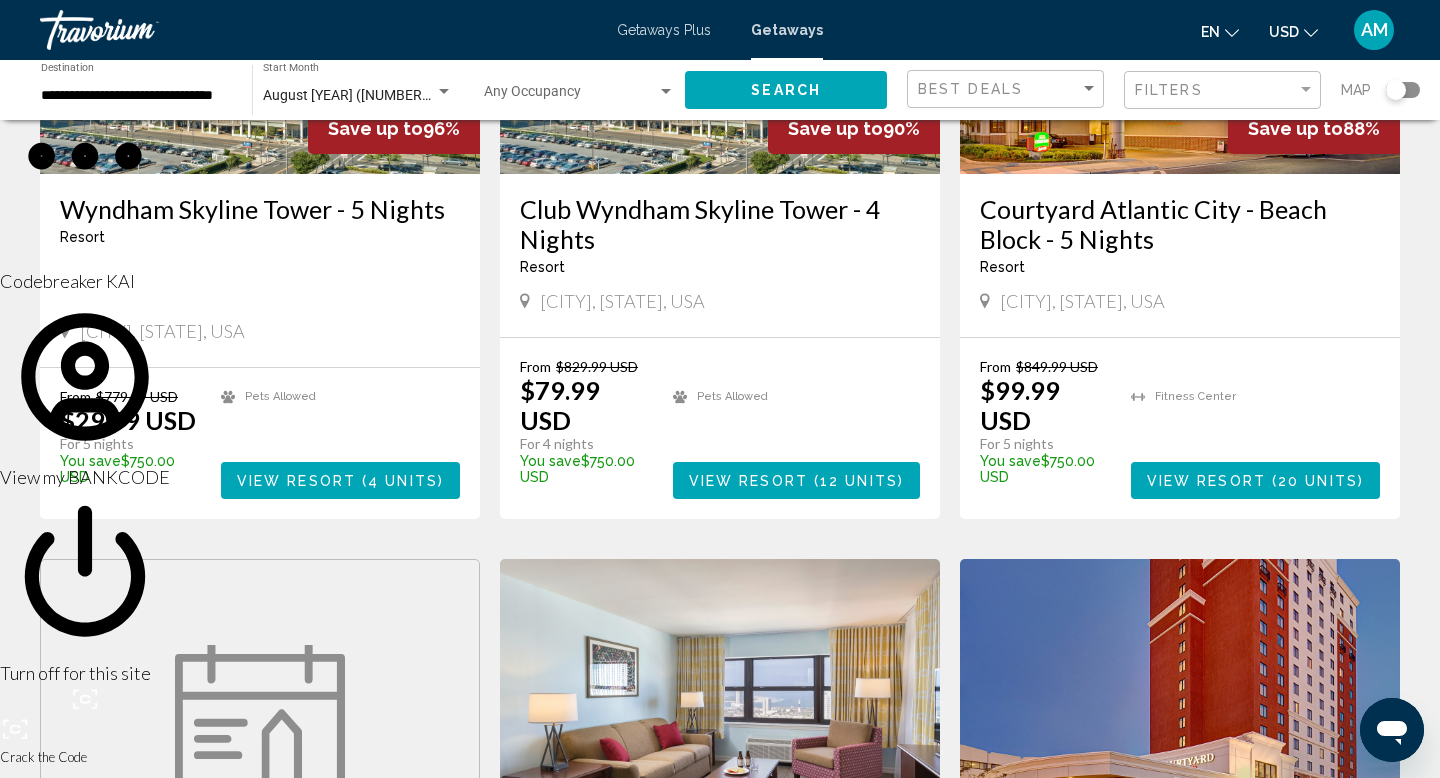 click on "( 4 units )" at bounding box center [400, 481] 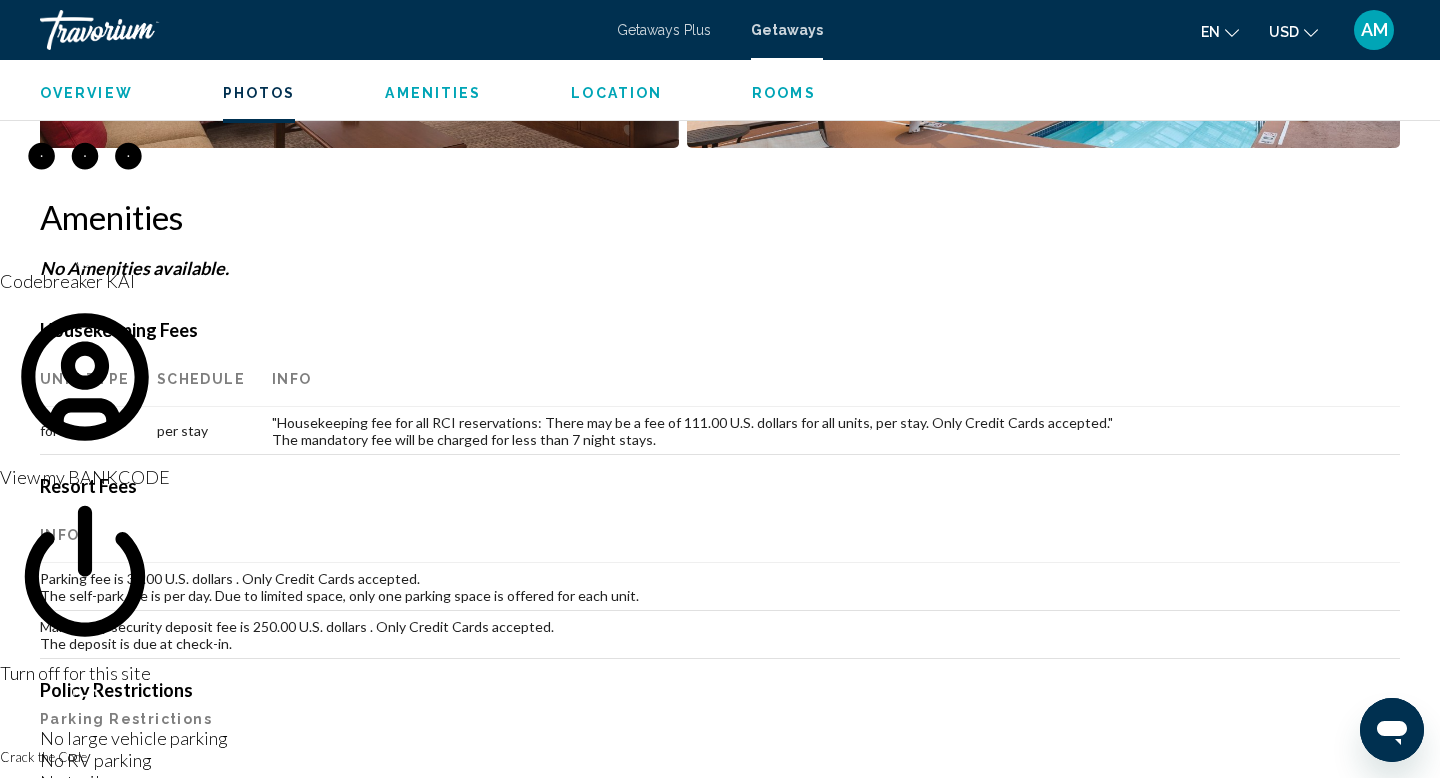 scroll, scrollTop: 1434, scrollLeft: 0, axis: vertical 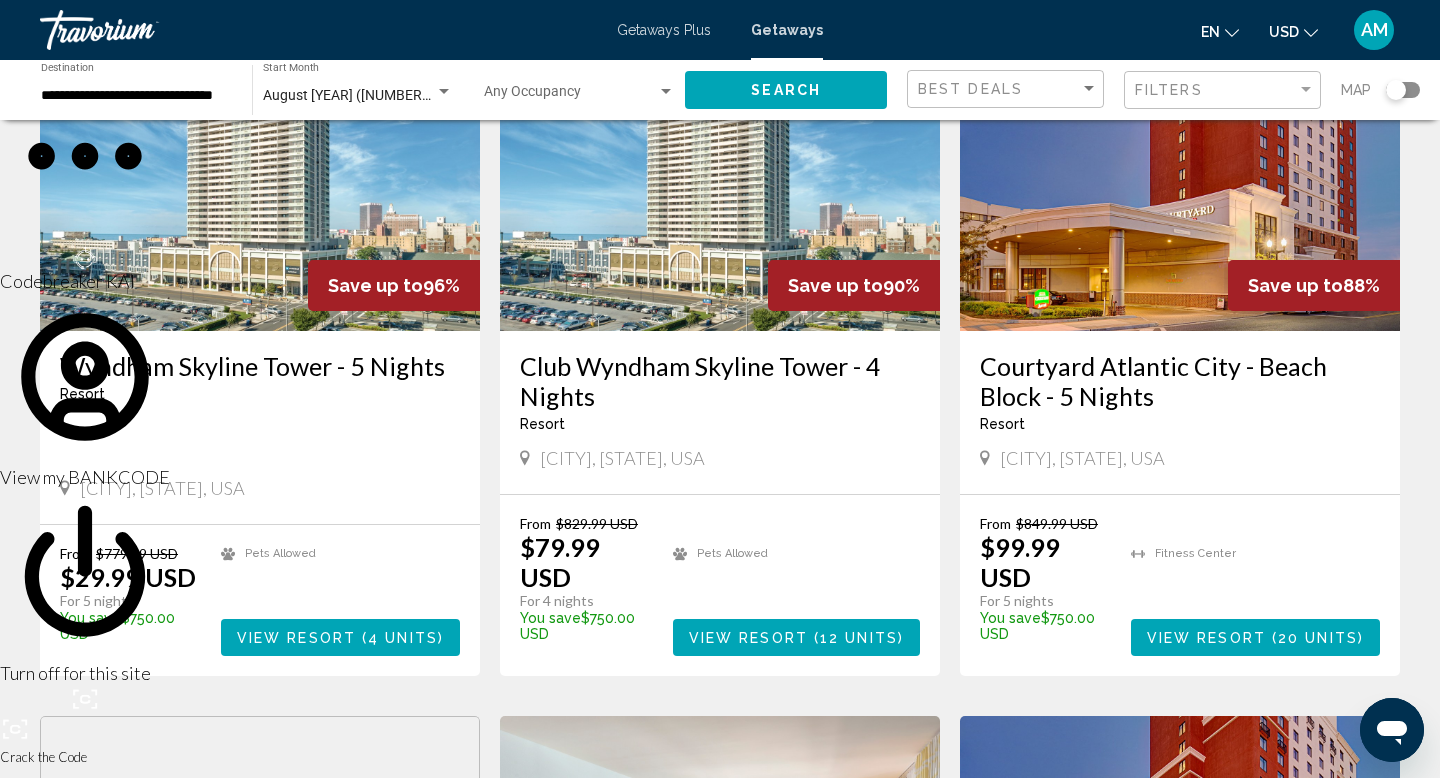 click on "View Resort" at bounding box center [1206, 638] 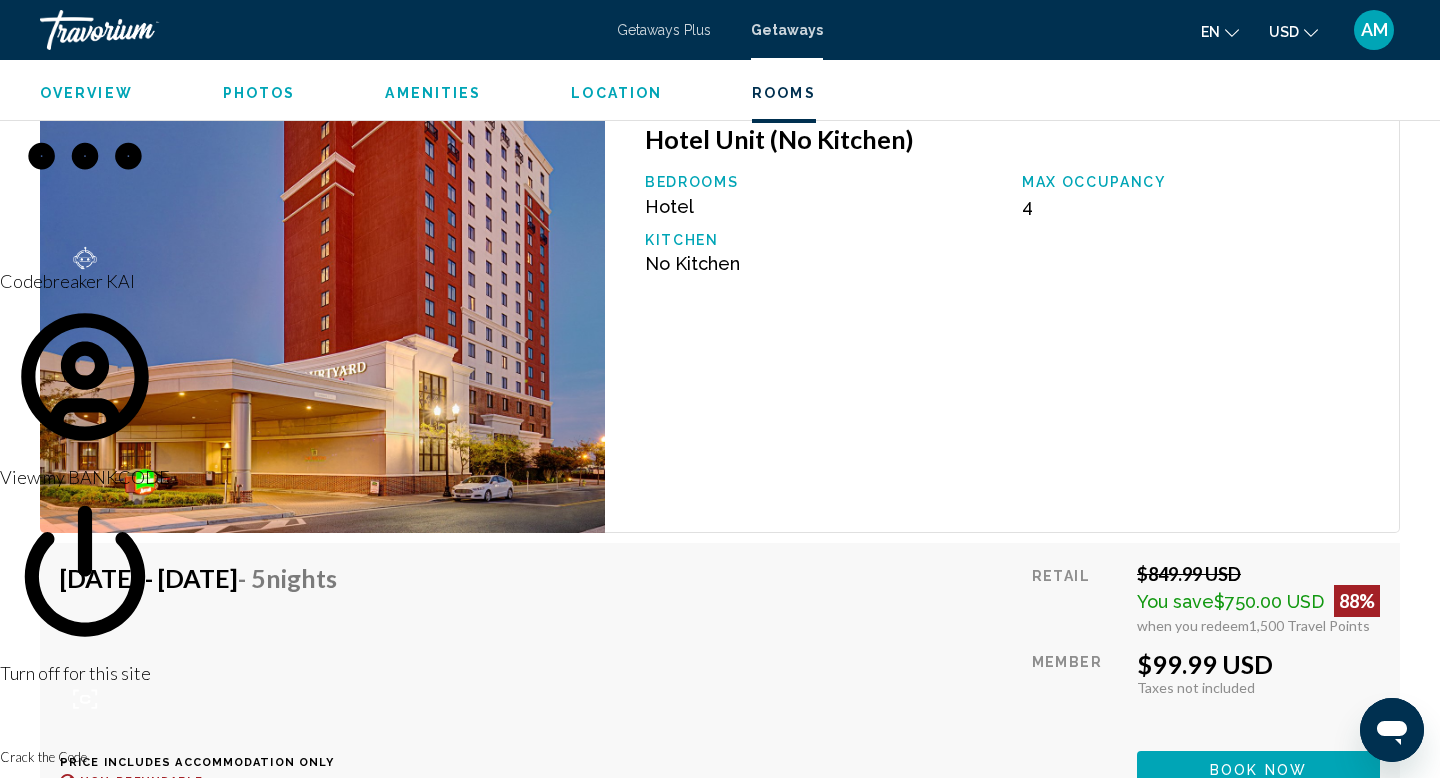 scroll, scrollTop: 2894, scrollLeft: 0, axis: vertical 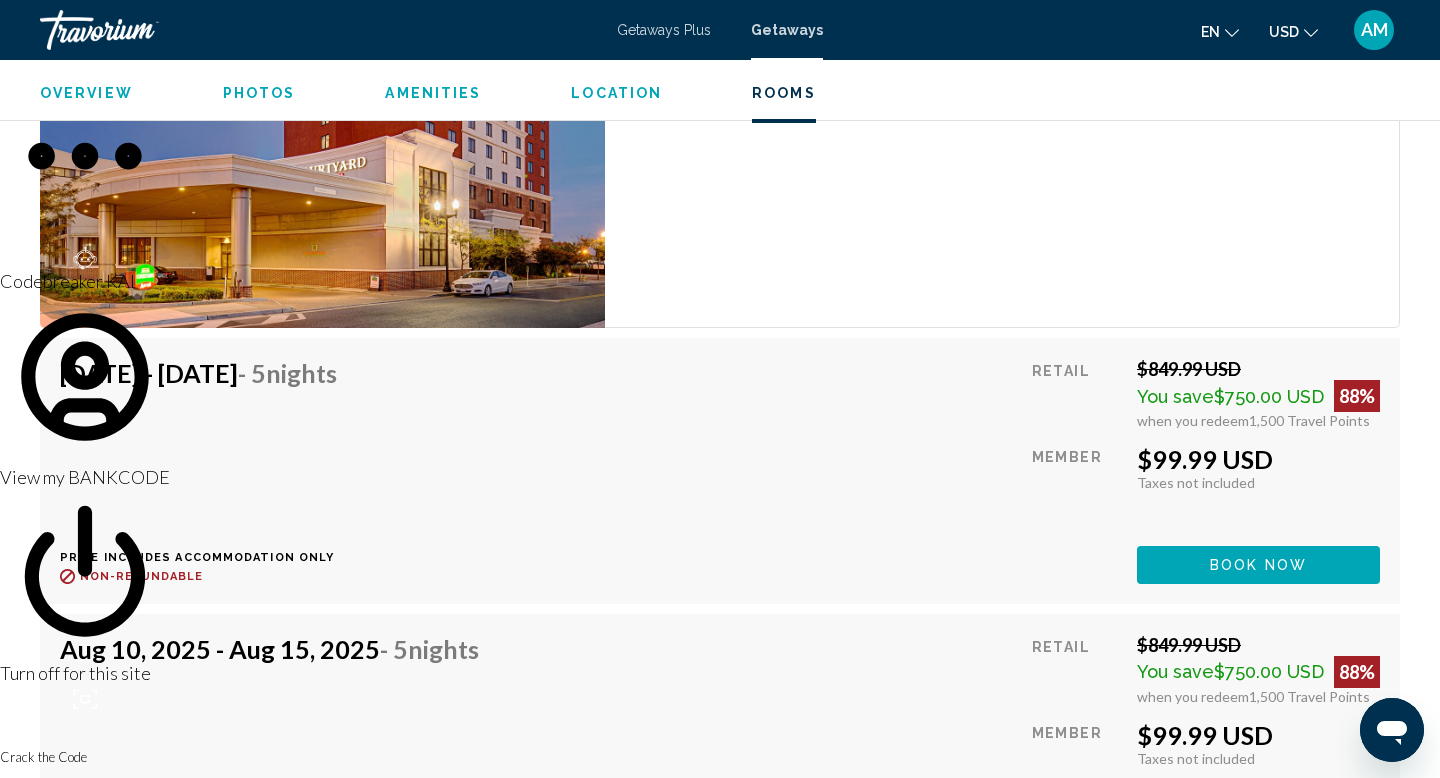 click on "Aug 3, 2025 - Aug 8, 2025  - 5  Nights" at bounding box center [198, 373] 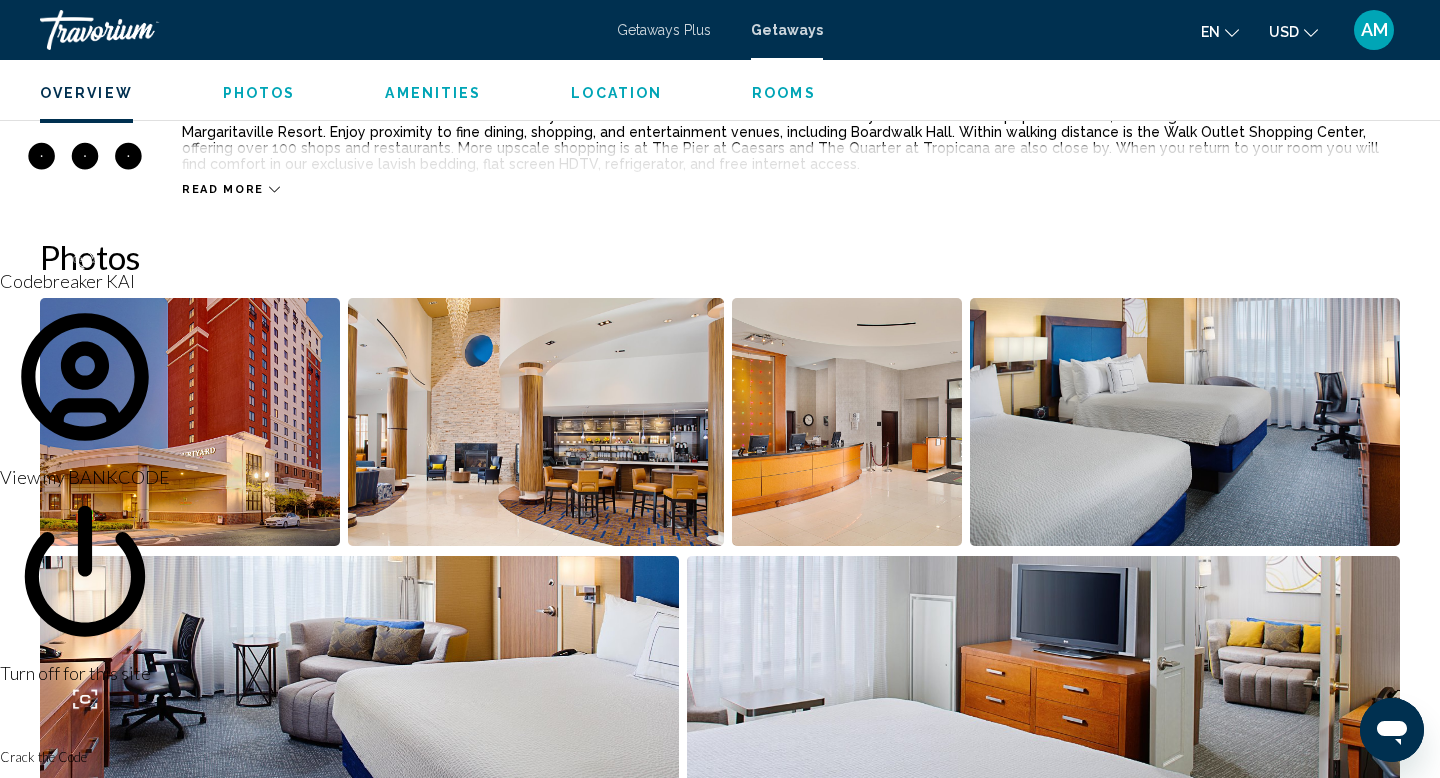 scroll, scrollTop: 0, scrollLeft: 0, axis: both 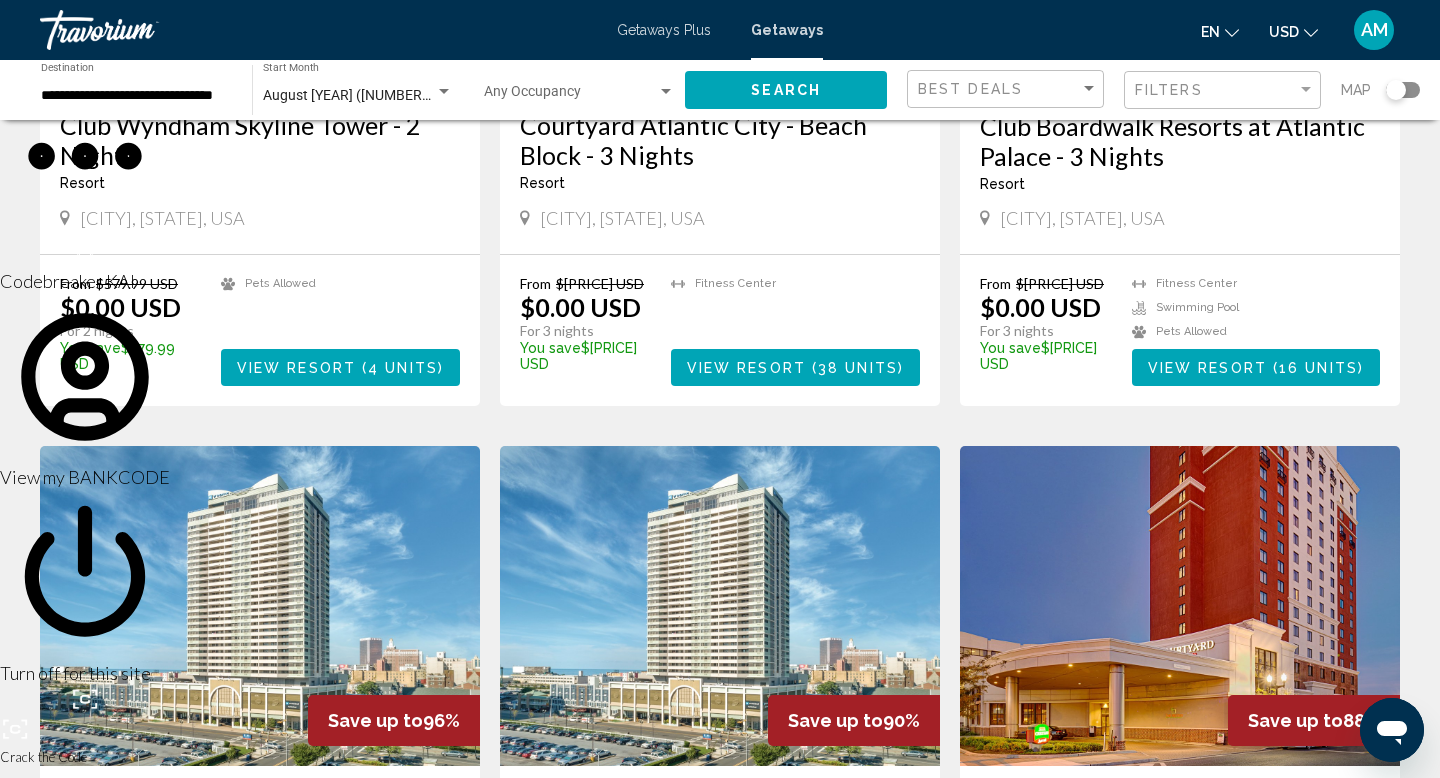 click on "View Resort" at bounding box center [1207, 368] 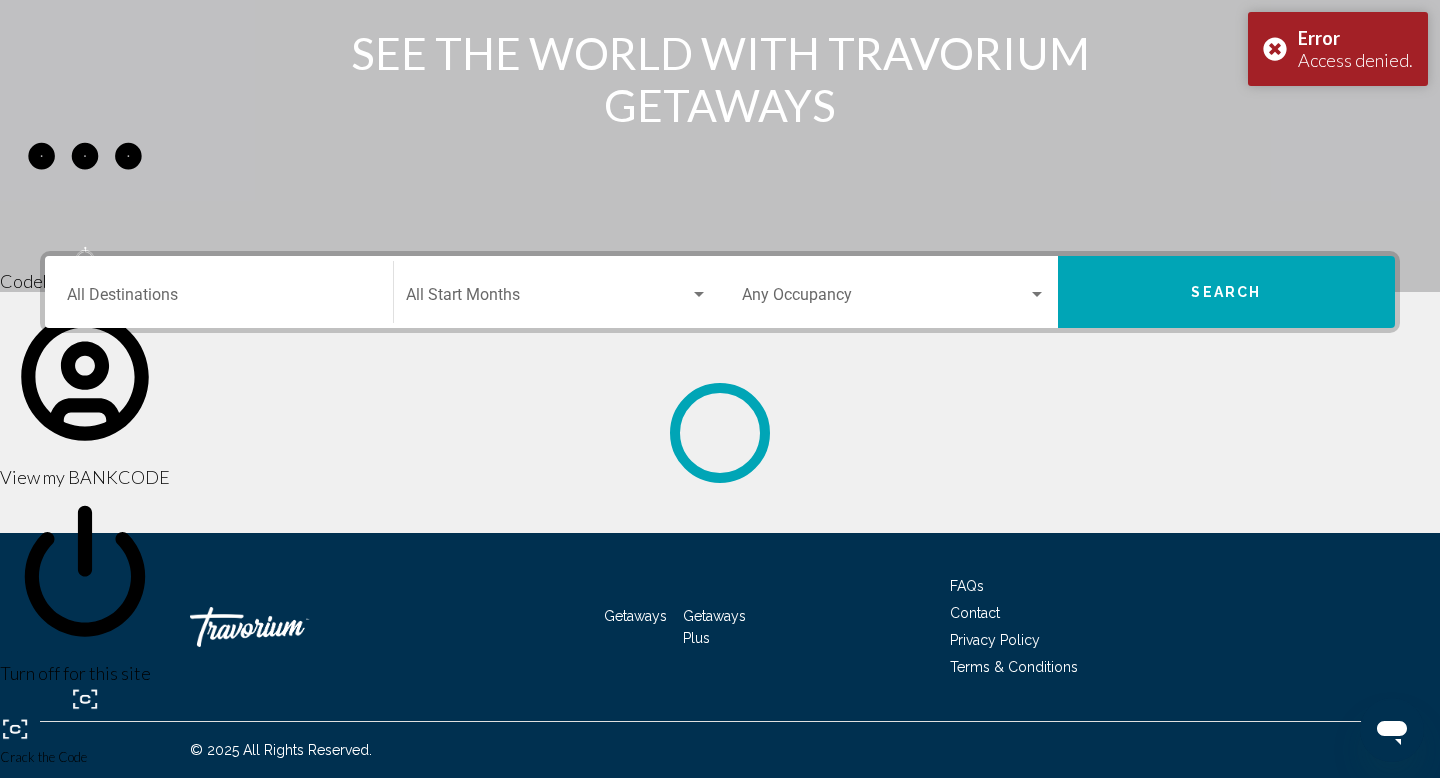 scroll, scrollTop: 0, scrollLeft: 0, axis: both 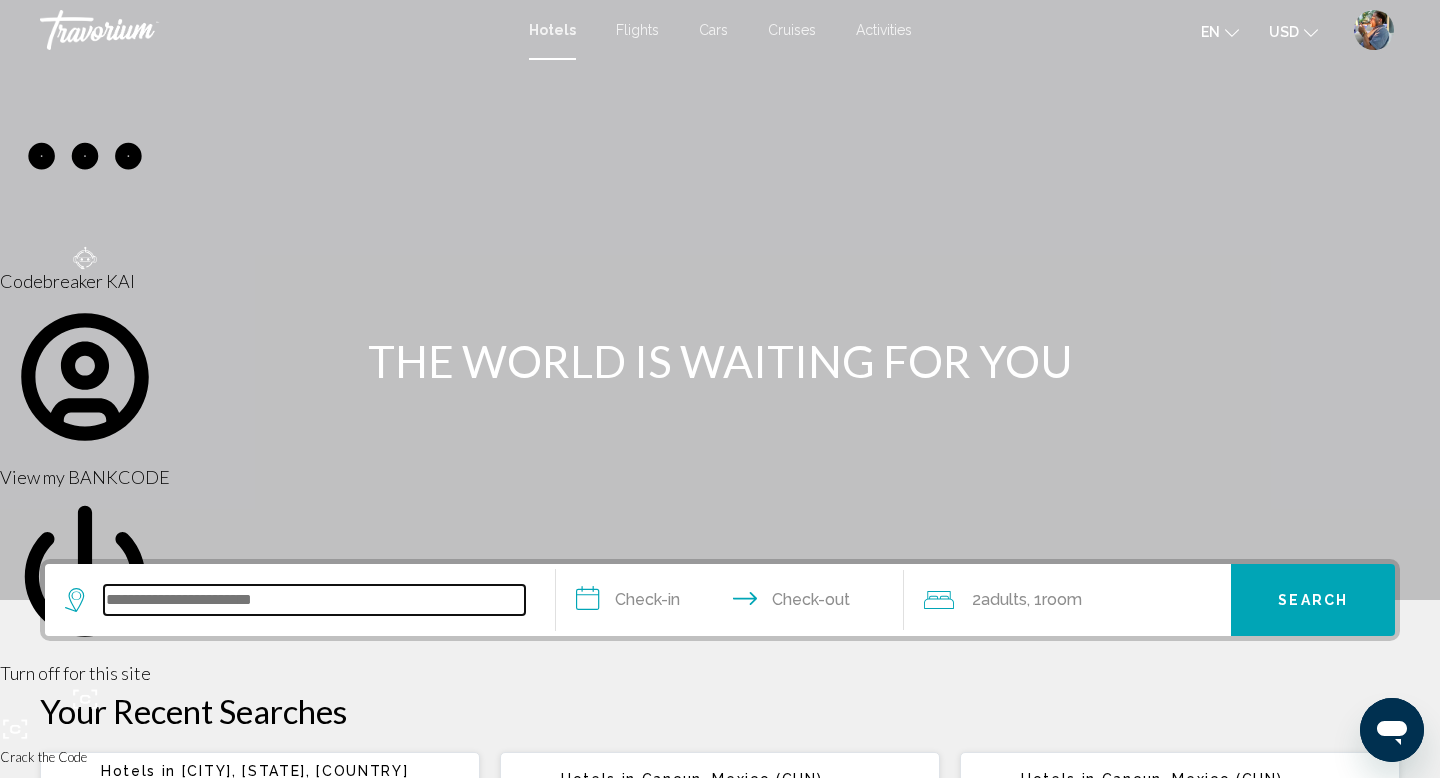 click at bounding box center [314, 600] 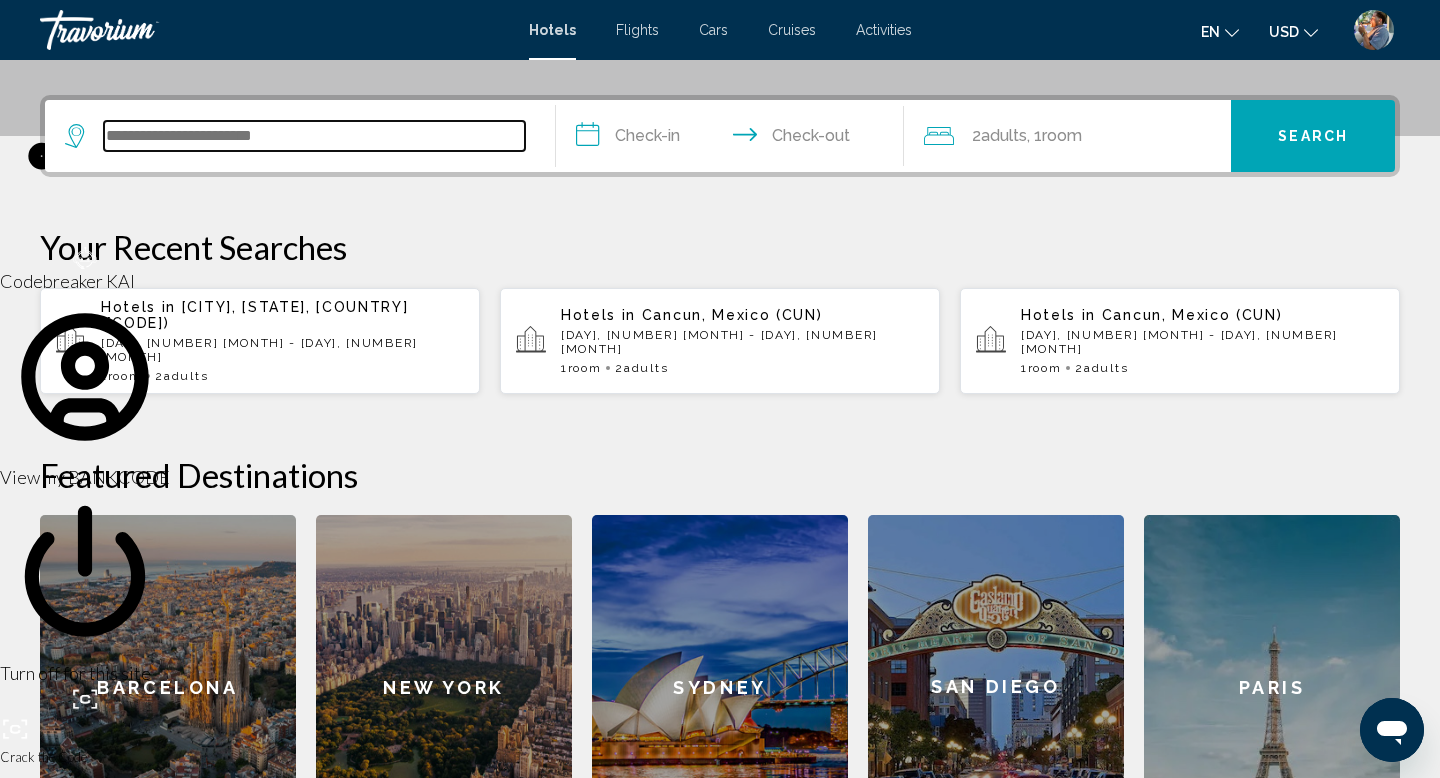scroll, scrollTop: 494, scrollLeft: 0, axis: vertical 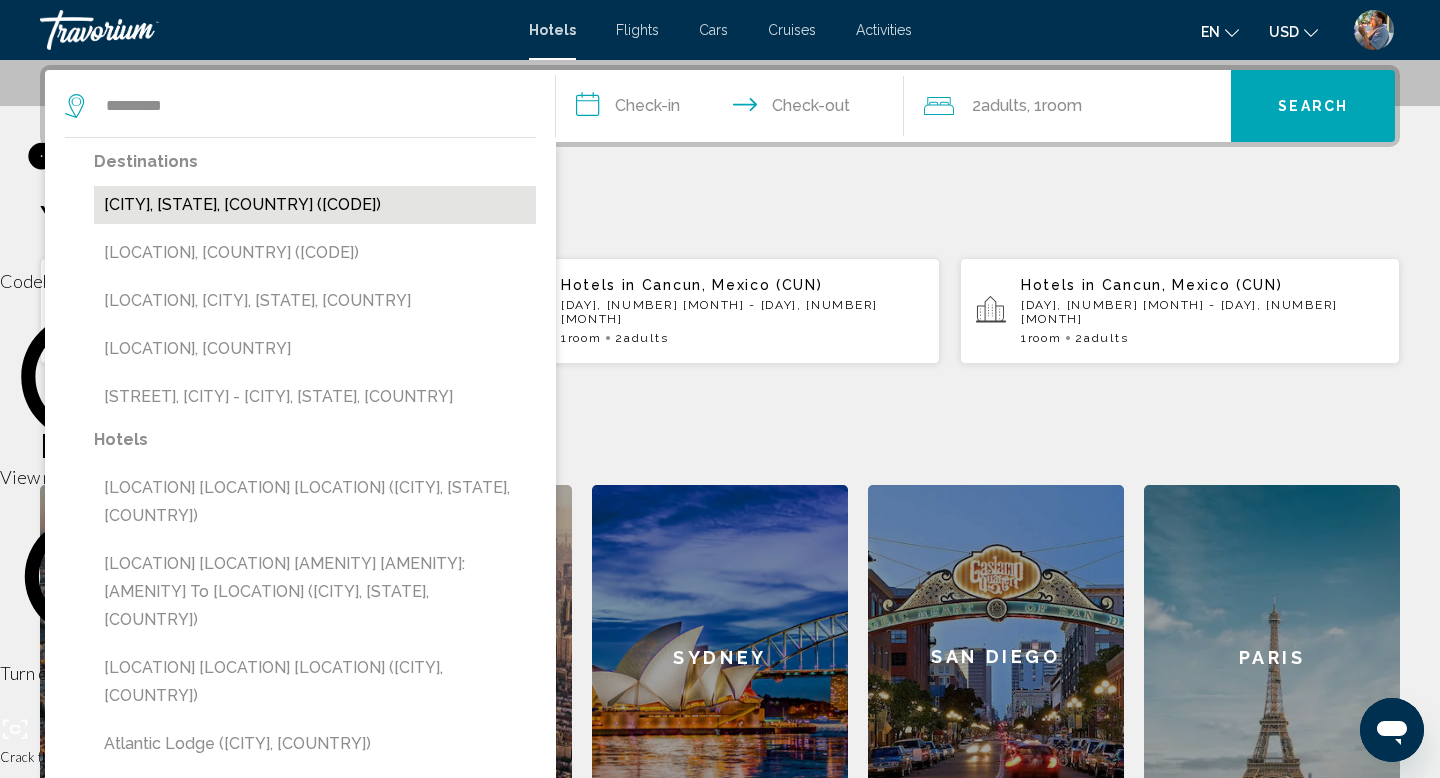 click on "[CITY], [STATE], [COUNTRY] ([CODE])" at bounding box center (315, 205) 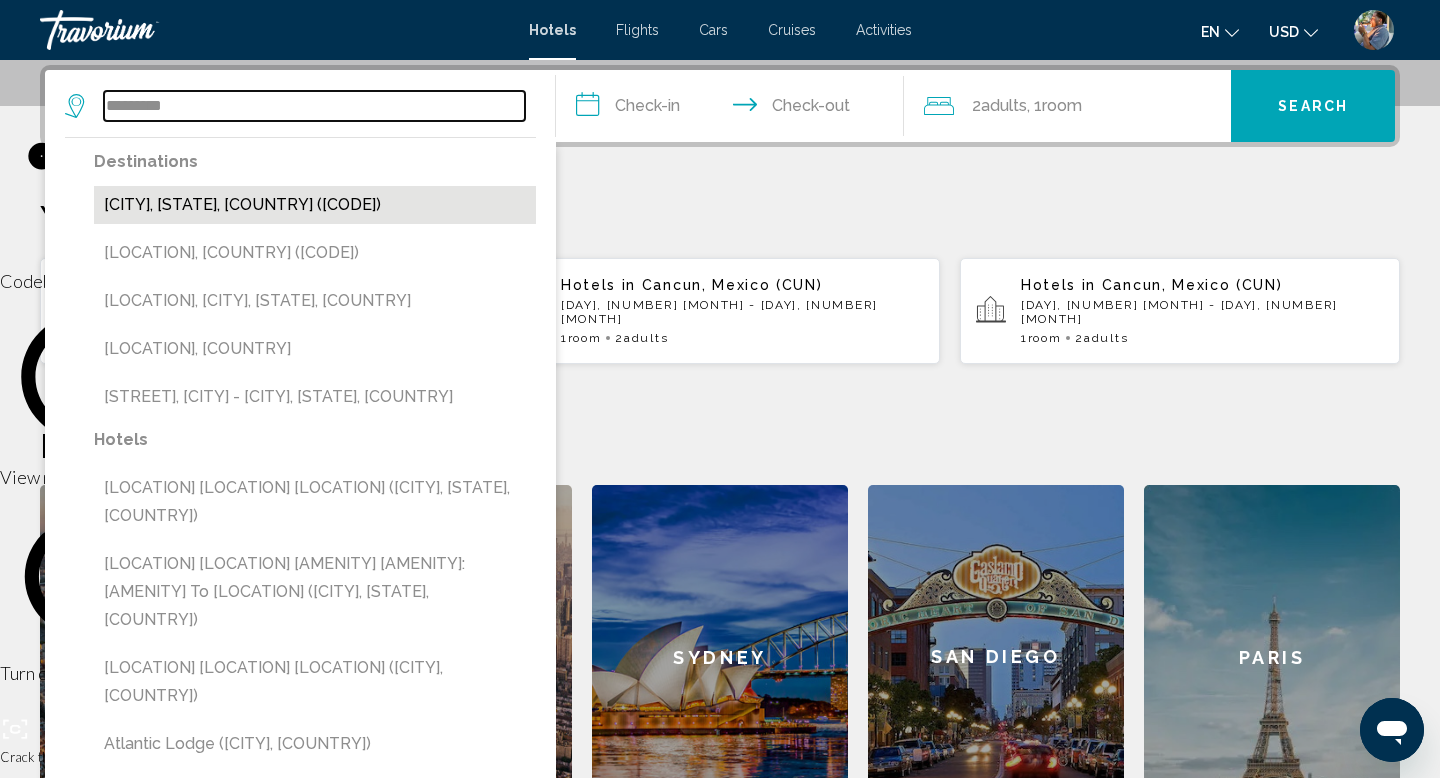 type on "**********" 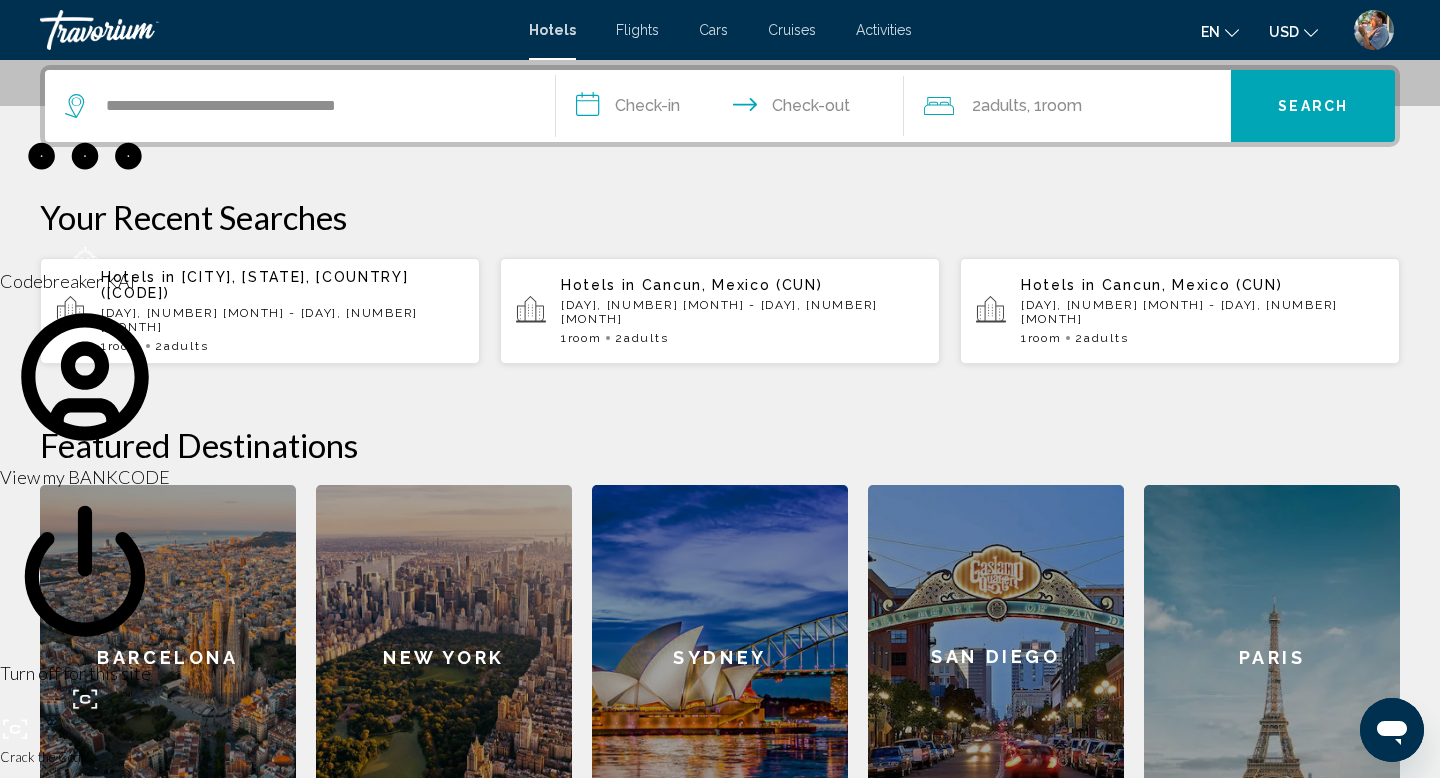 click on "**********" at bounding box center (734, 109) 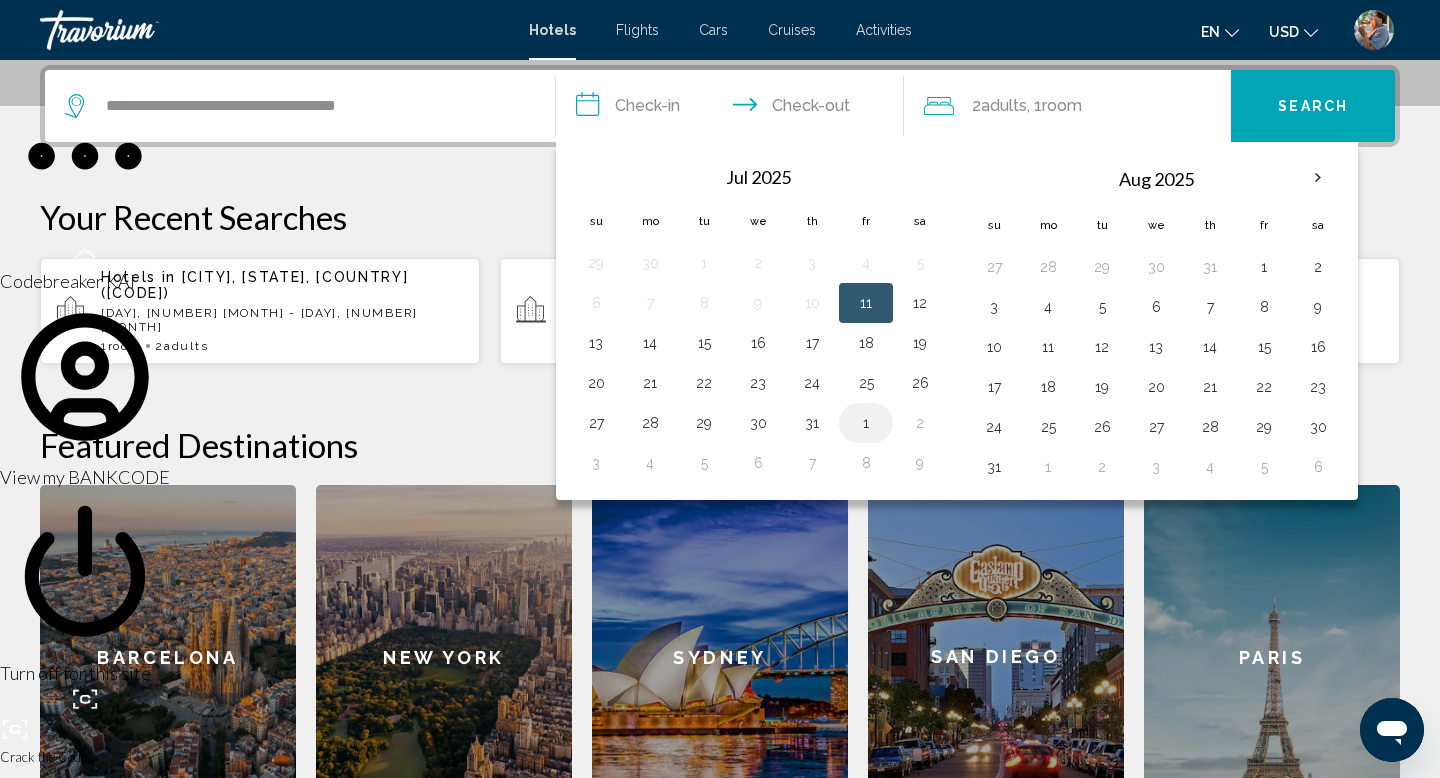 click on "1" at bounding box center [866, 423] 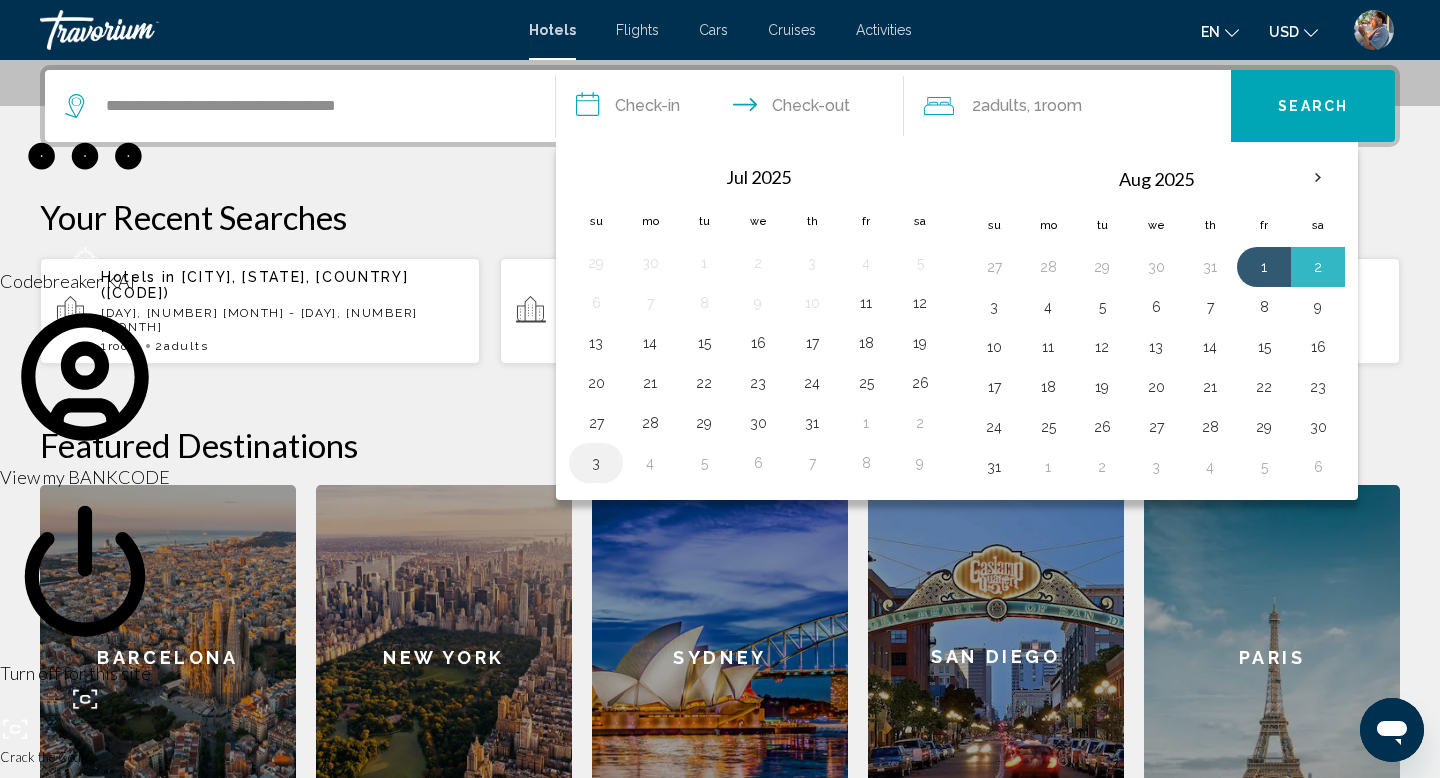 click on "3" at bounding box center (596, 463) 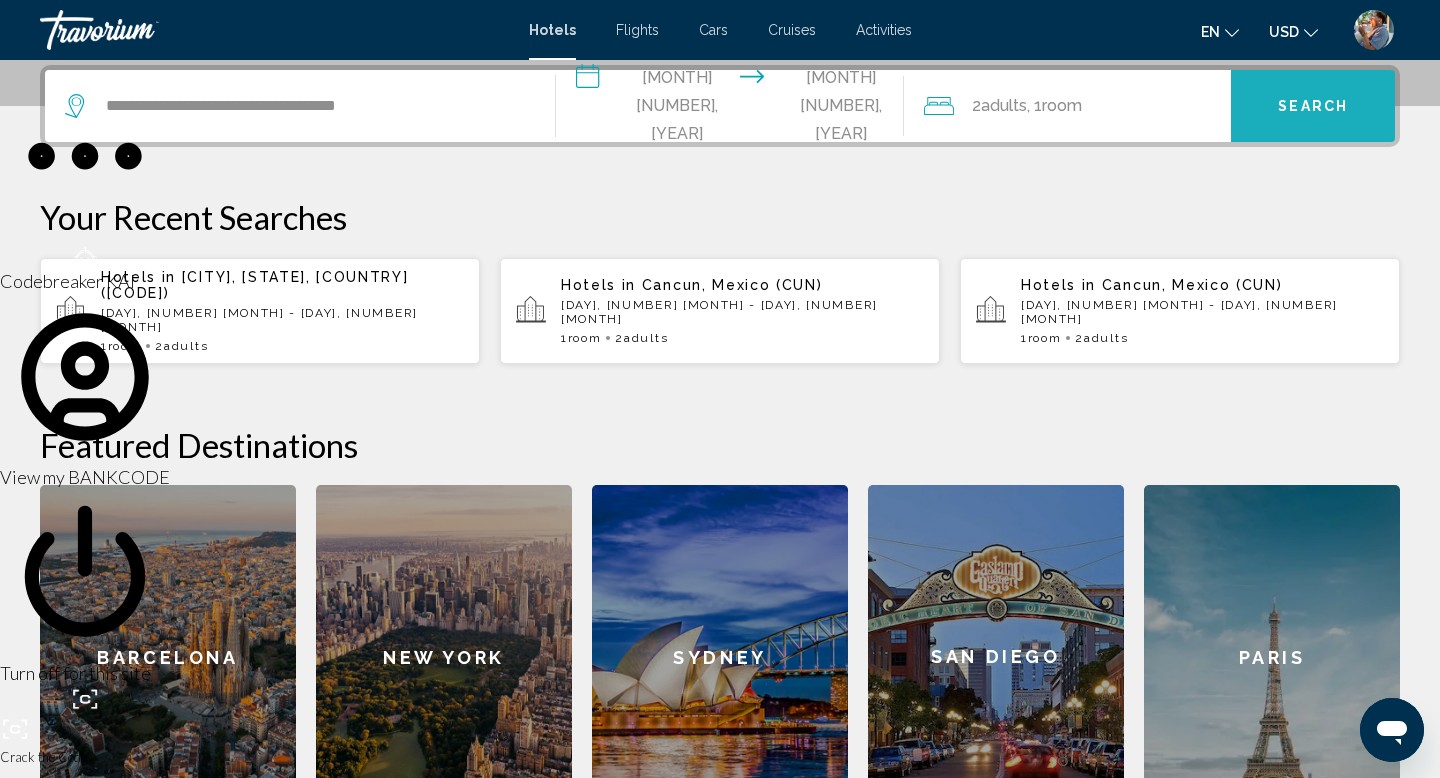 click on "Search" at bounding box center (1313, 107) 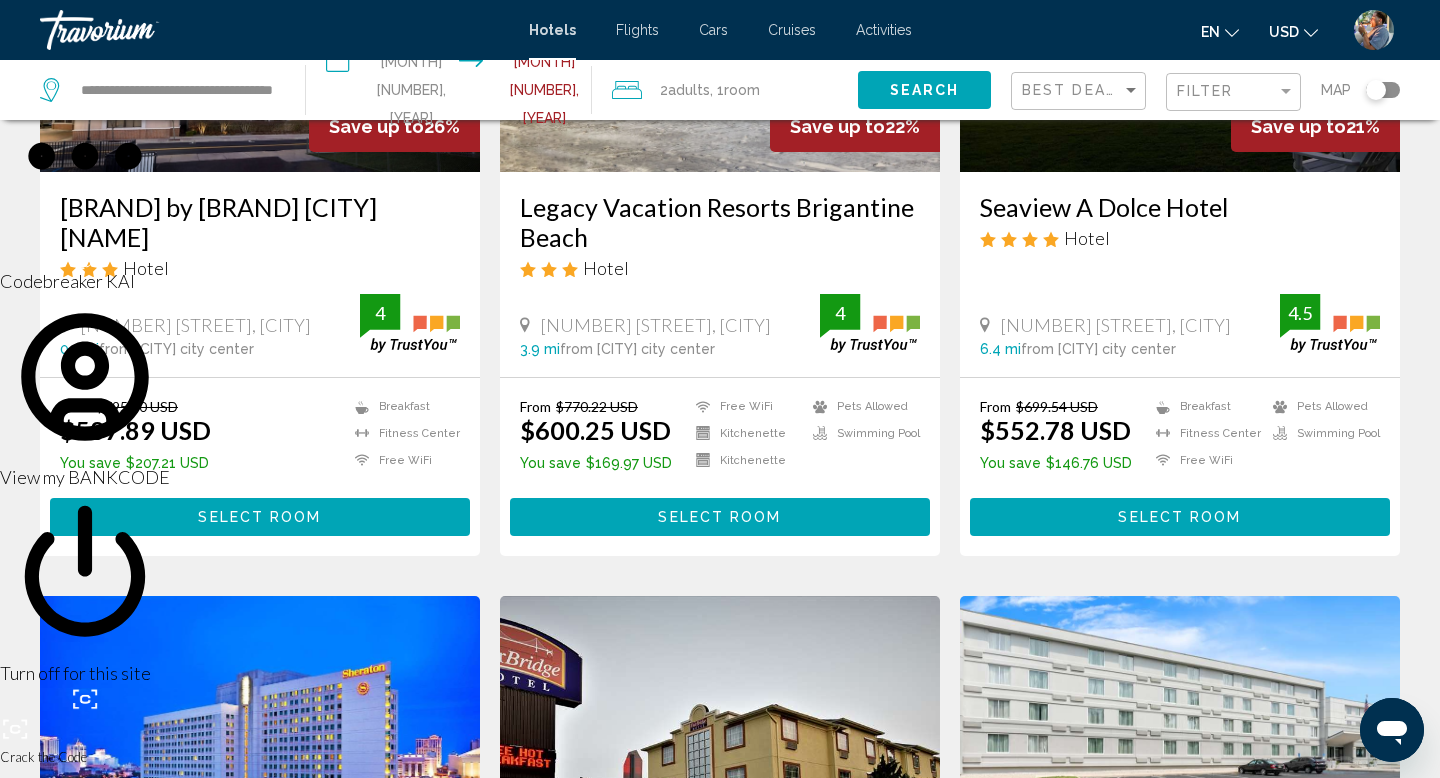 scroll, scrollTop: 0, scrollLeft: 0, axis: both 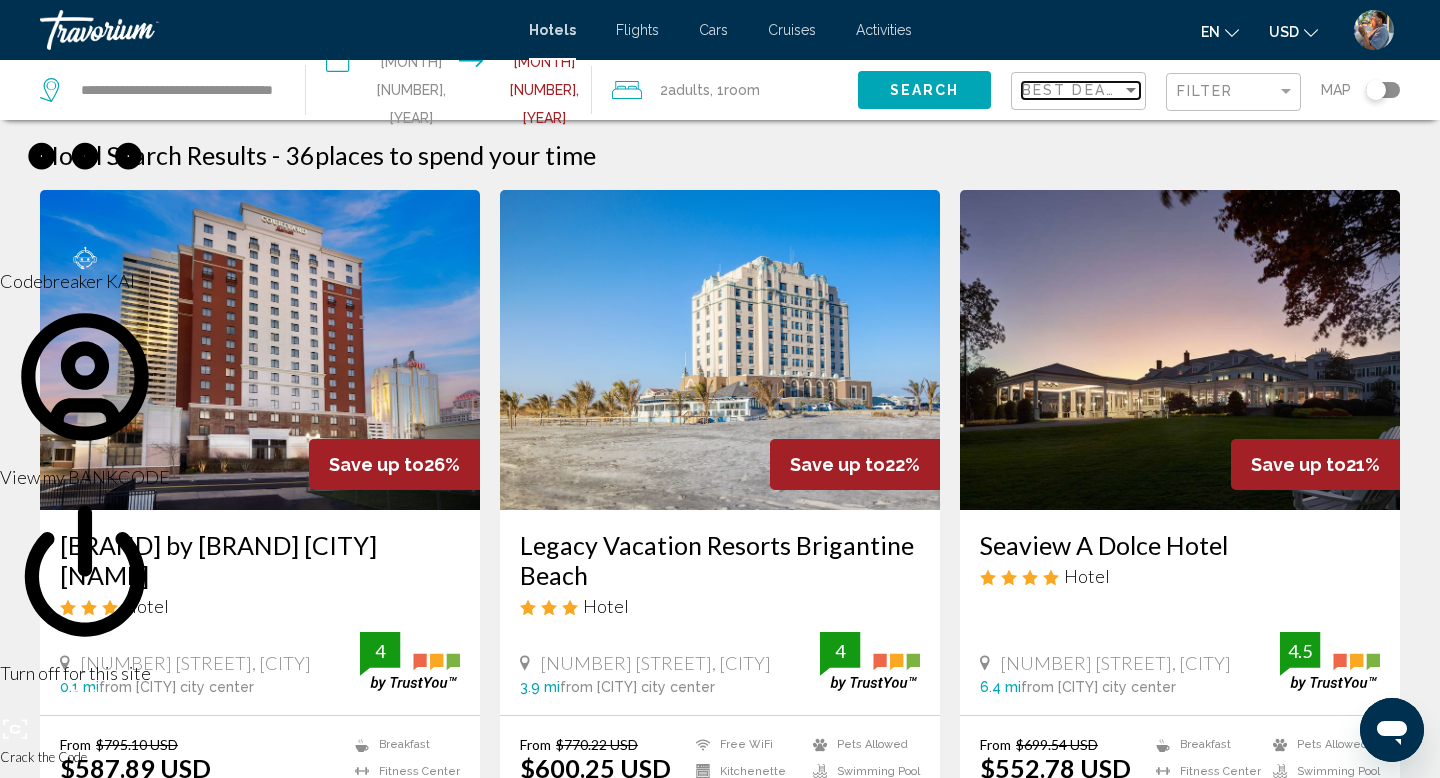 click at bounding box center [1131, 90] 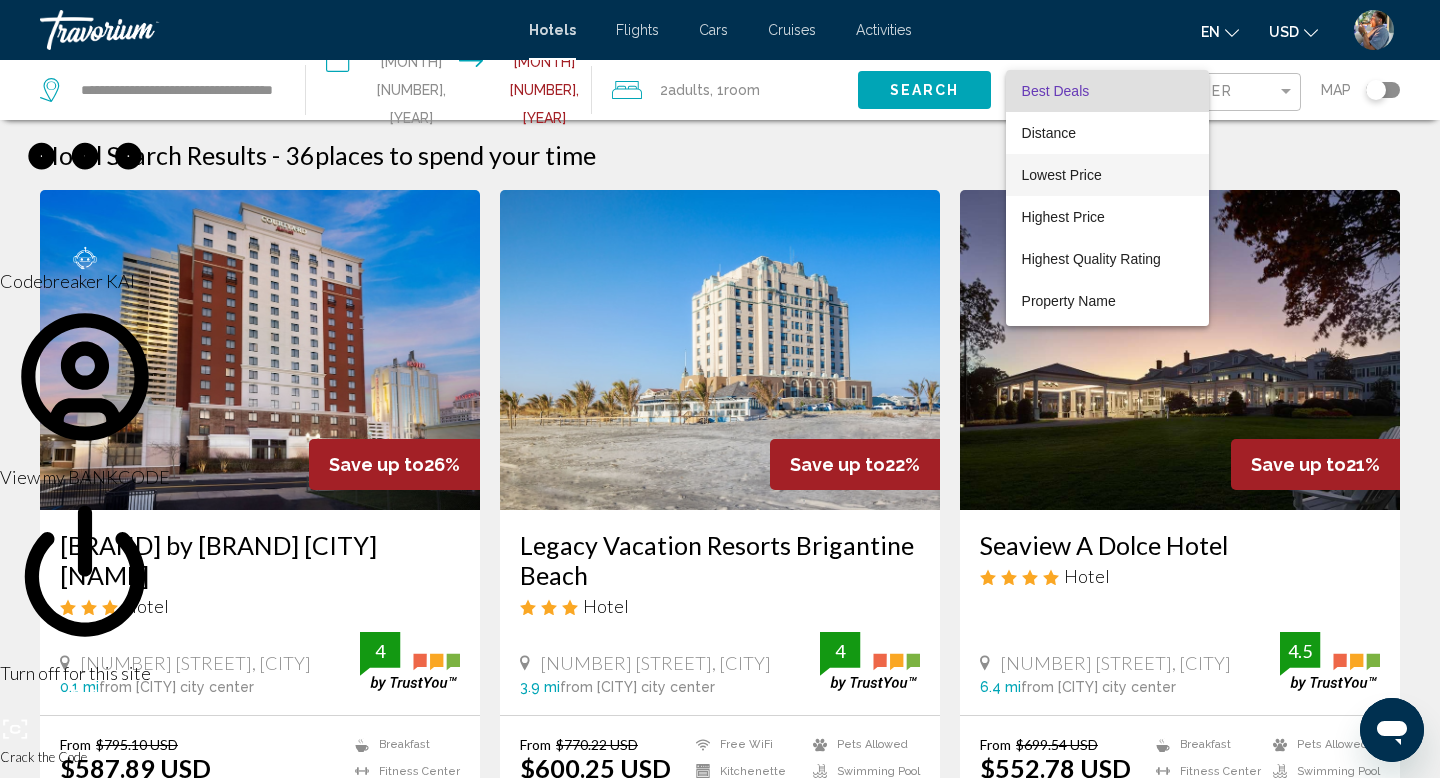 click on "Lowest Price" at bounding box center (1062, 175) 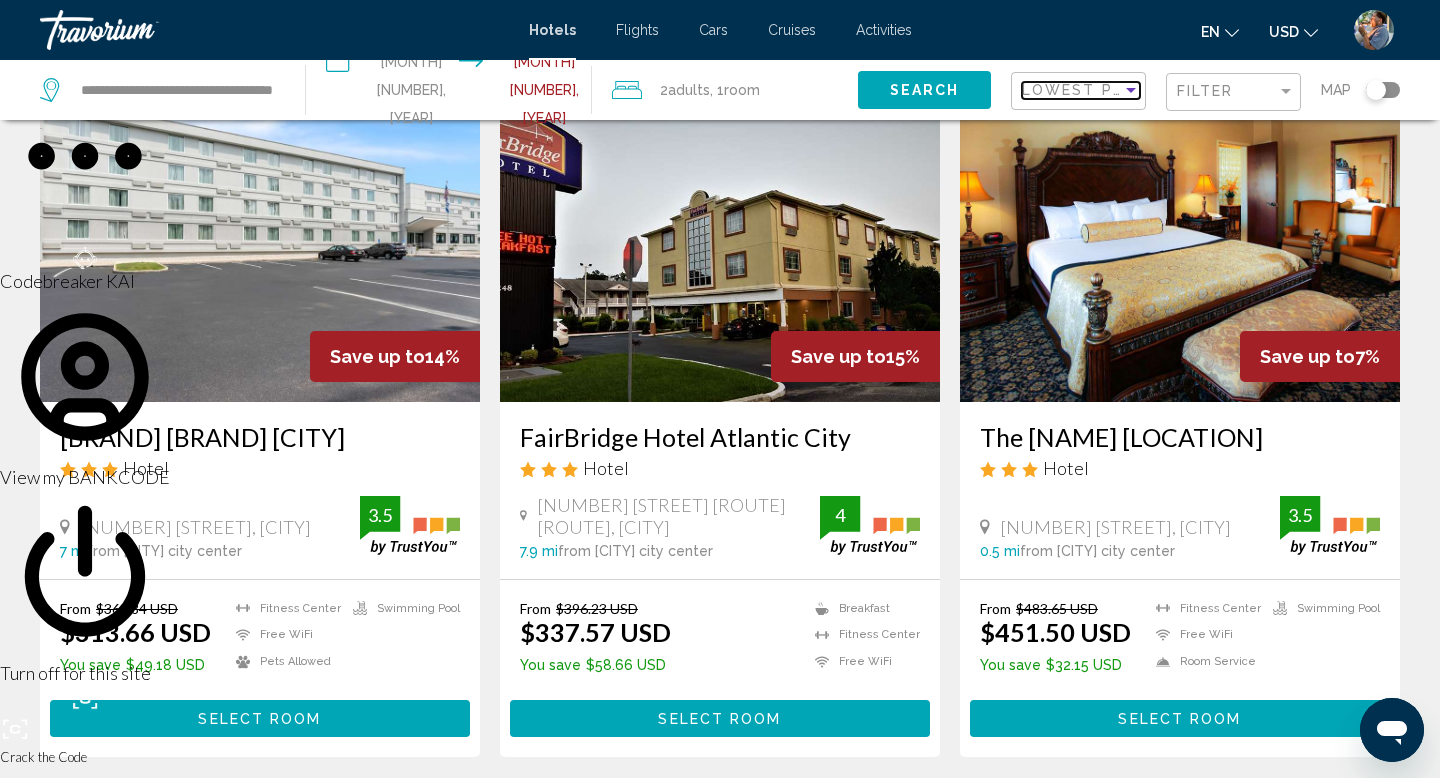 scroll, scrollTop: 0, scrollLeft: 0, axis: both 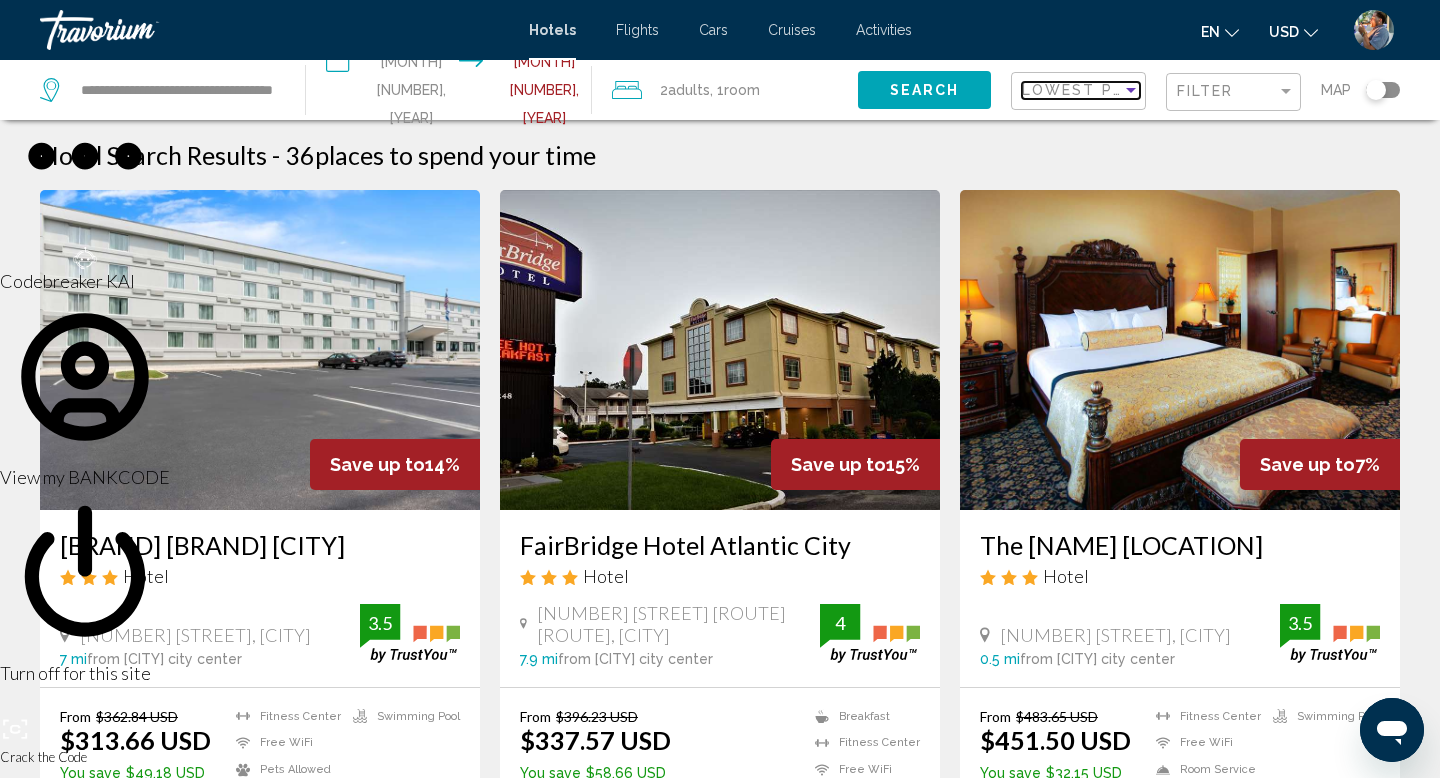 click at bounding box center [1131, 90] 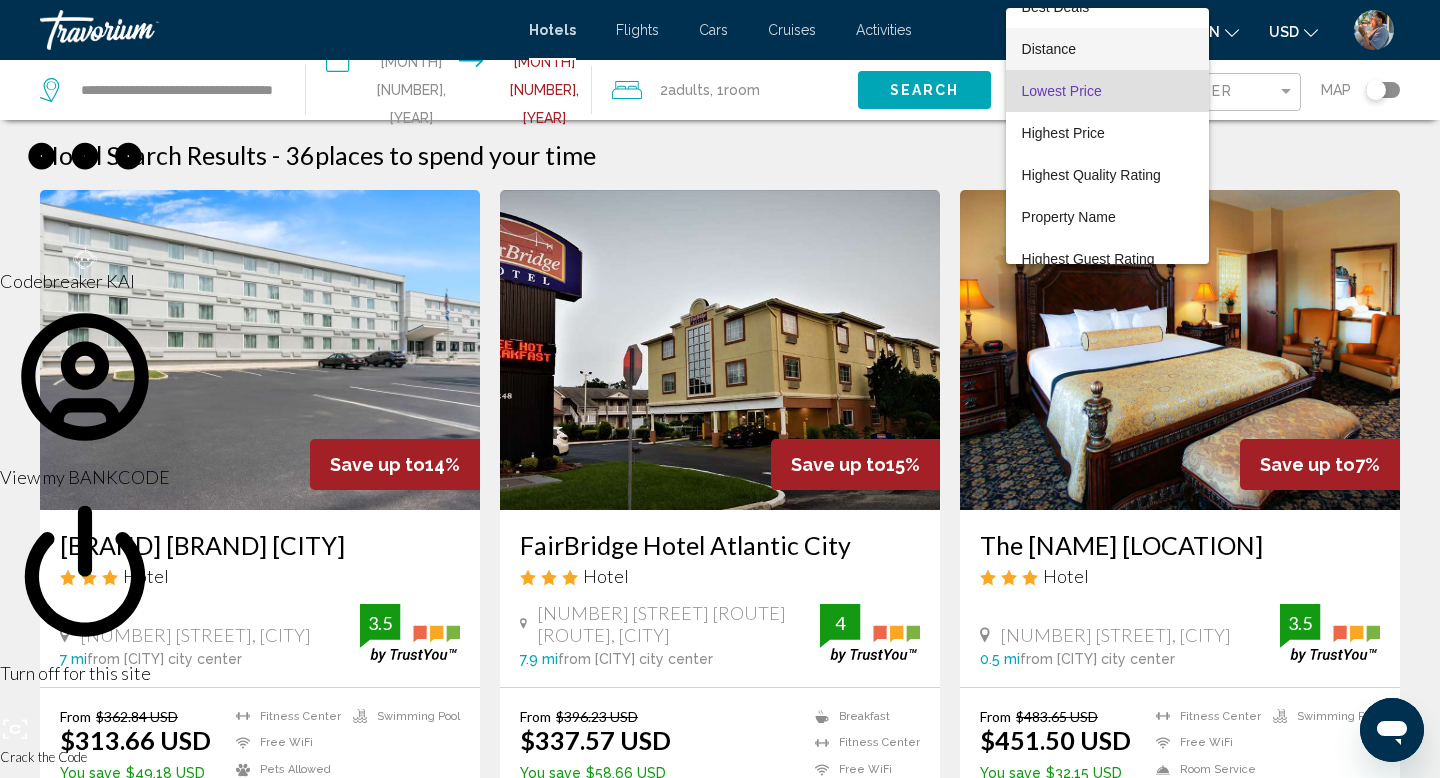 scroll, scrollTop: 0, scrollLeft: 0, axis: both 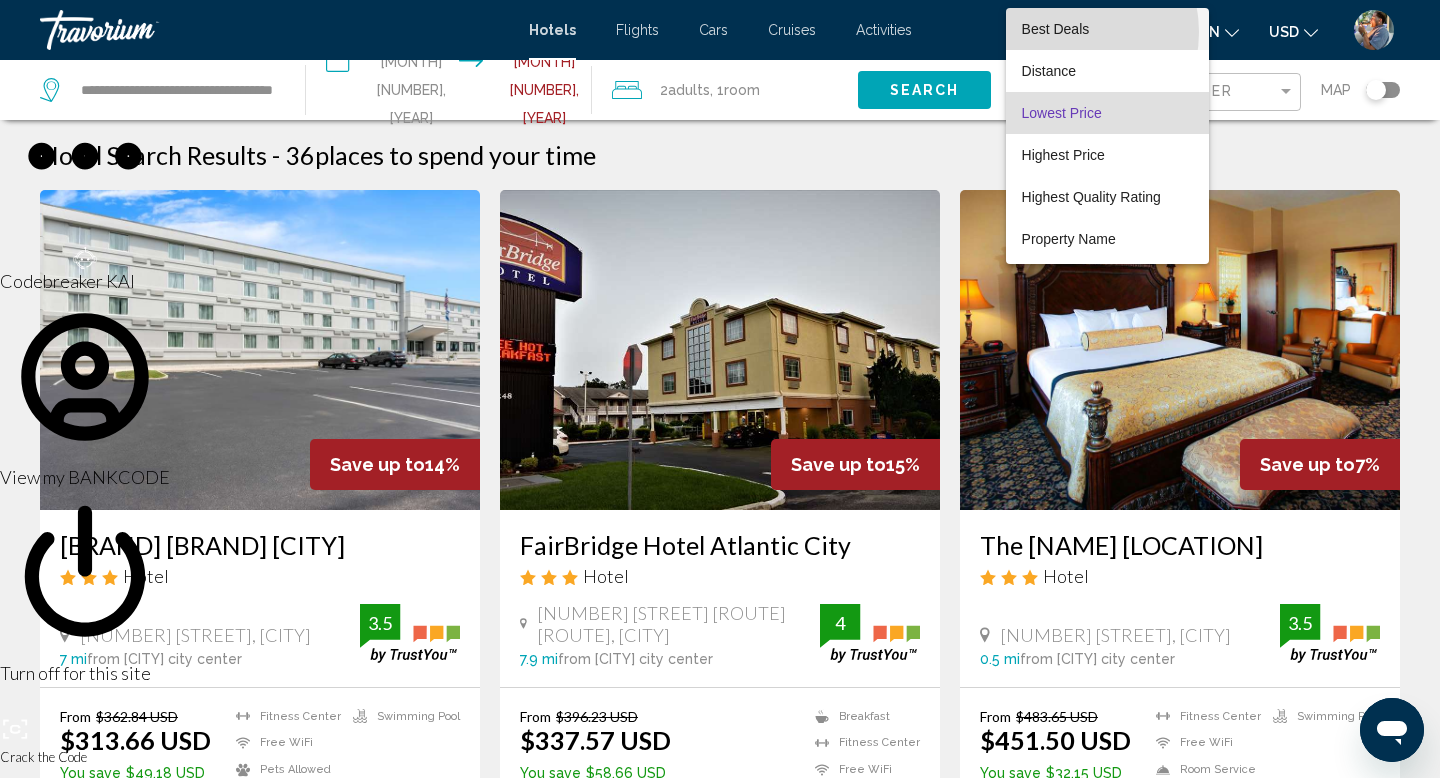 click on "Best Deals" at bounding box center (1056, 29) 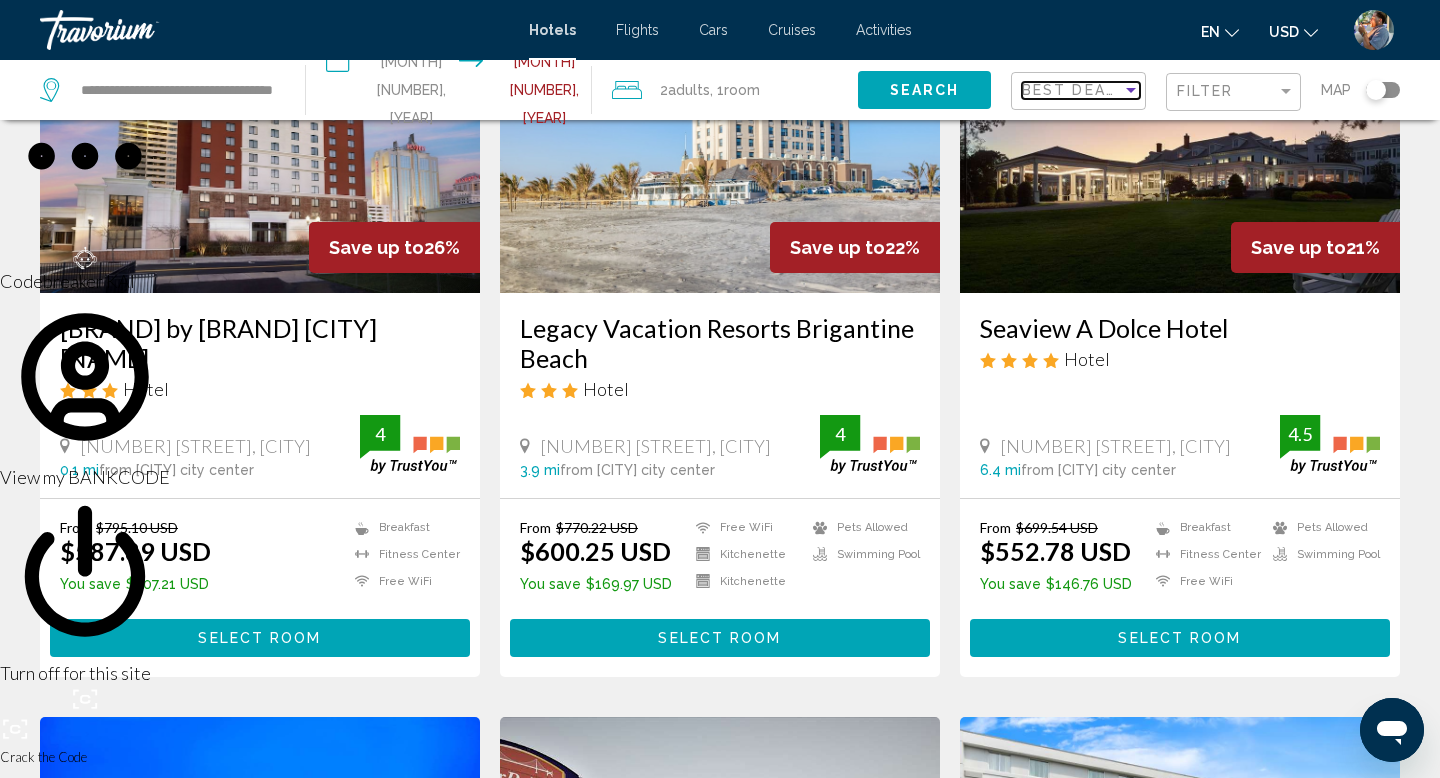 scroll, scrollTop: 0, scrollLeft: 0, axis: both 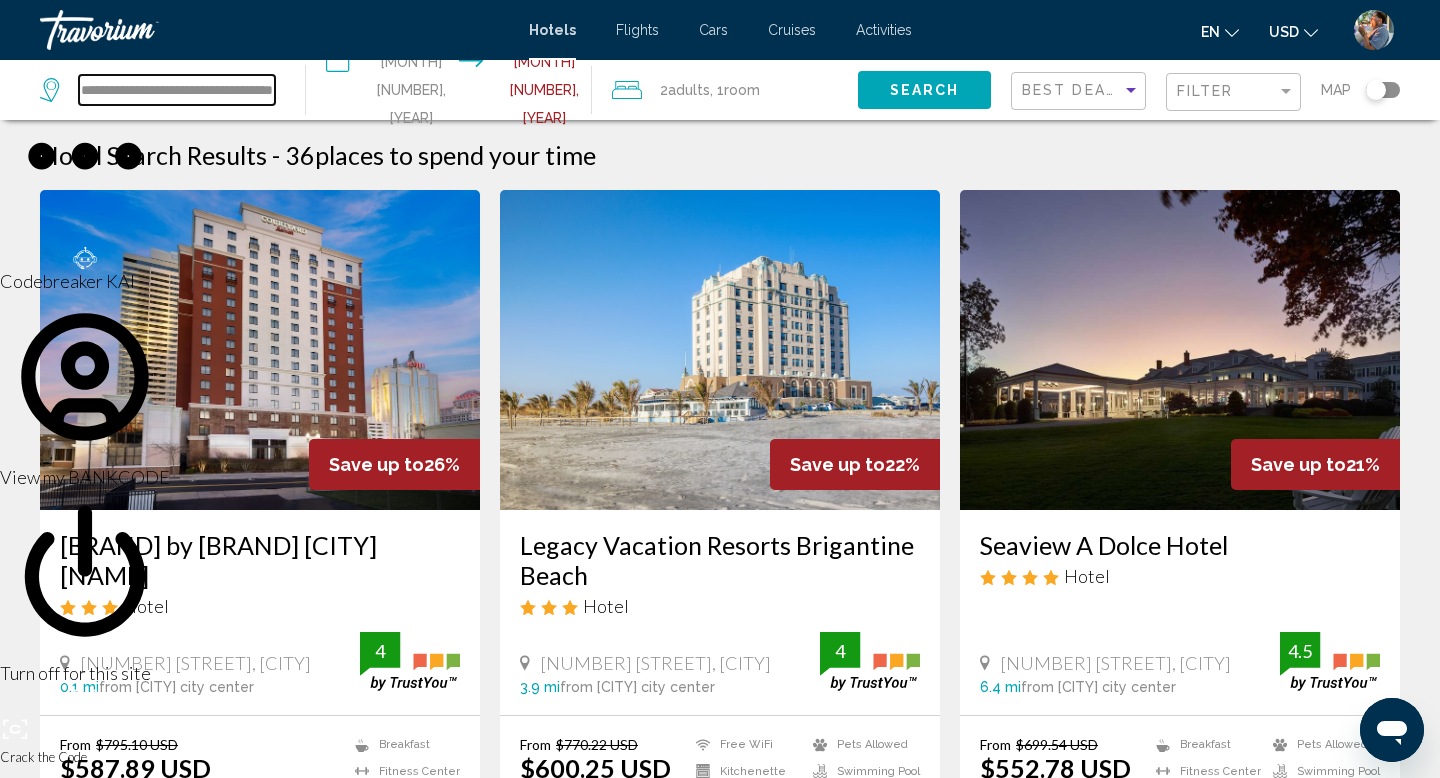 click on "**********" at bounding box center (177, 90) 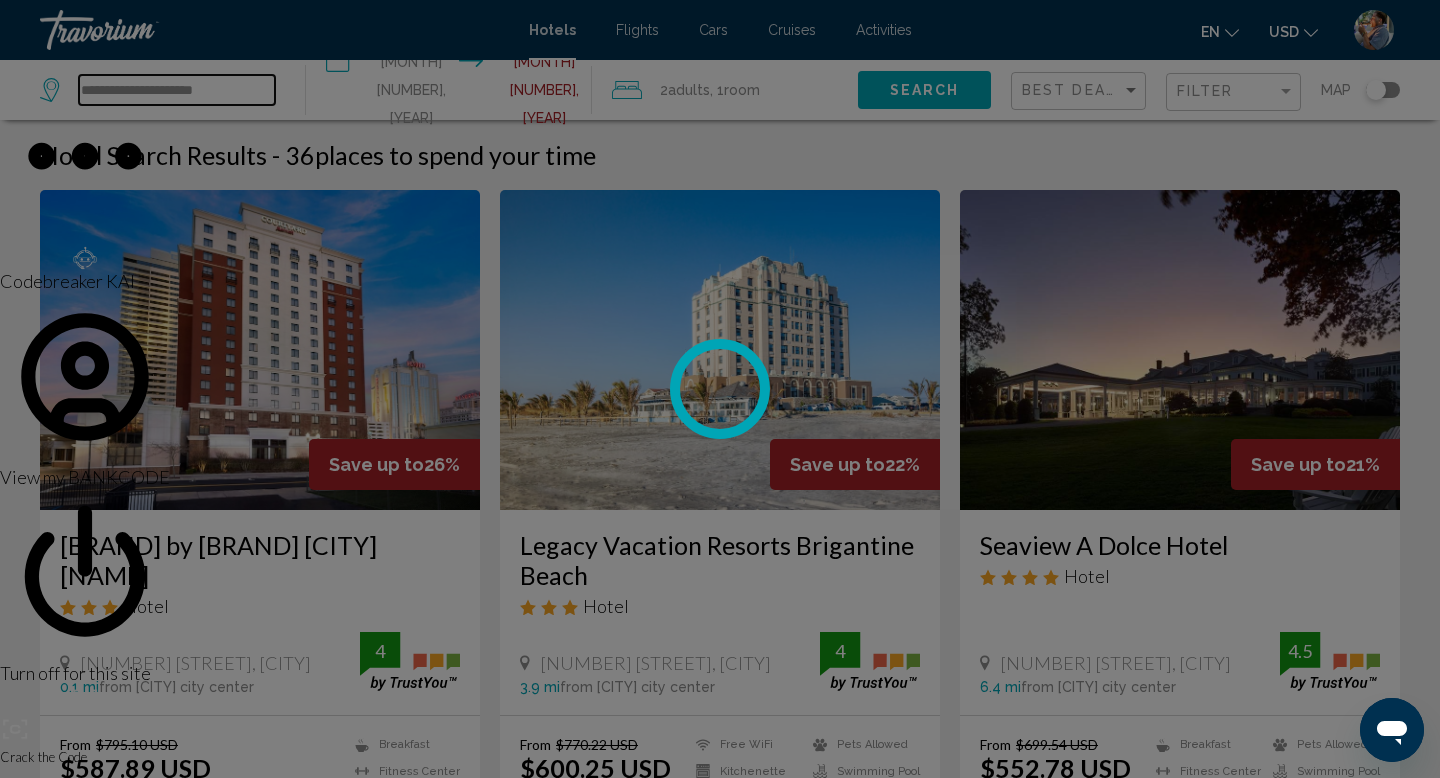 type on "**********" 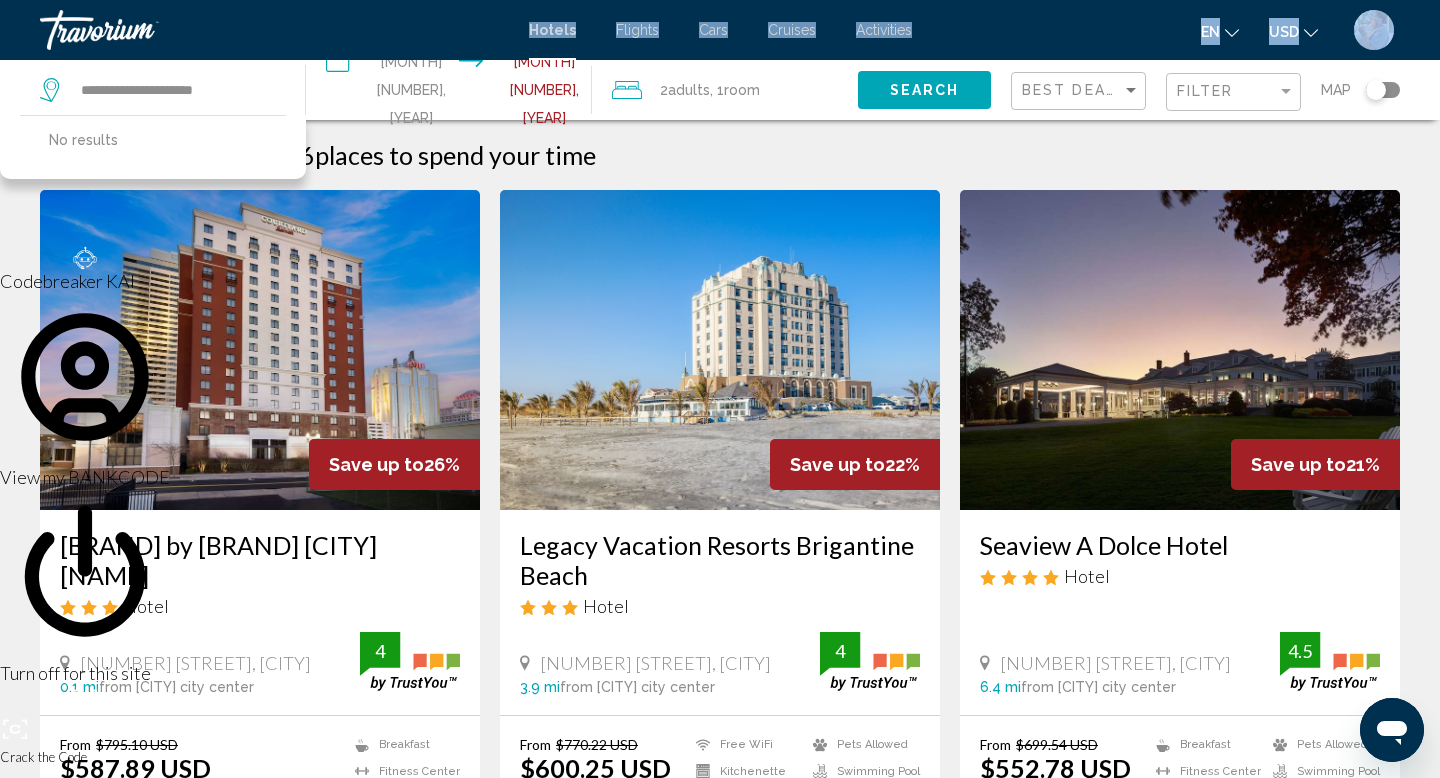 drag, startPoint x: 235, startPoint y: 89, endPoint x: 107, endPoint y: 95, distance: 128.14055 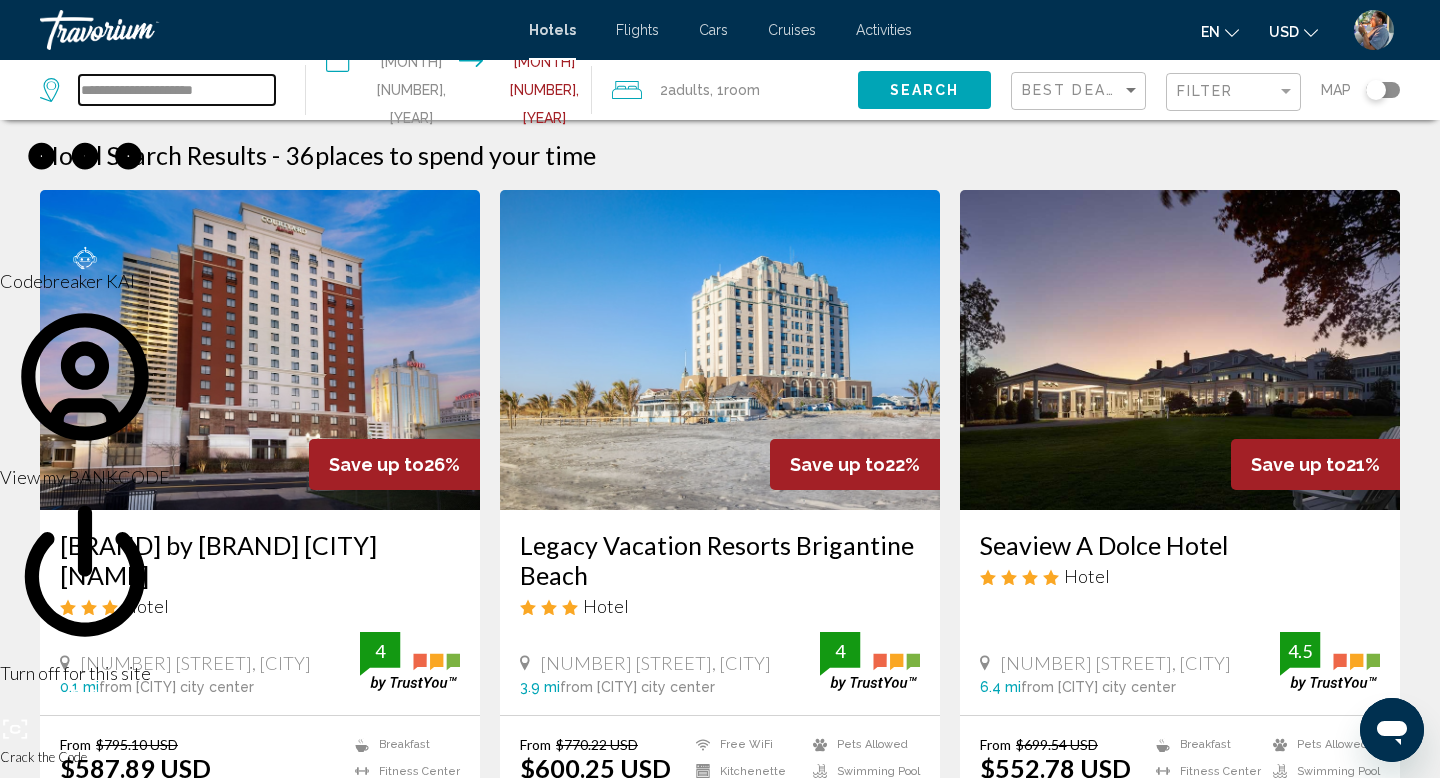 drag, startPoint x: 225, startPoint y: 89, endPoint x: 67, endPoint y: 86, distance: 158.02847 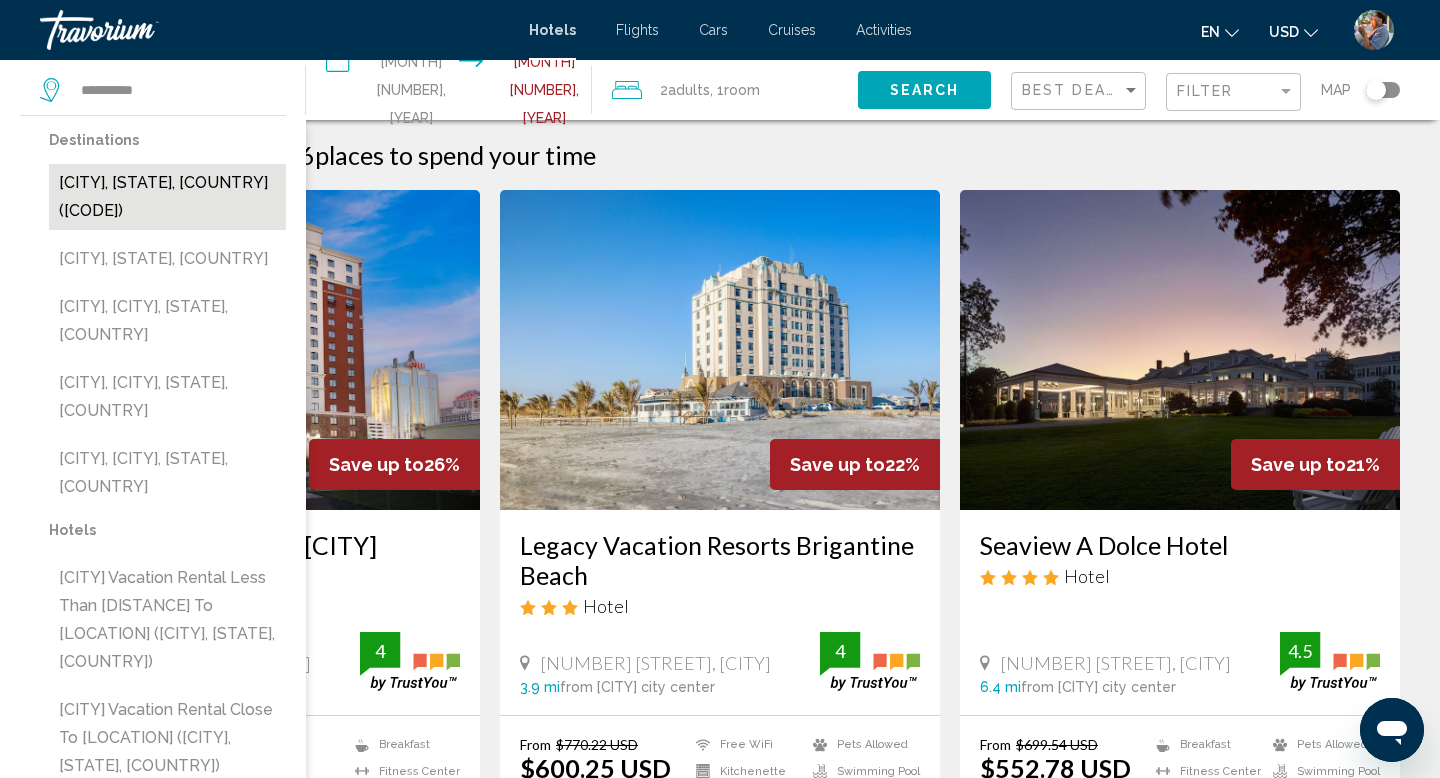 click on "Wilmington, DE, United States (ILG)" at bounding box center [167, 197] 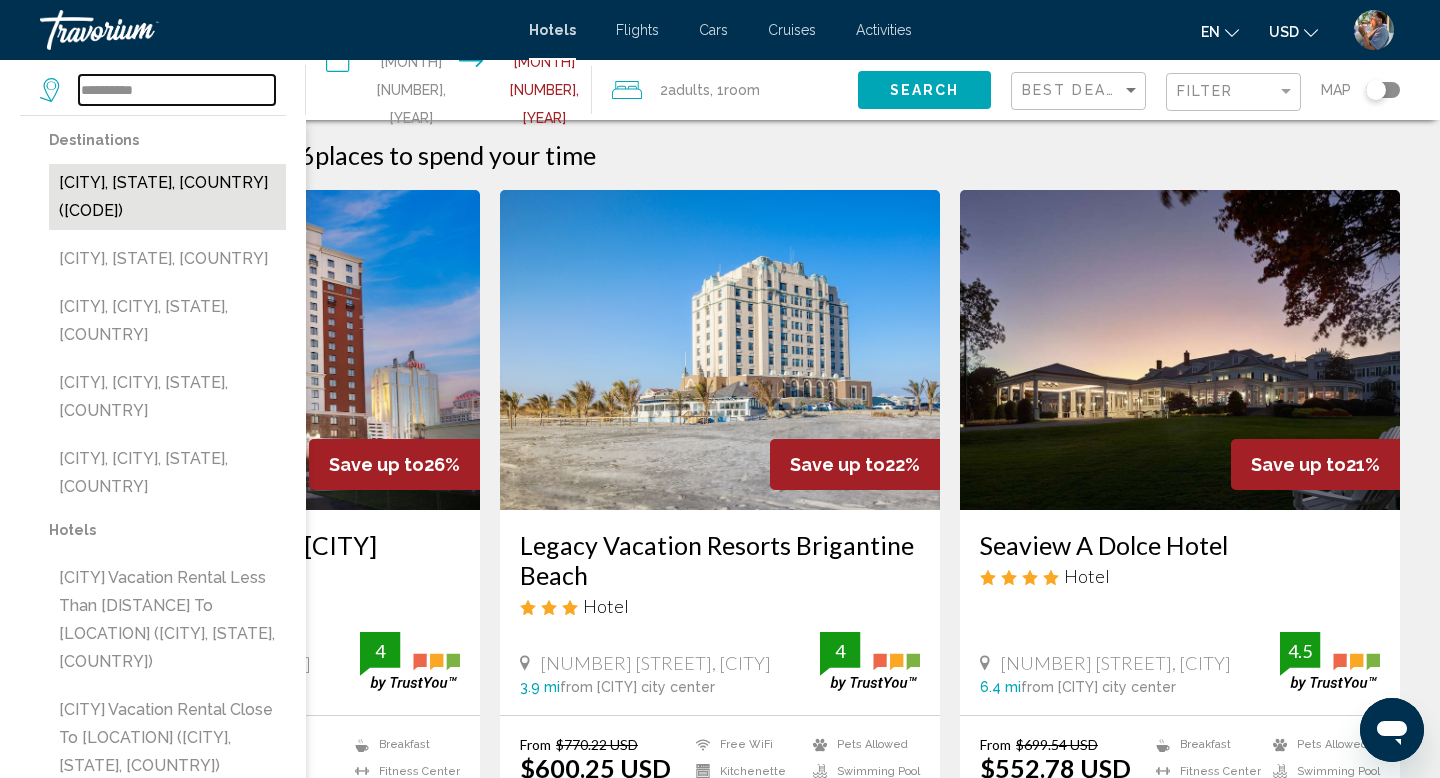 type on "**********" 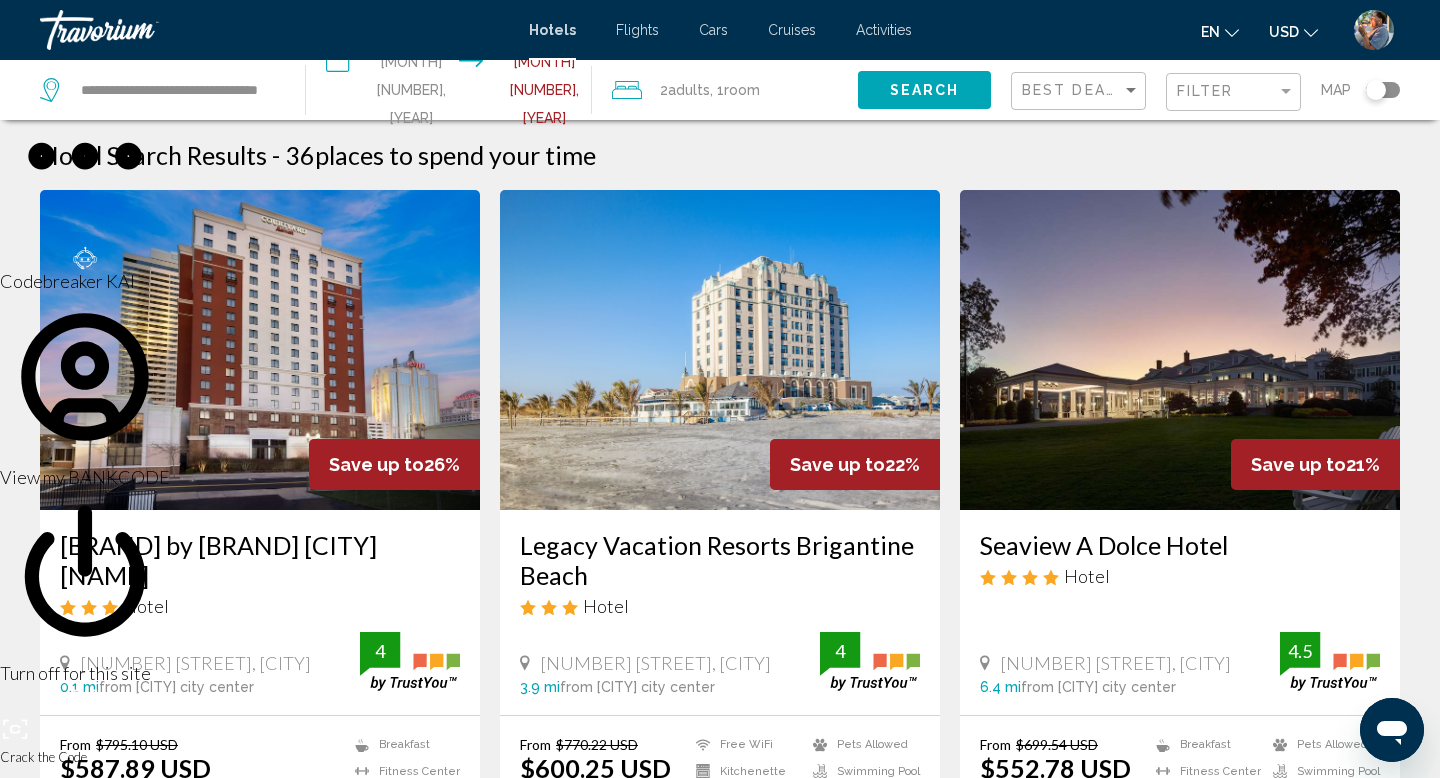 click on "Search" 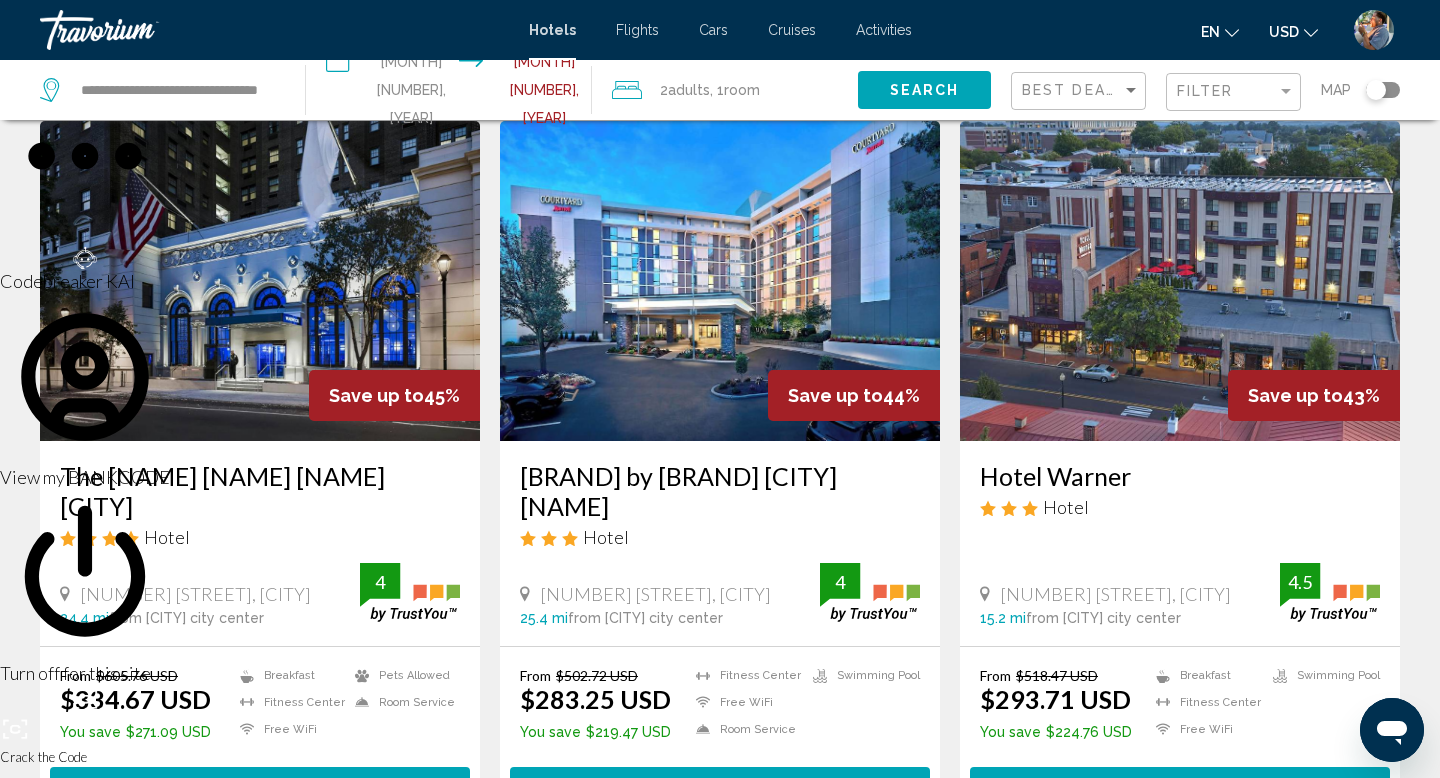 scroll, scrollTop: 0, scrollLeft: 0, axis: both 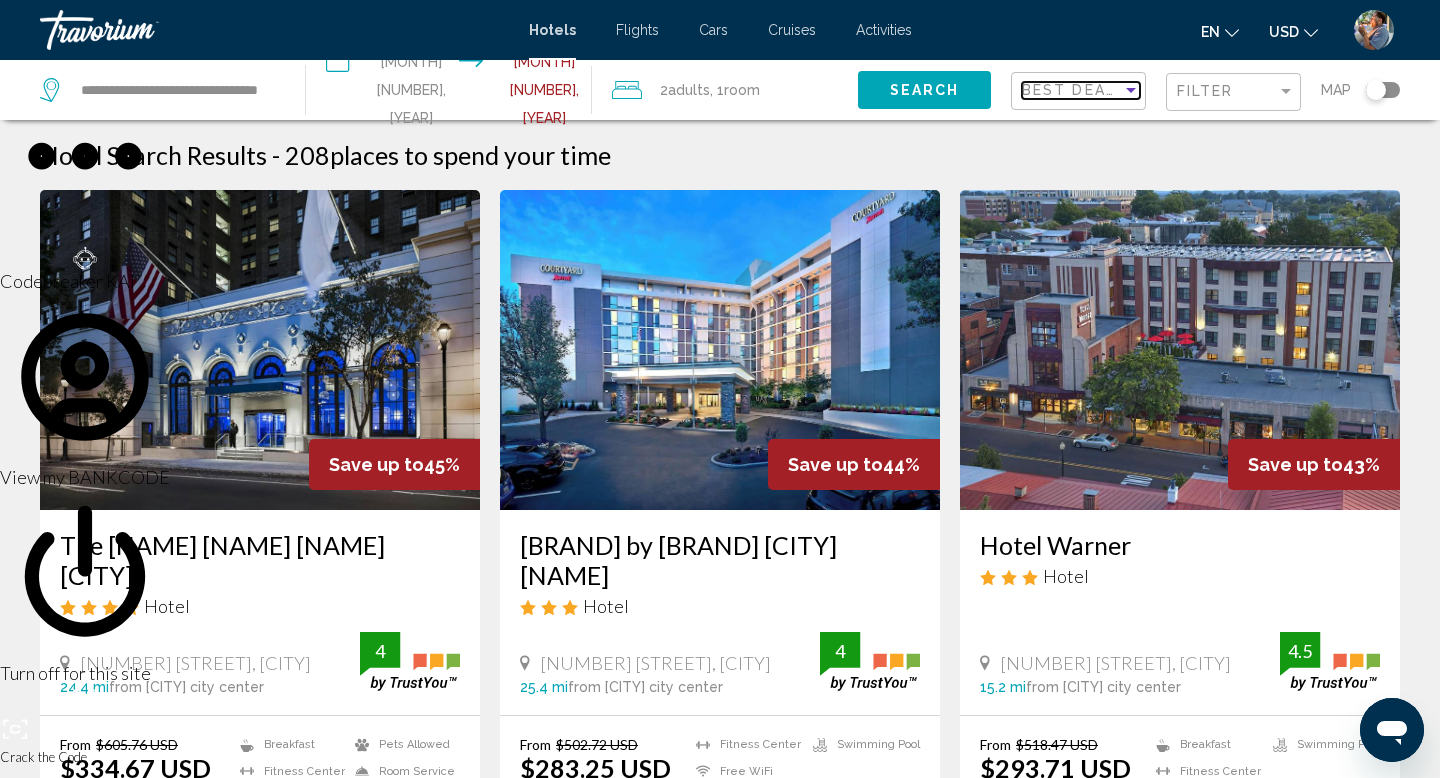 click at bounding box center [1131, 90] 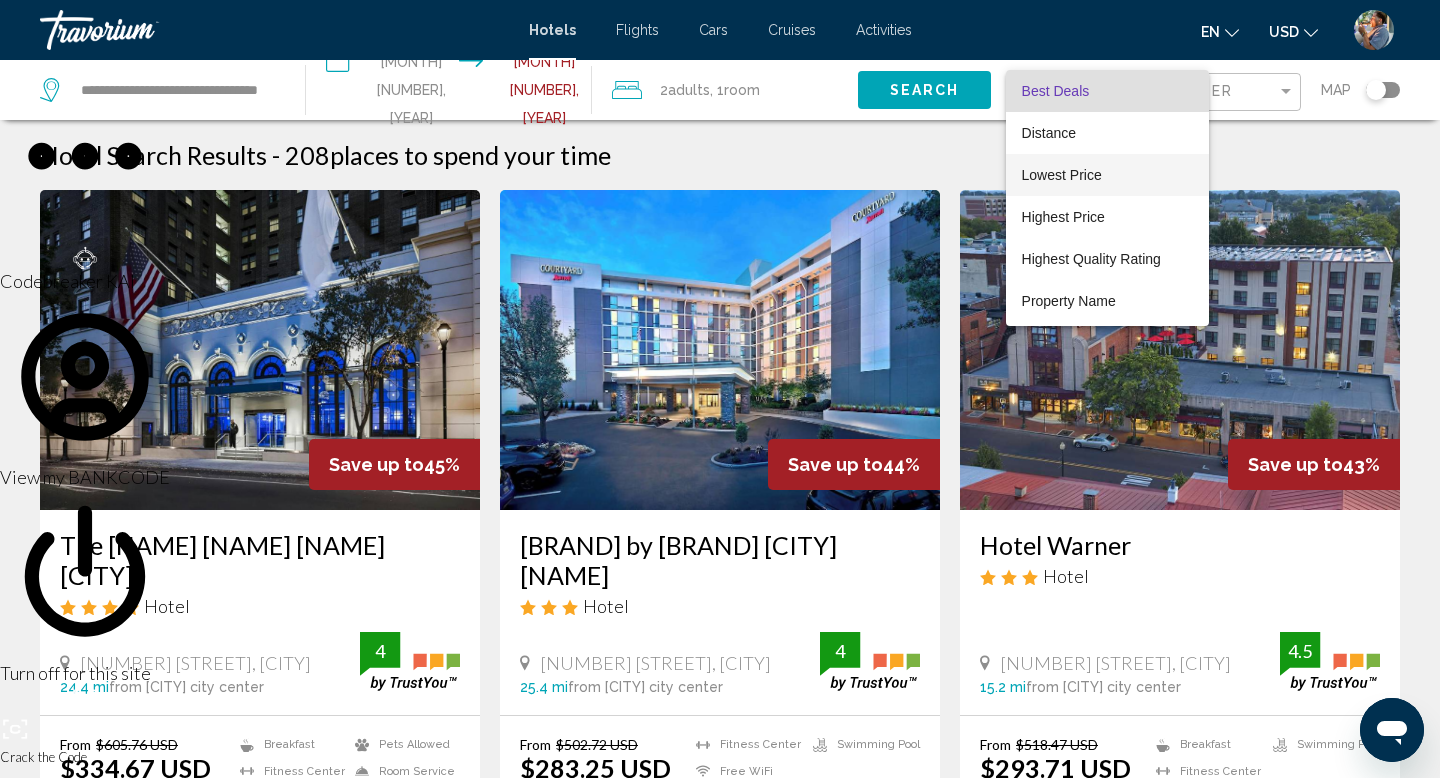 click on "Lowest Price" at bounding box center (1062, 175) 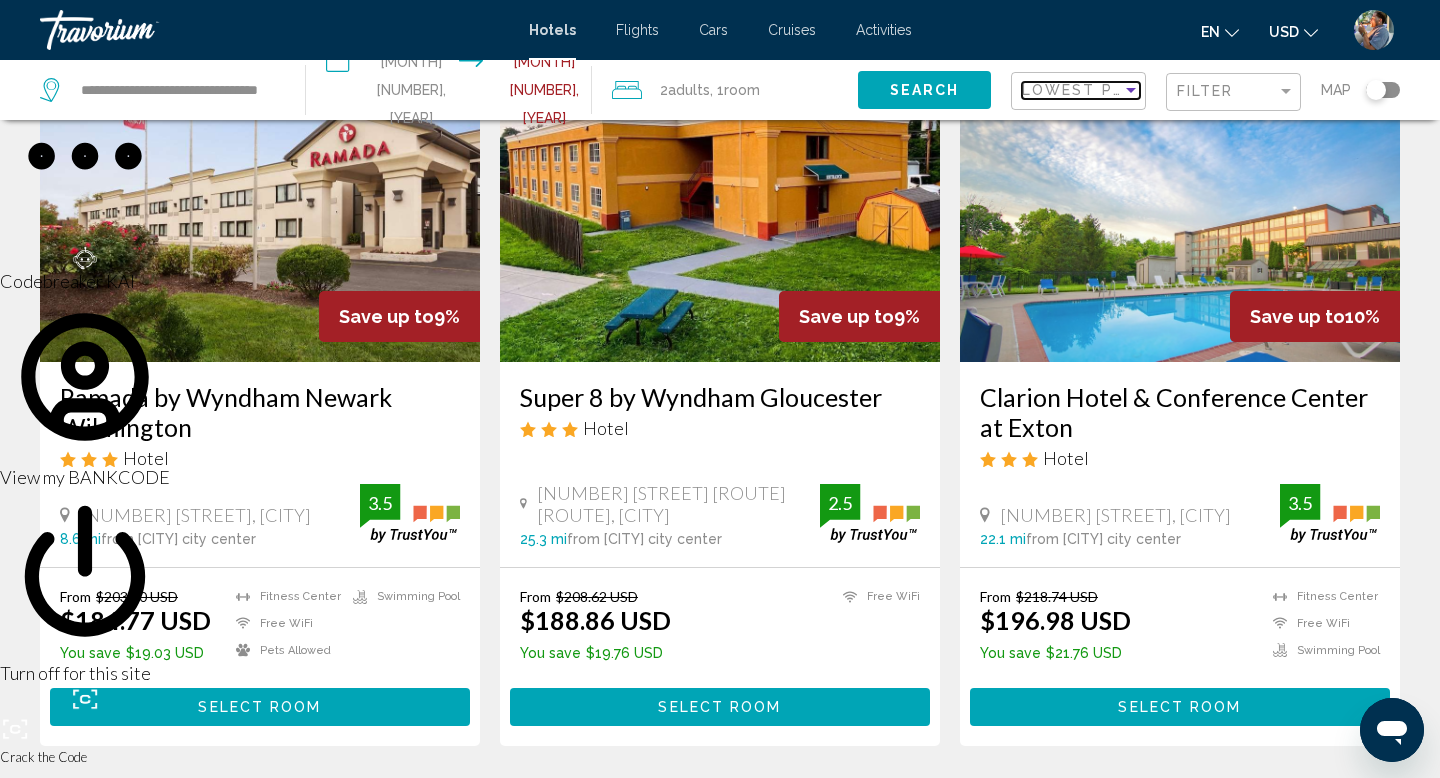 scroll, scrollTop: 153, scrollLeft: 0, axis: vertical 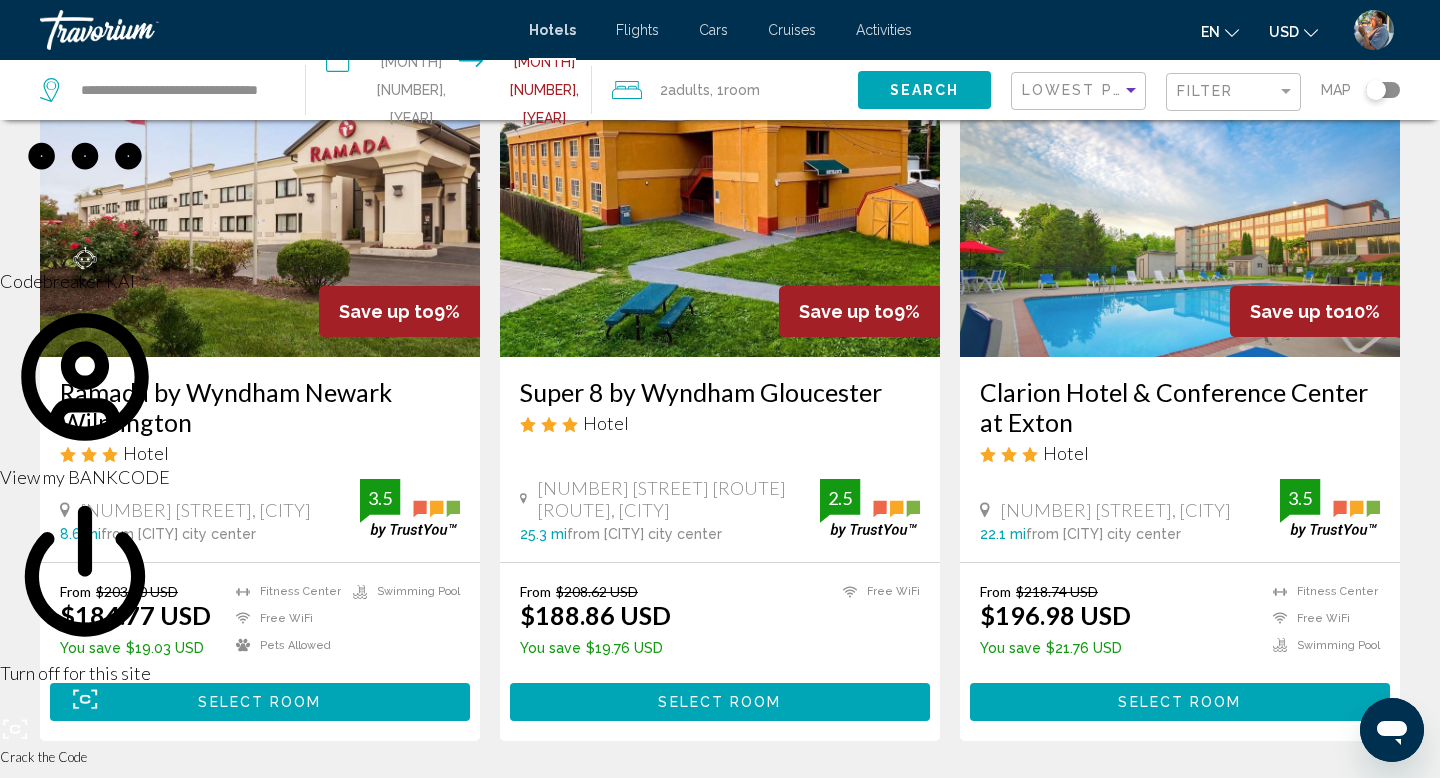 click on "Select Room" at bounding box center [259, 703] 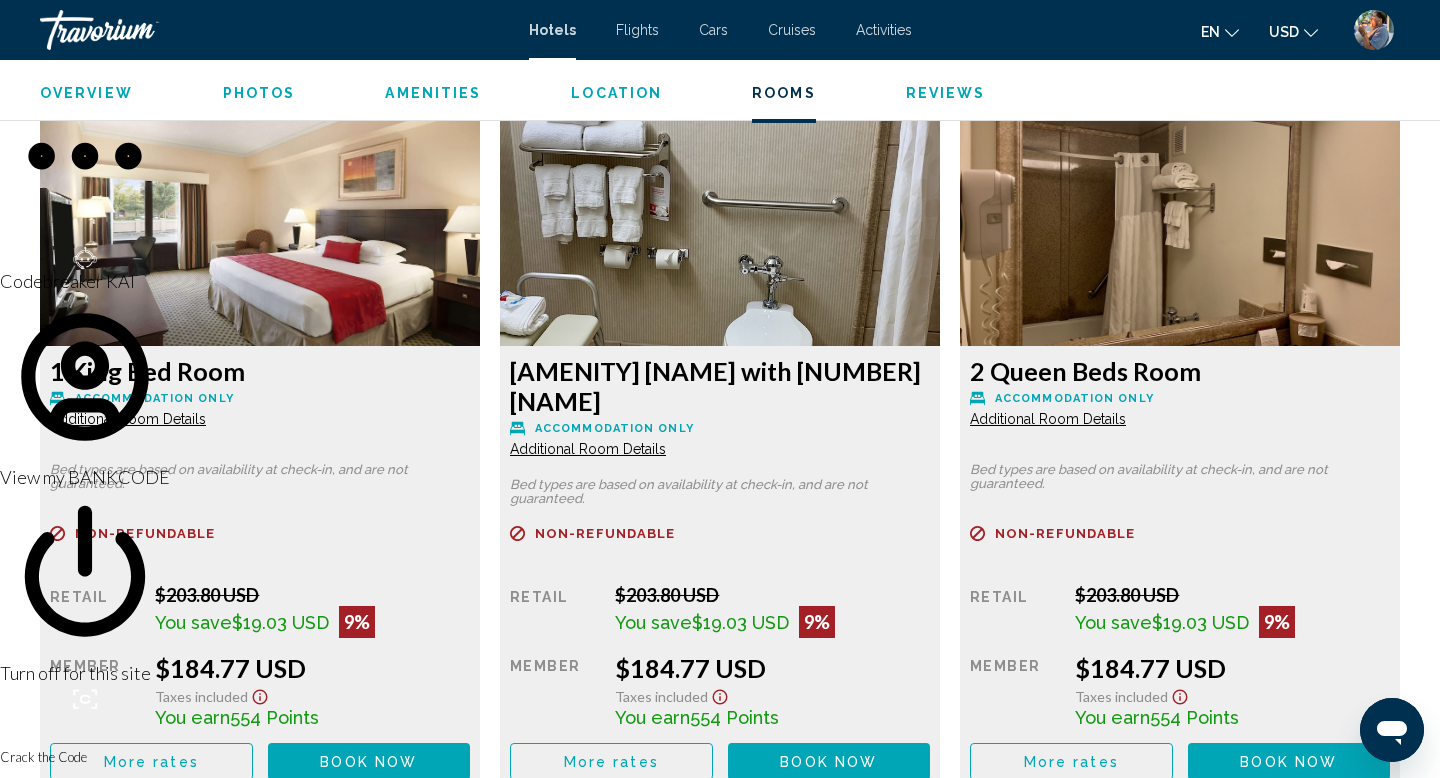 scroll, scrollTop: 2647, scrollLeft: 0, axis: vertical 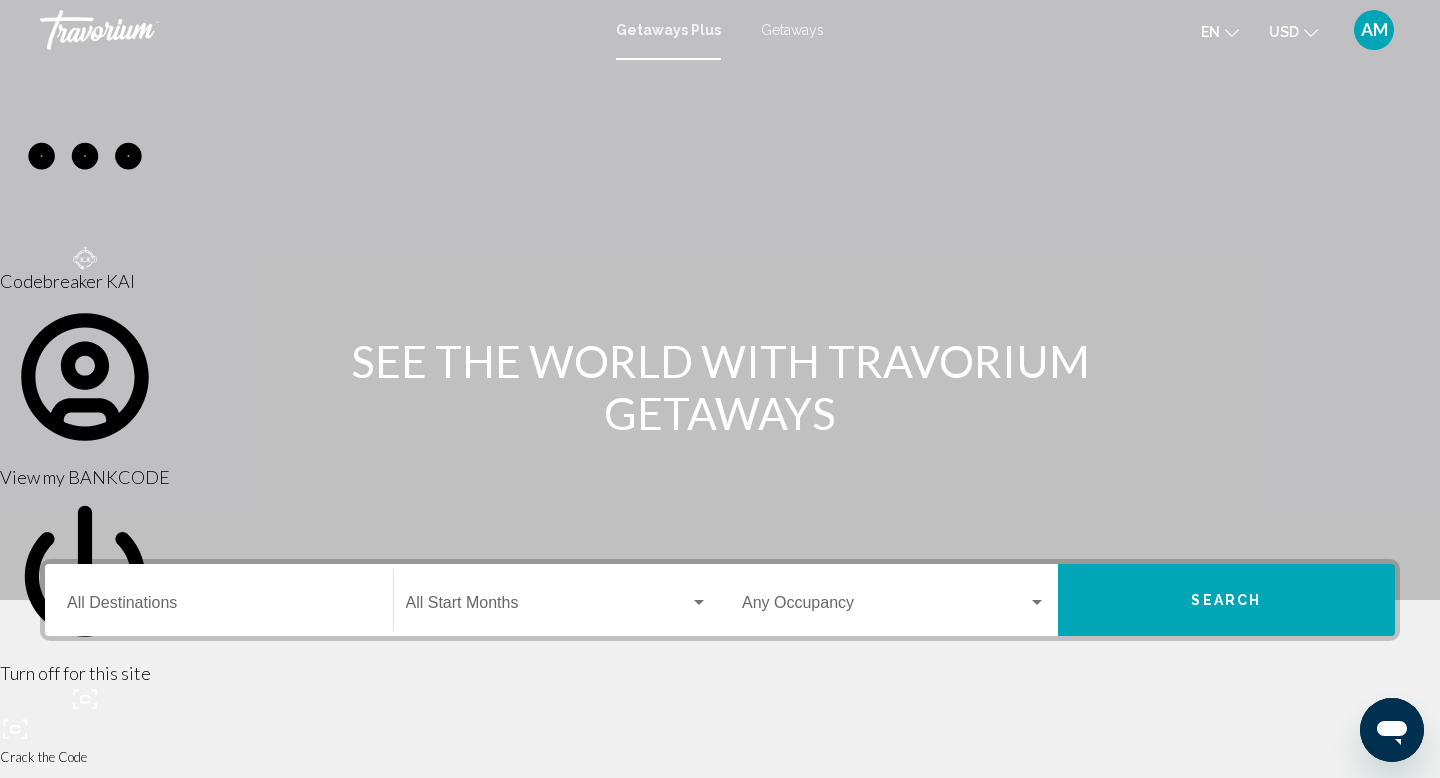 click on "Getaways" at bounding box center (792, 30) 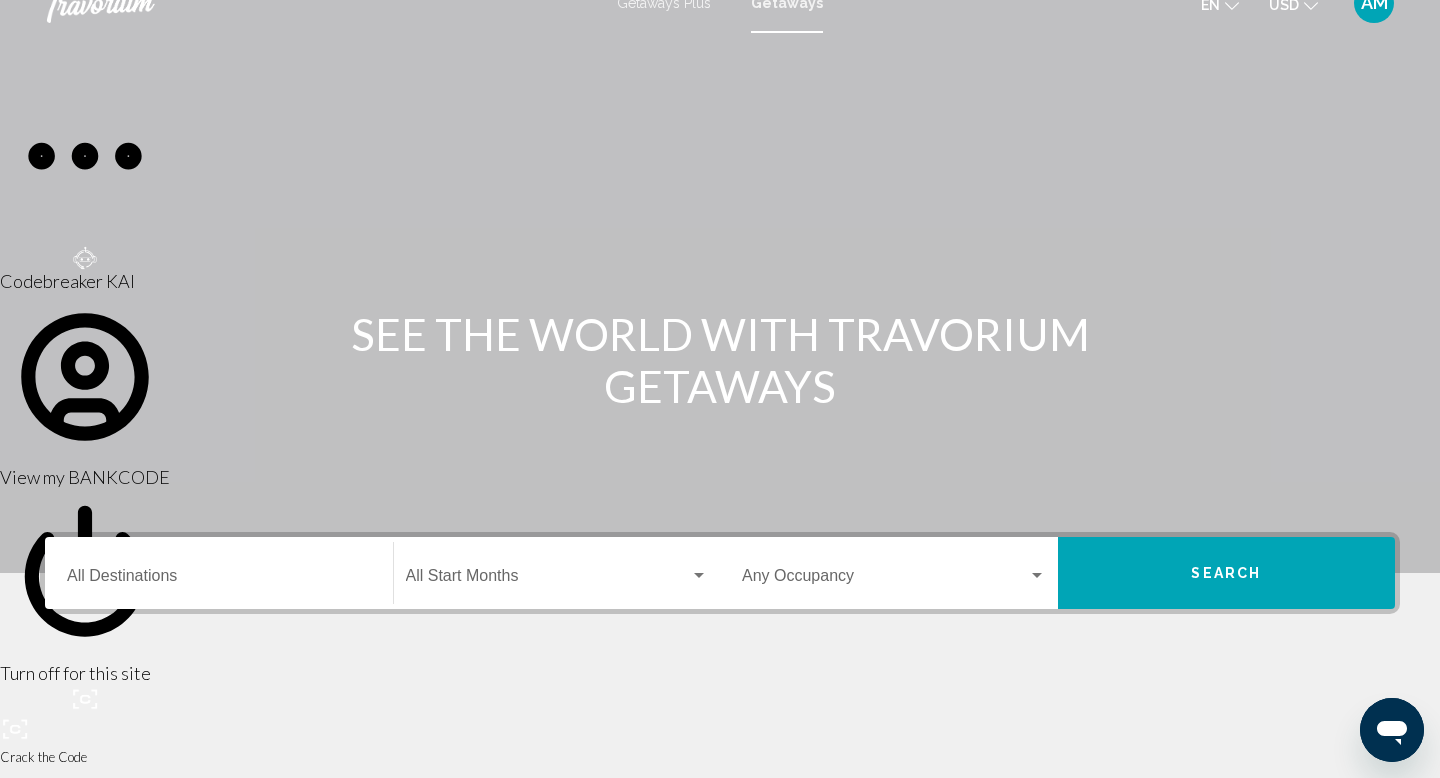 scroll, scrollTop: 0, scrollLeft: 0, axis: both 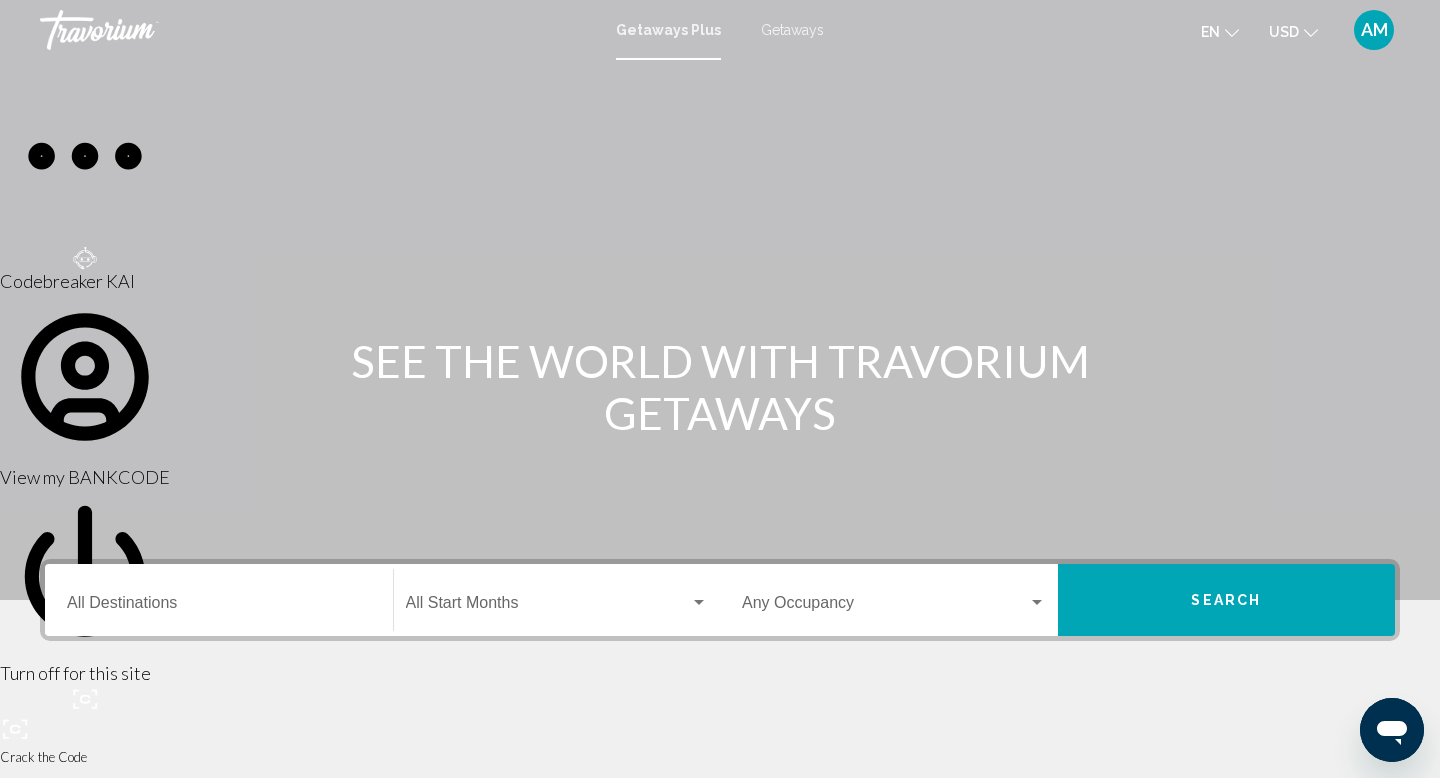 click on "Getaways" at bounding box center [792, 30] 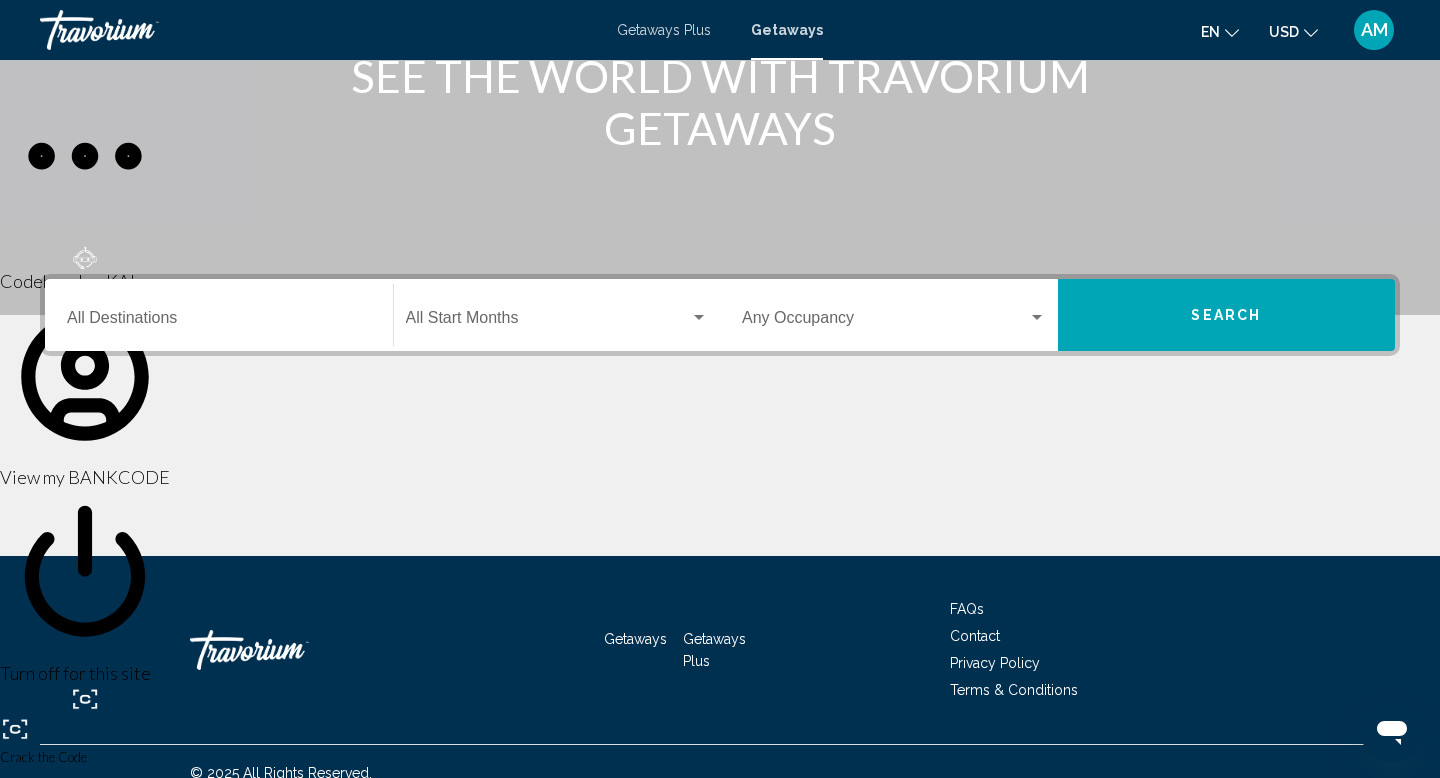 scroll, scrollTop: 308, scrollLeft: 0, axis: vertical 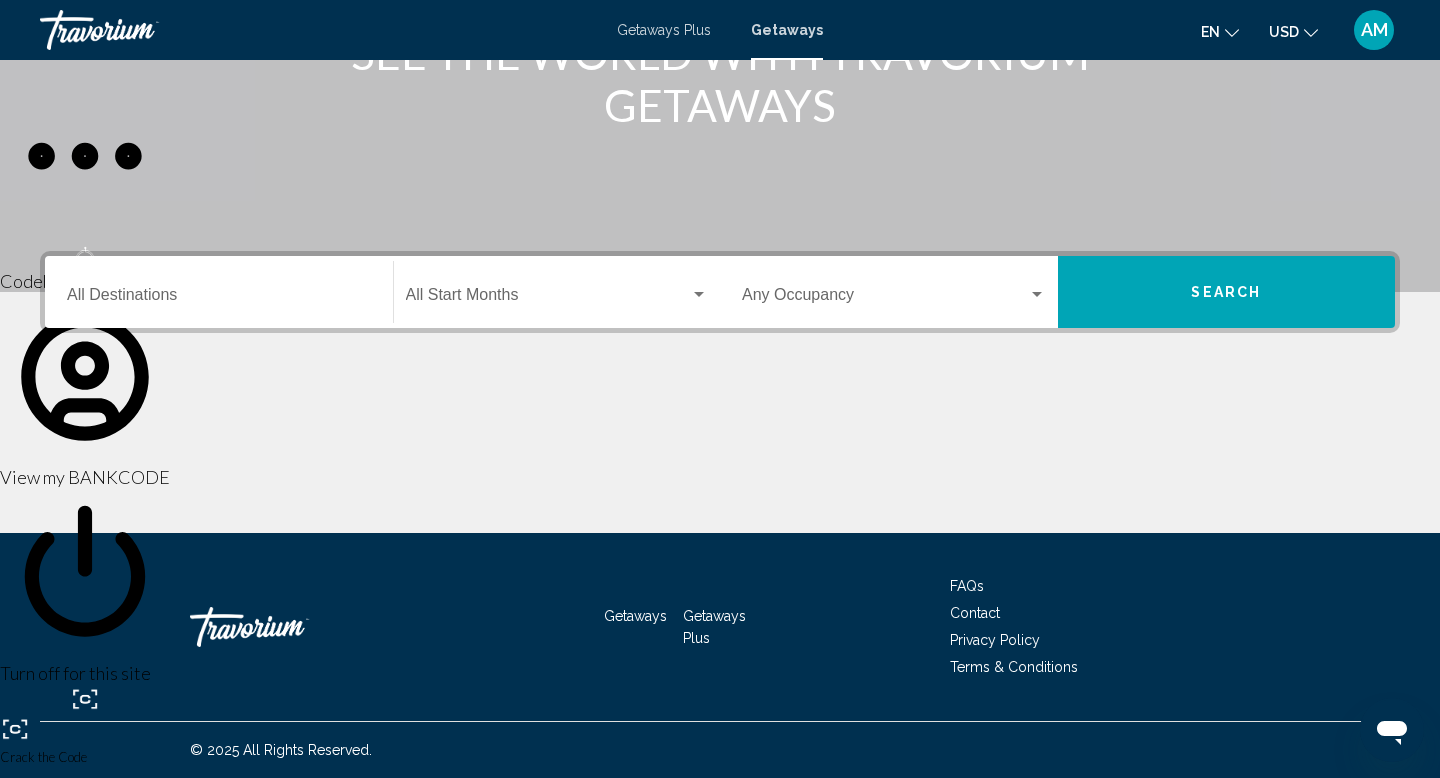 click on "Destination All Destinations" at bounding box center (219, 292) 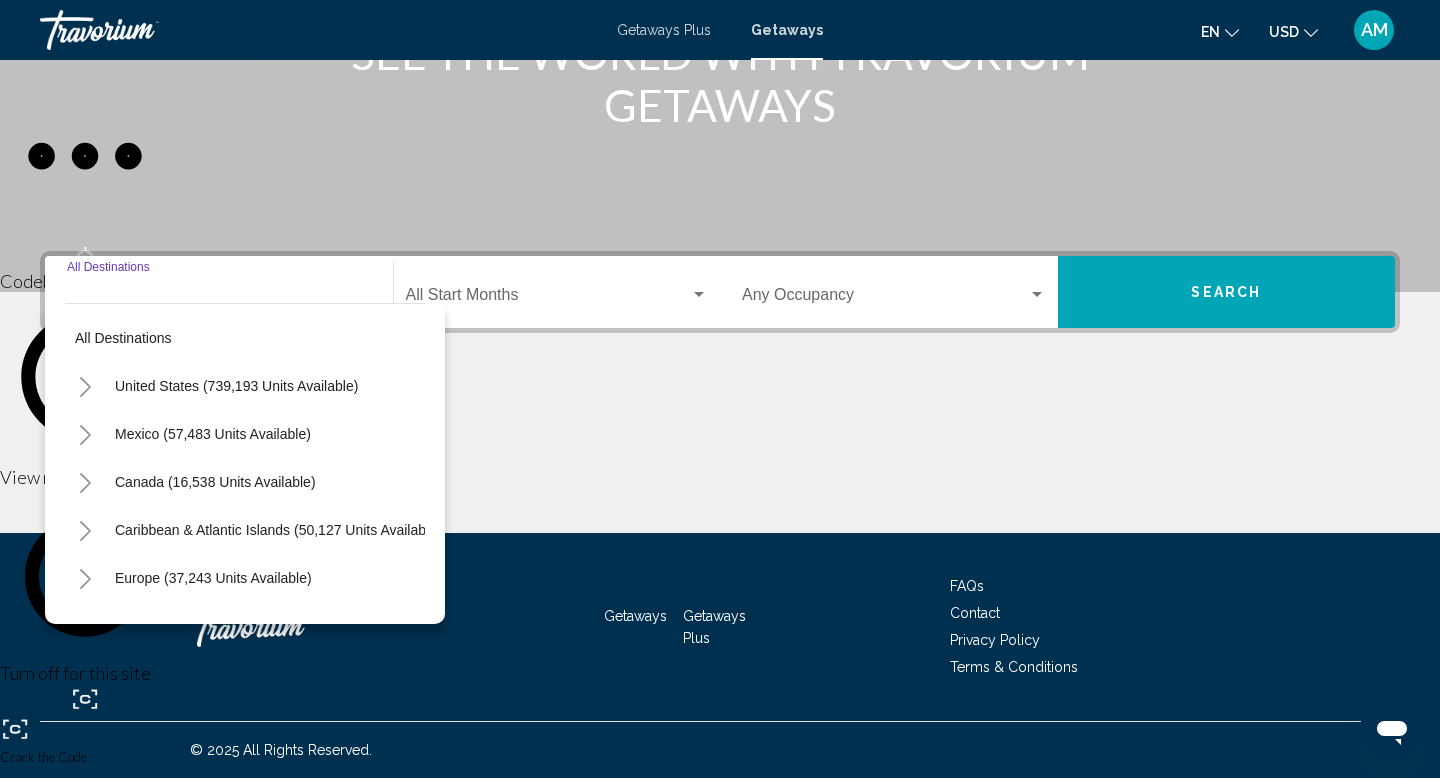 click 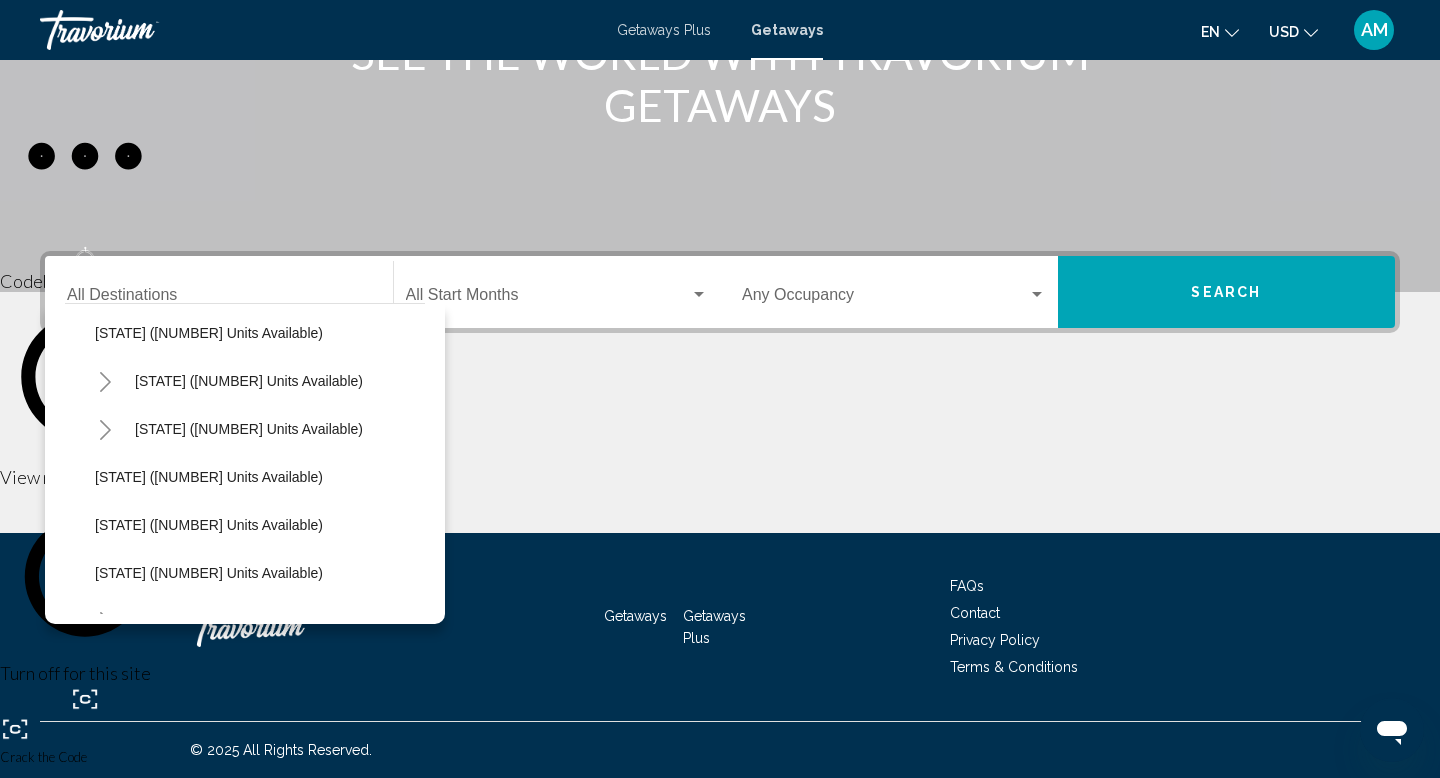 scroll, scrollTop: 1351, scrollLeft: 0, axis: vertical 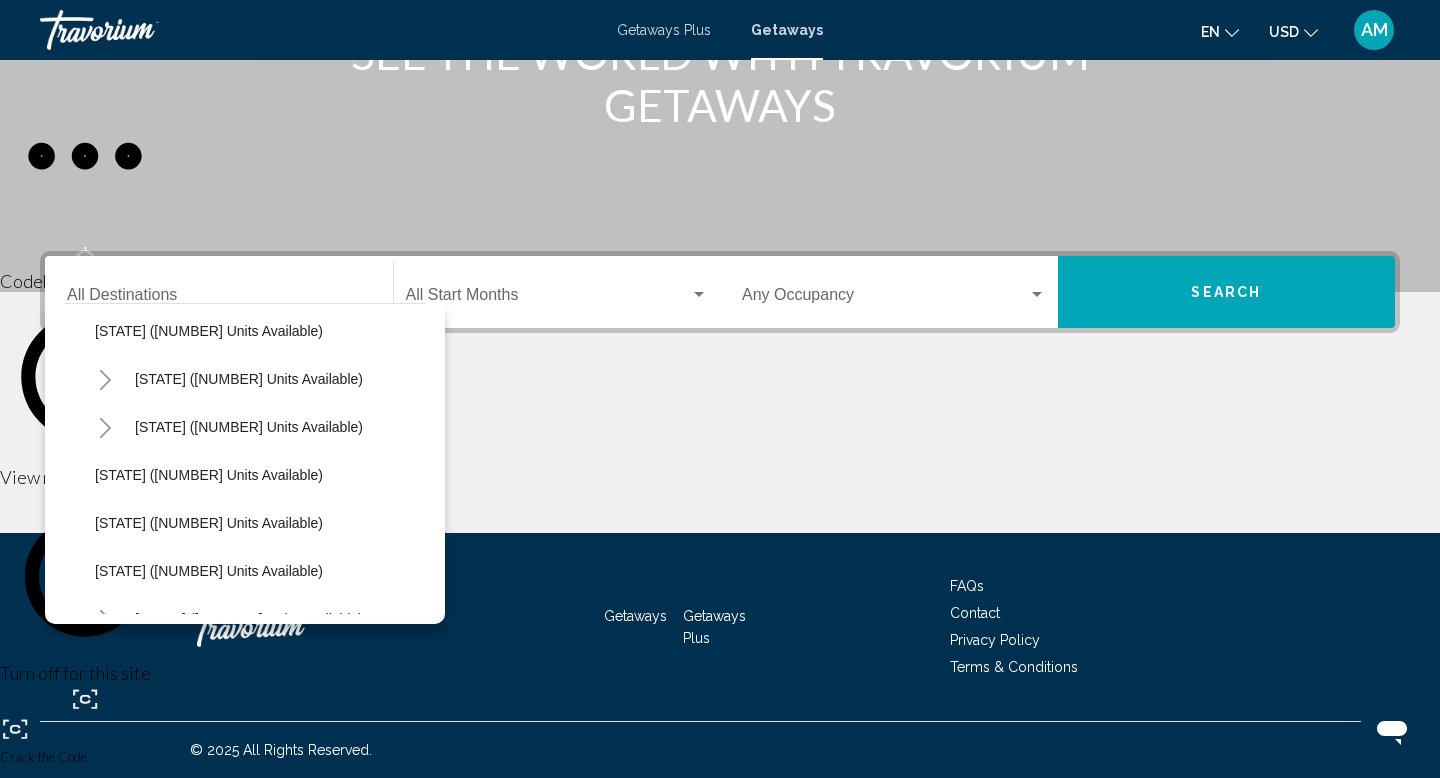 click 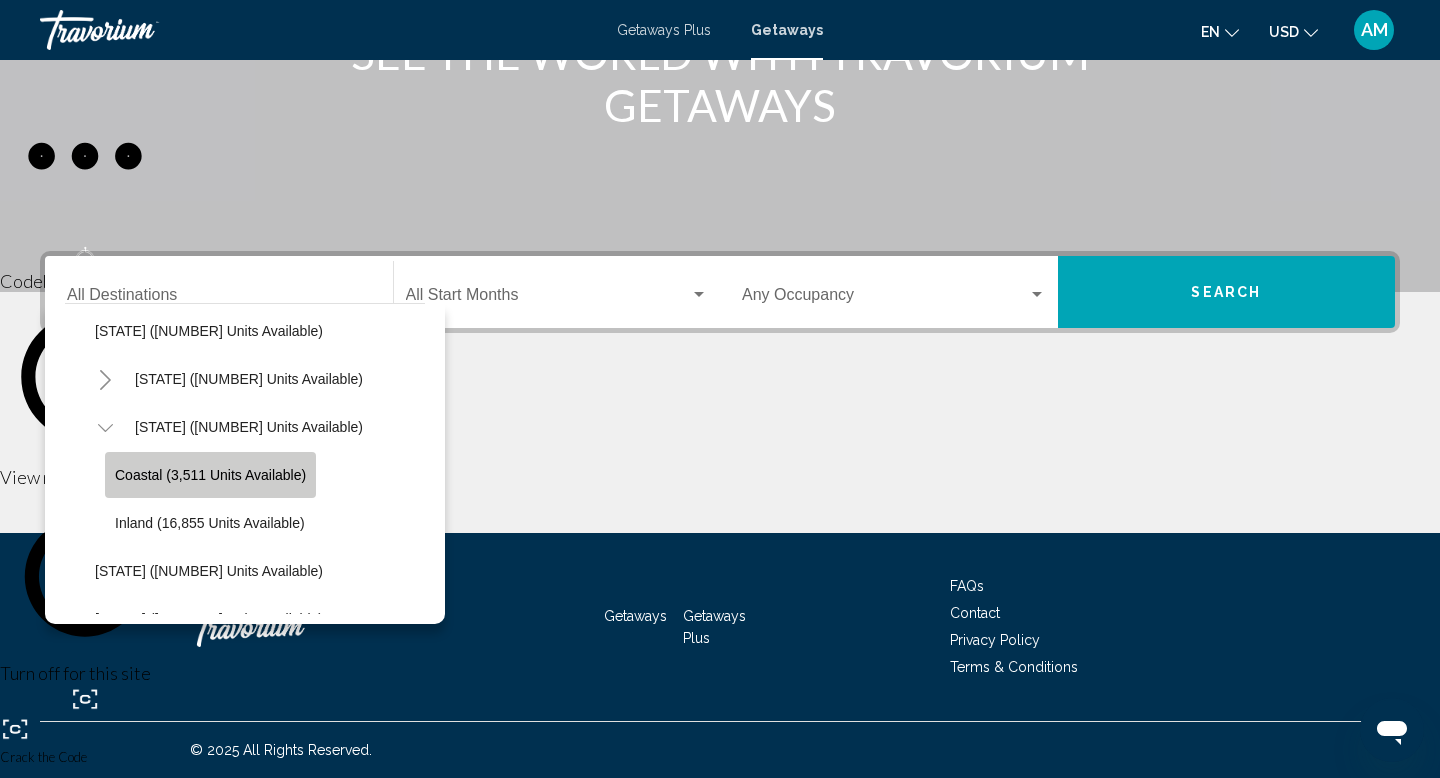 click on "Coastal (3,511 units available)" 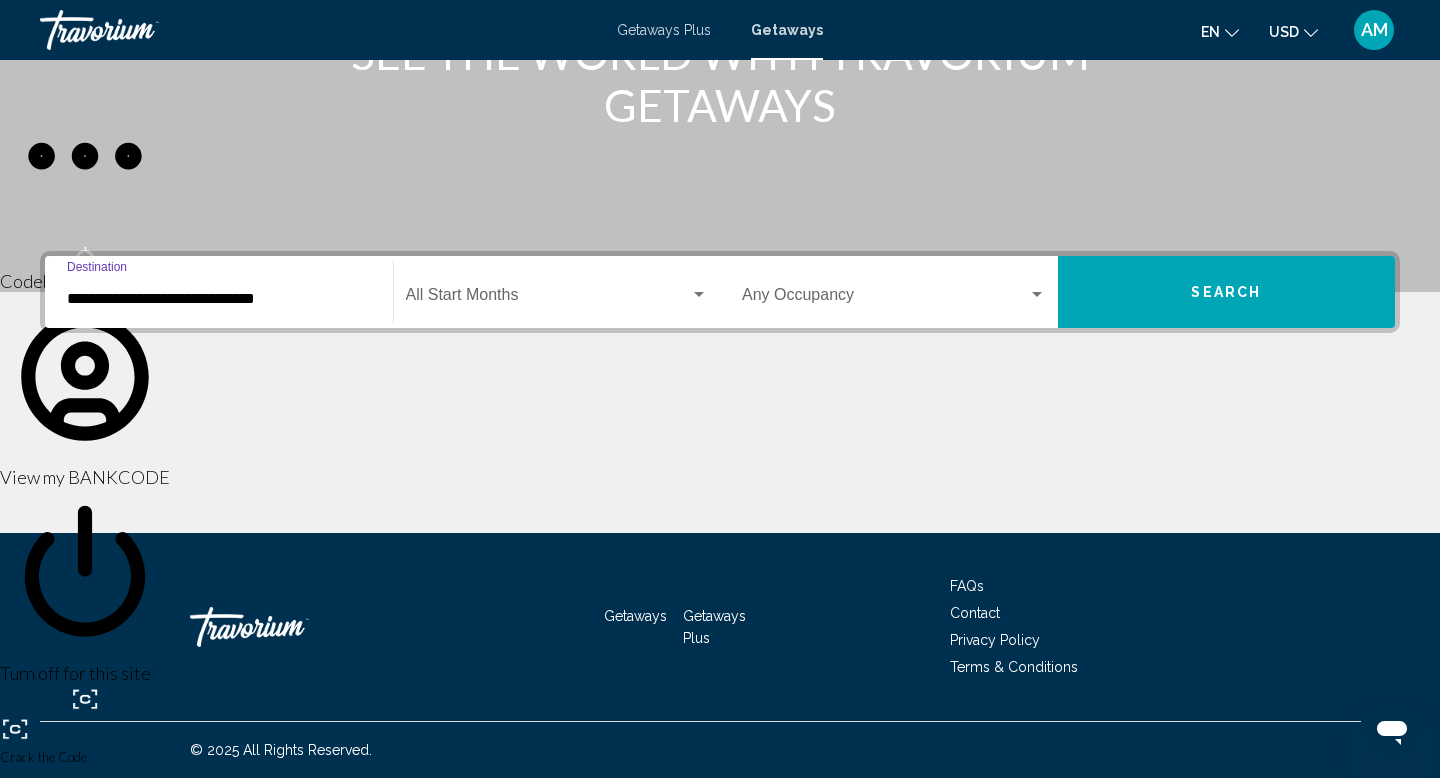 click at bounding box center [548, 299] 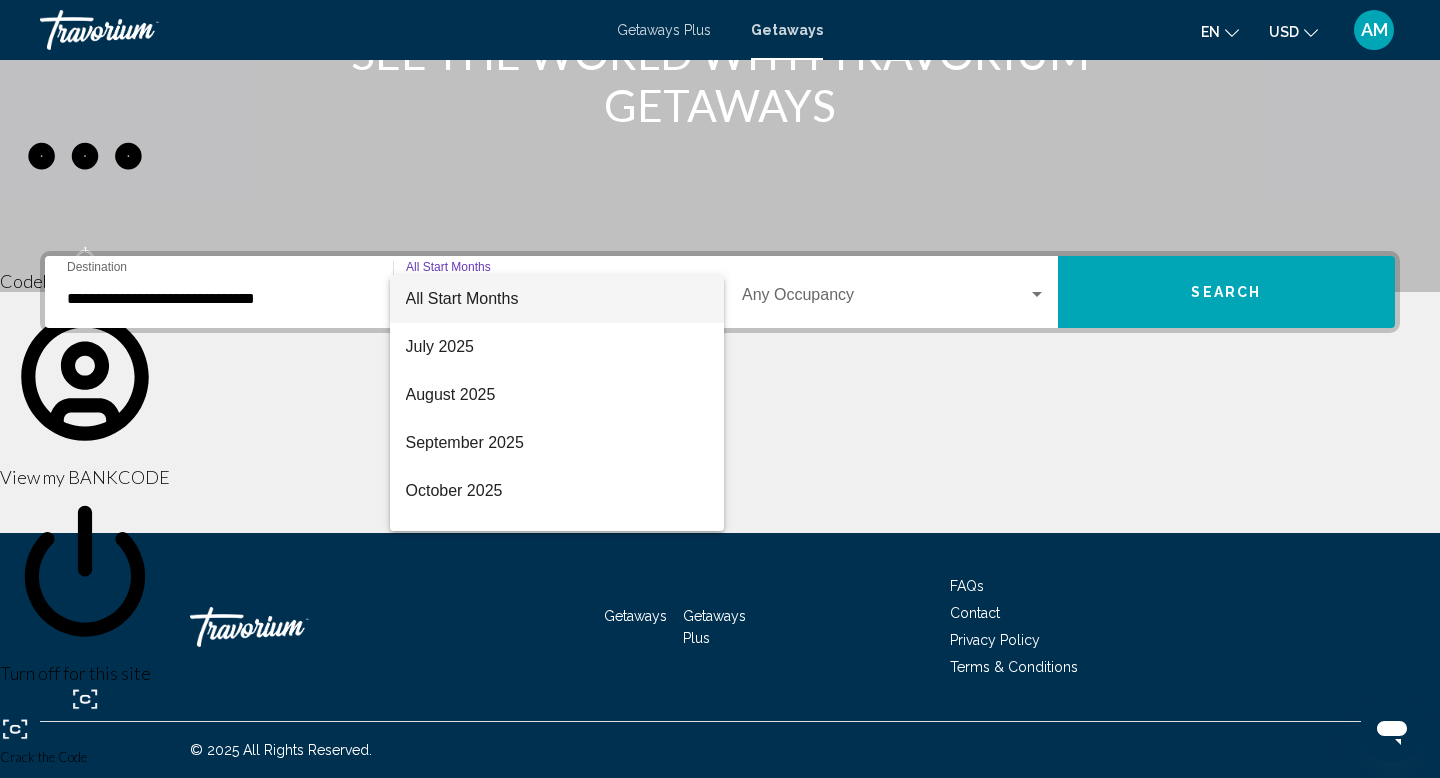 click at bounding box center [720, 389] 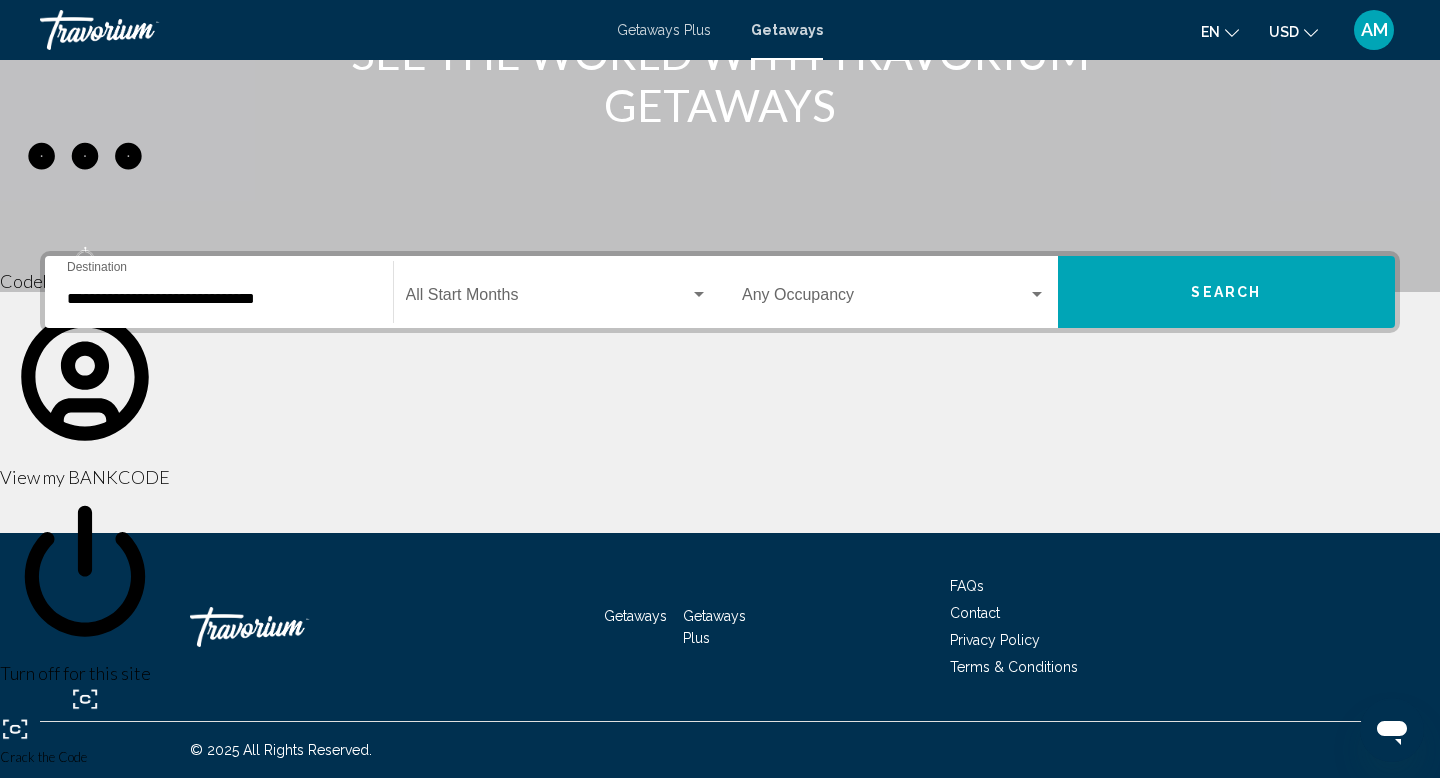 click on "**********" at bounding box center [219, 292] 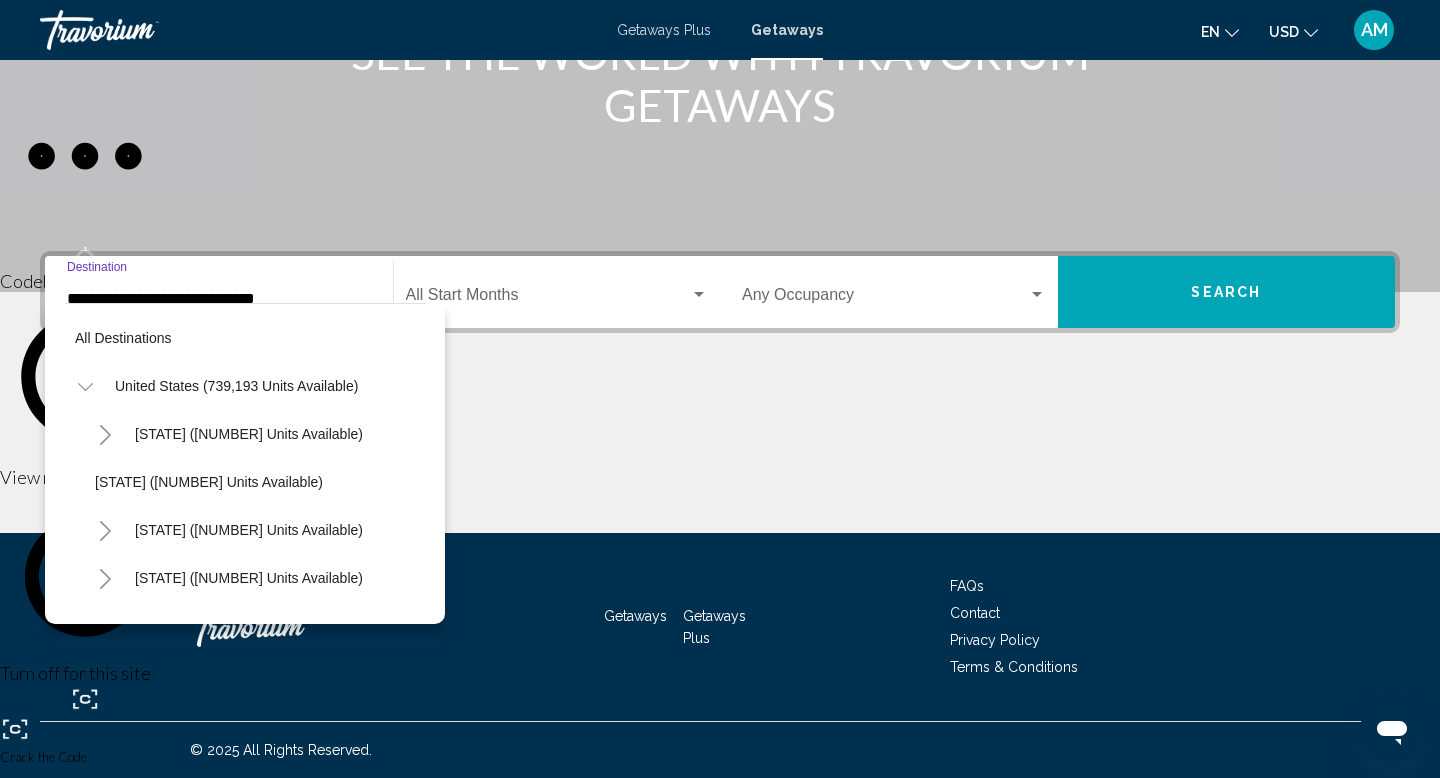 scroll, scrollTop: 1367, scrollLeft: 0, axis: vertical 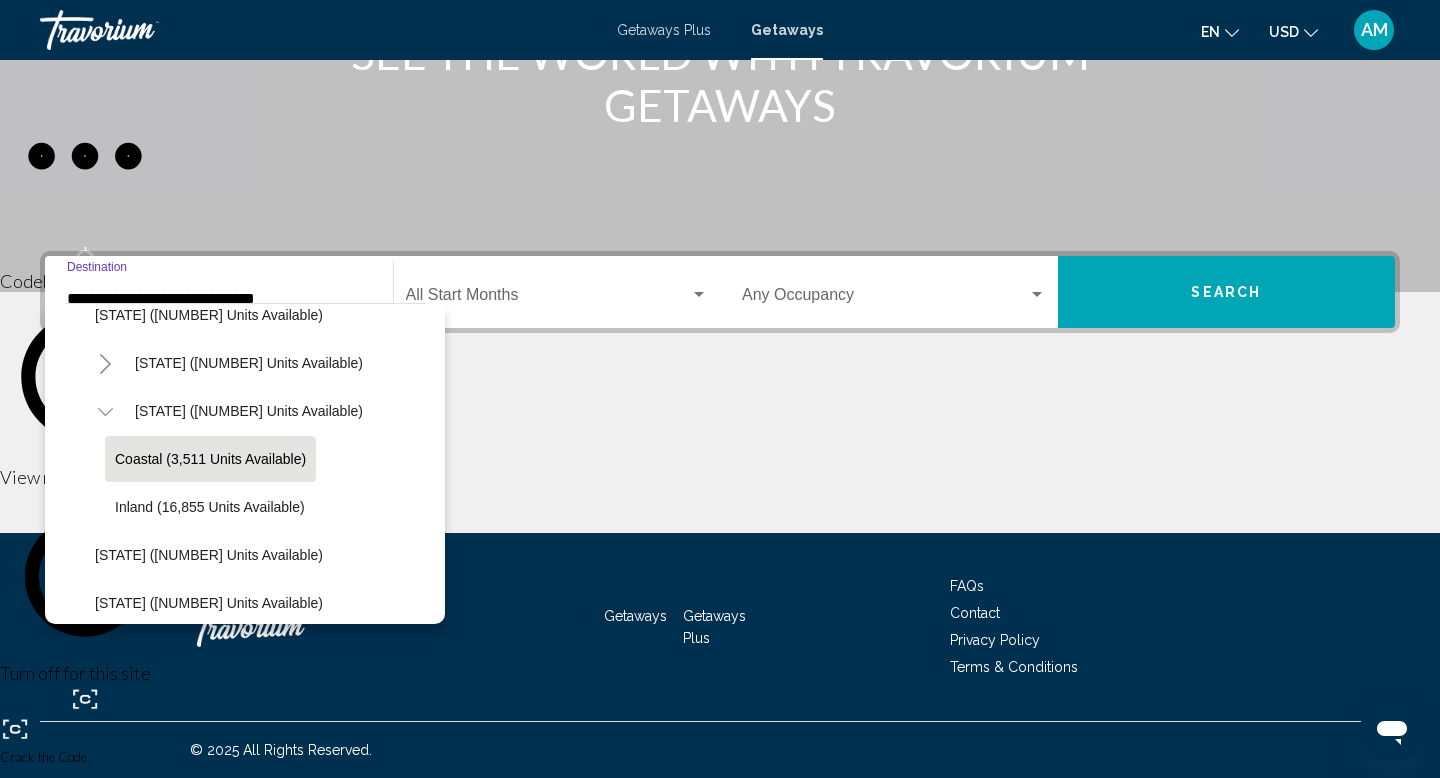 click 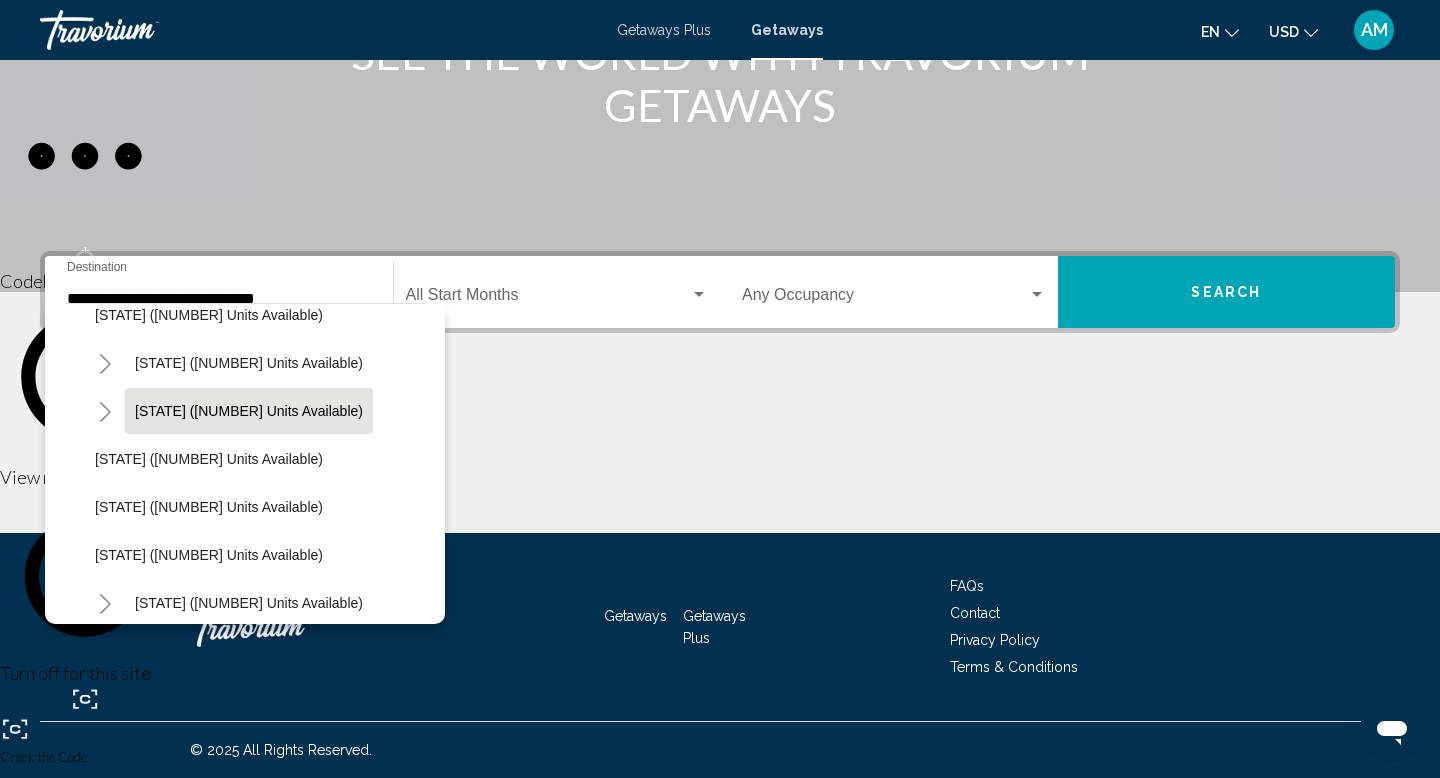 click on "[STATE] ([NUMBER] units available)" 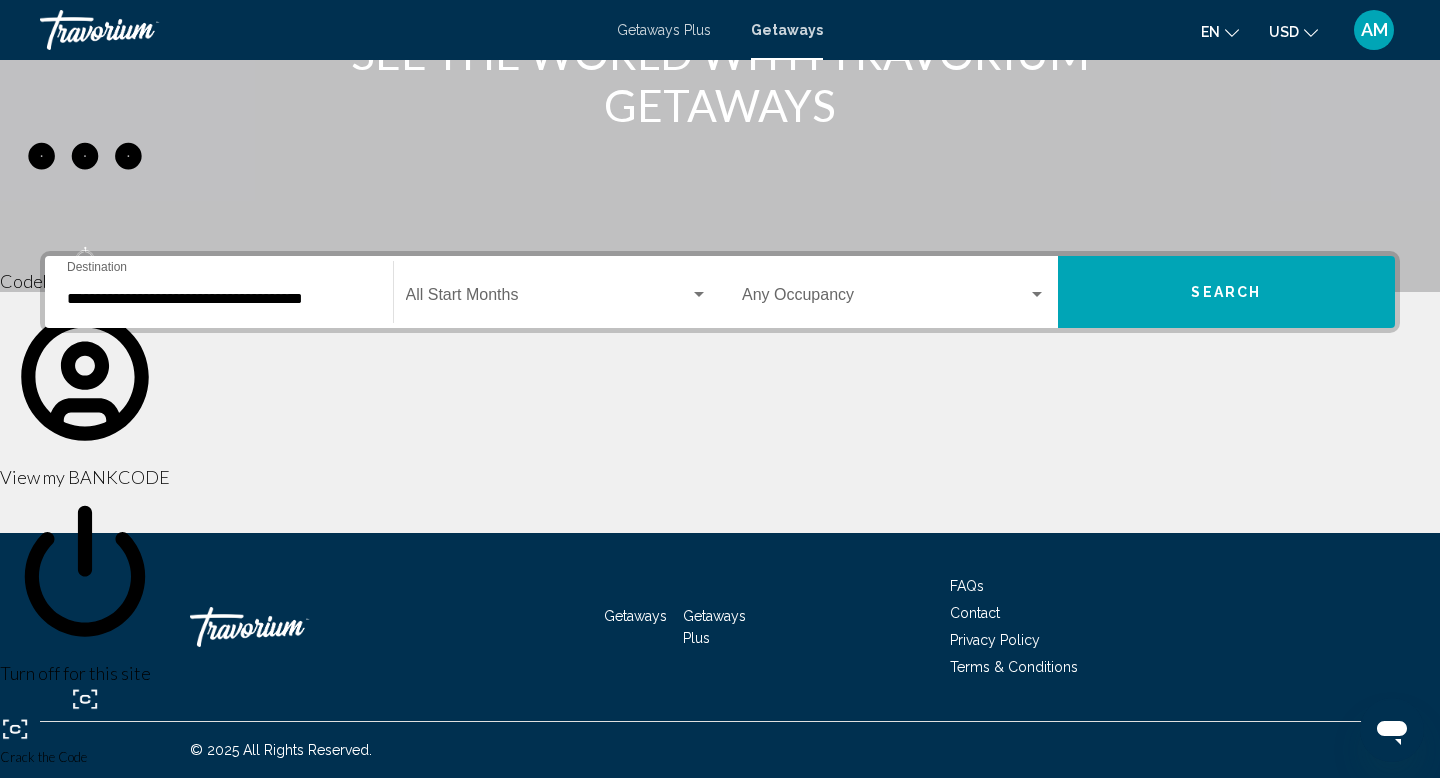 click on "Start Month All Start Months" 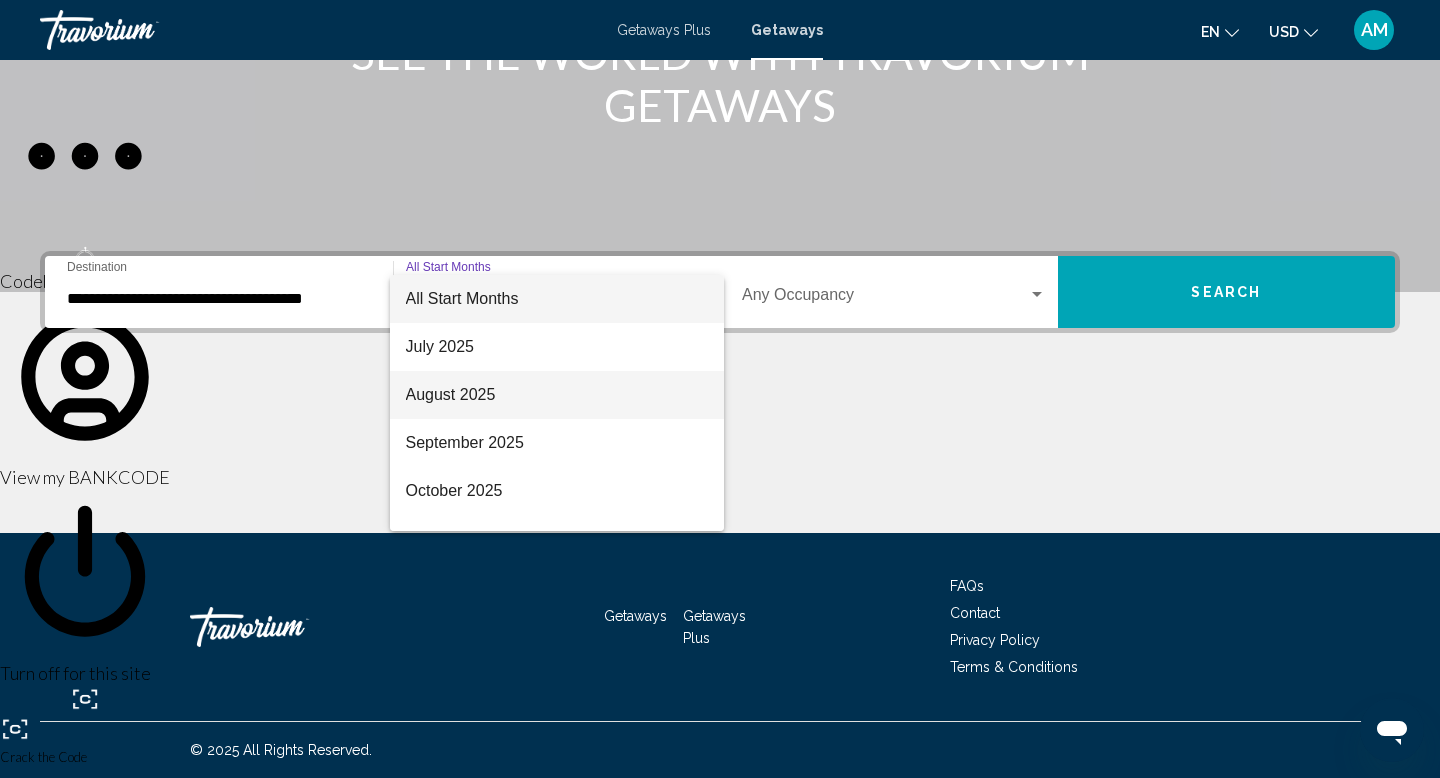 click on "August 2025" at bounding box center (557, 395) 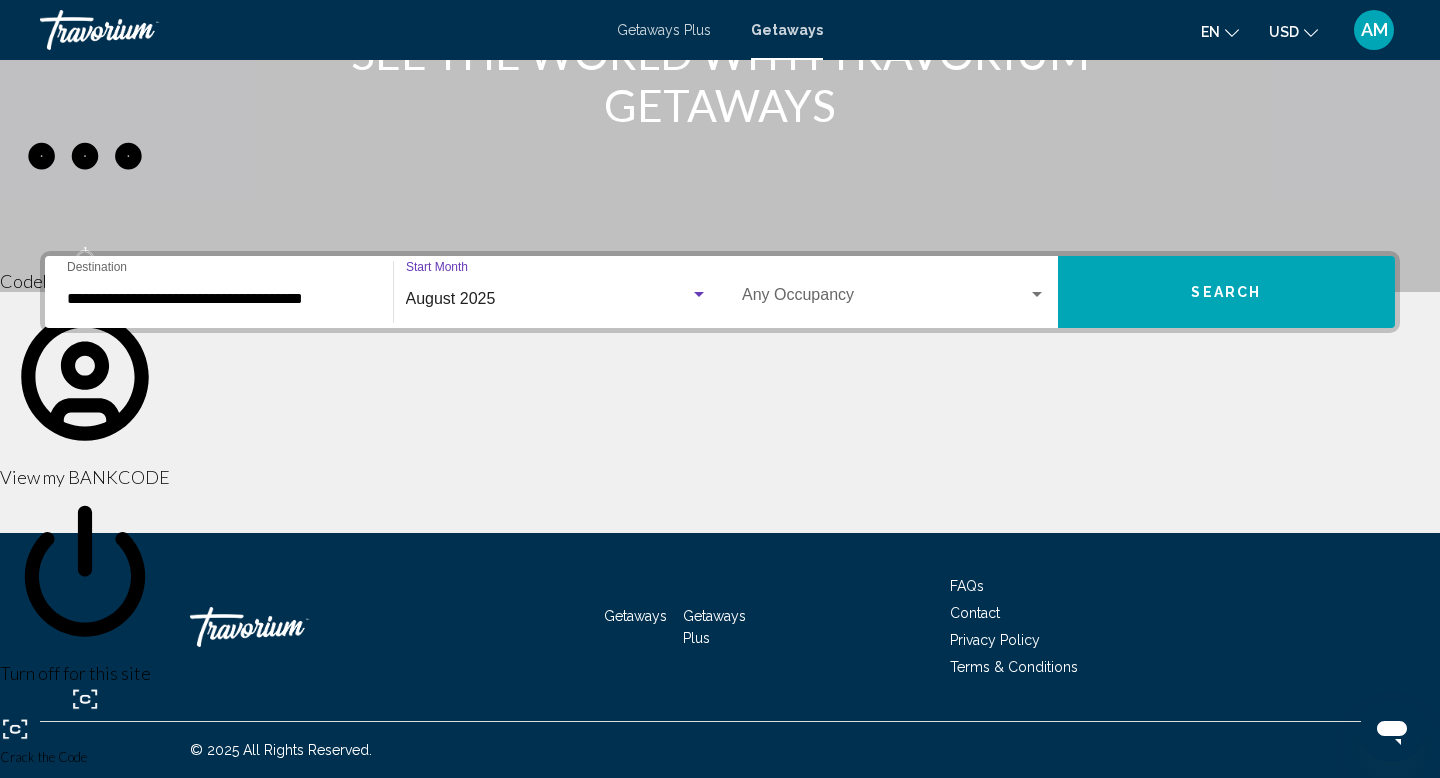 click on "Search" at bounding box center [1227, 292] 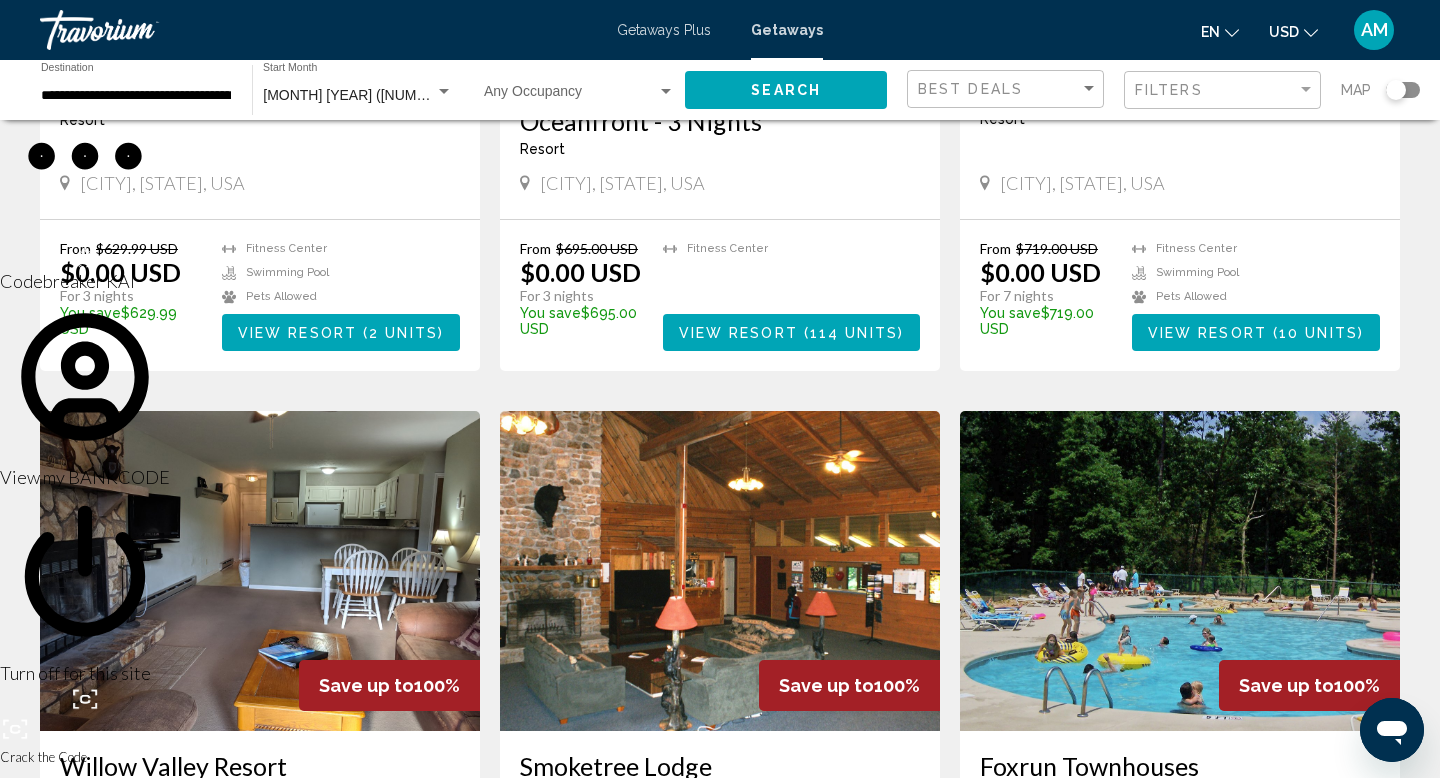 scroll, scrollTop: 203, scrollLeft: 0, axis: vertical 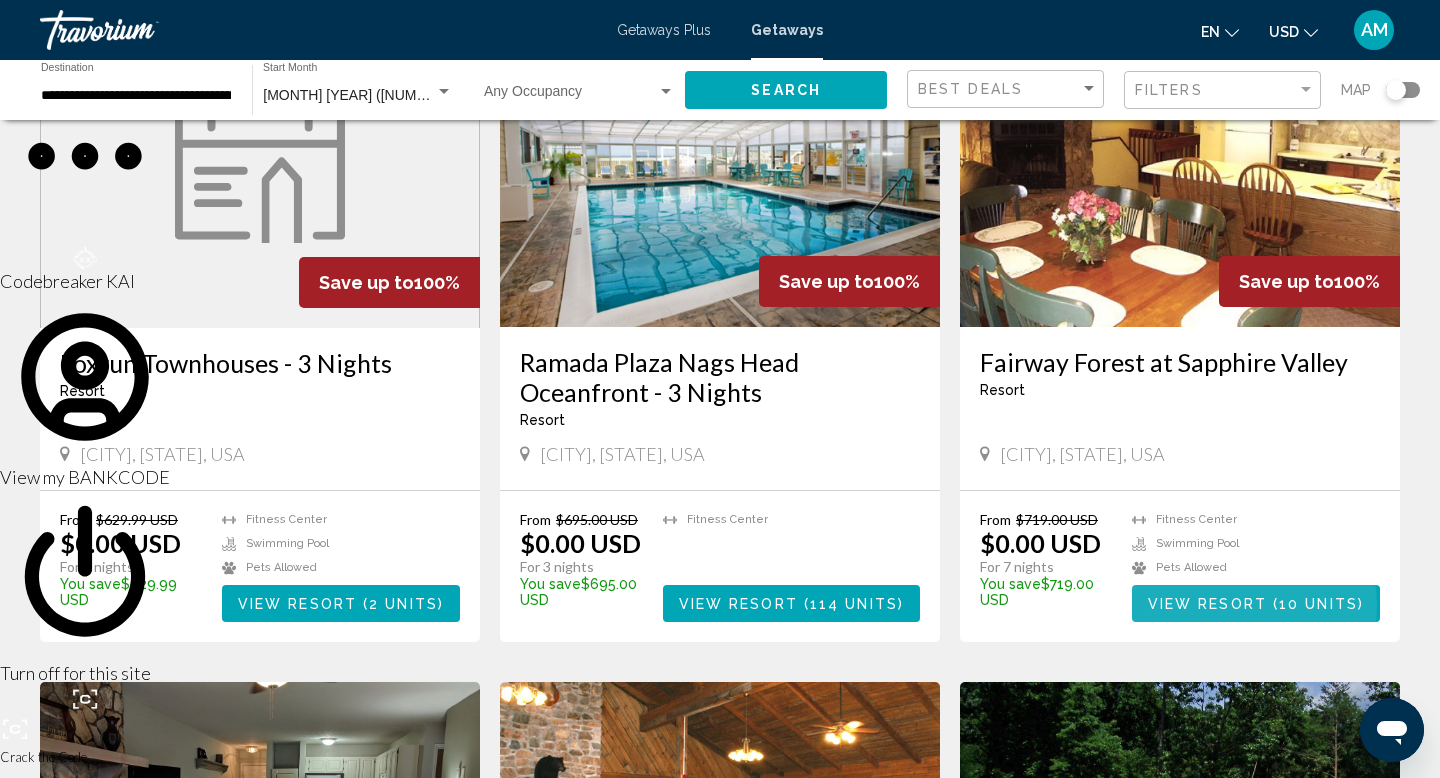 click on "View Resort" at bounding box center (1207, 604) 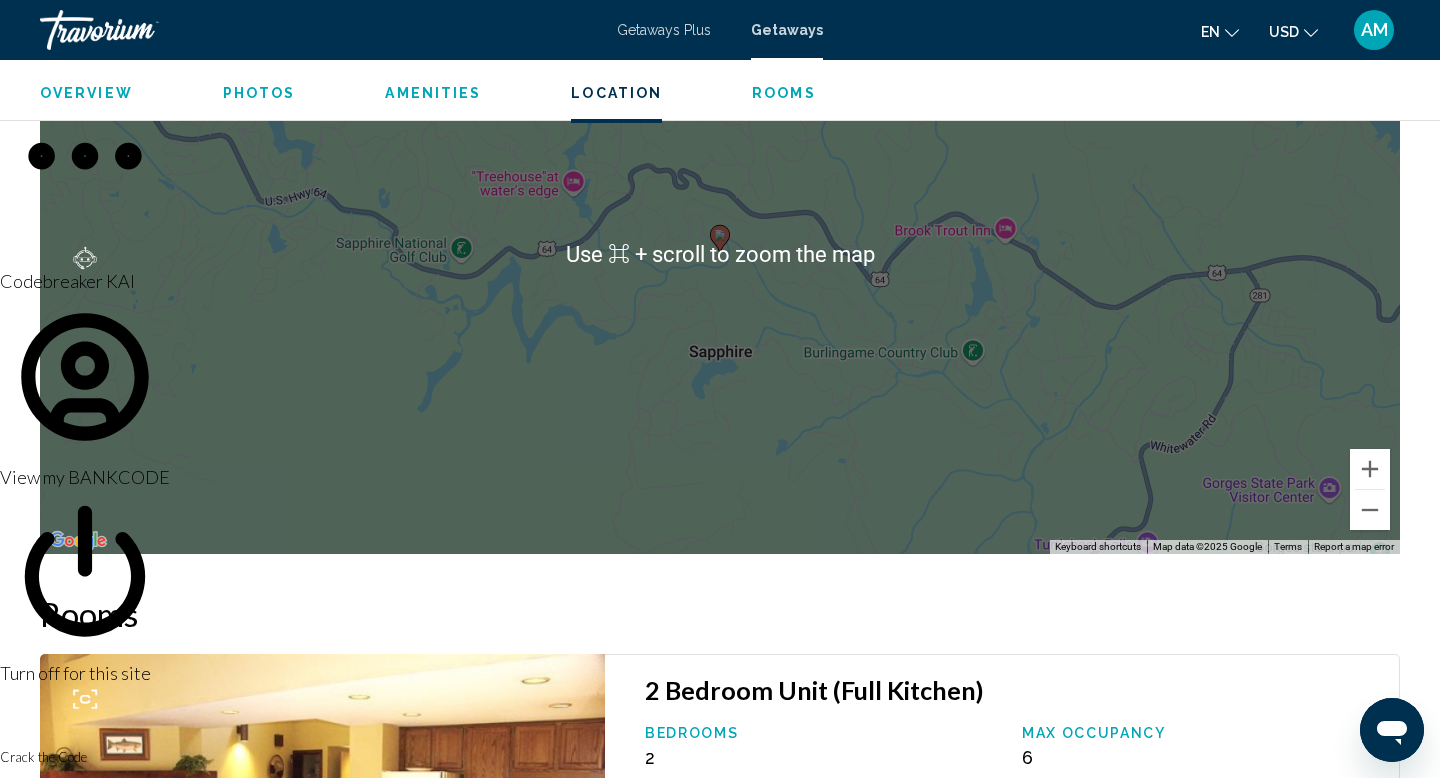 scroll, scrollTop: 2594, scrollLeft: 0, axis: vertical 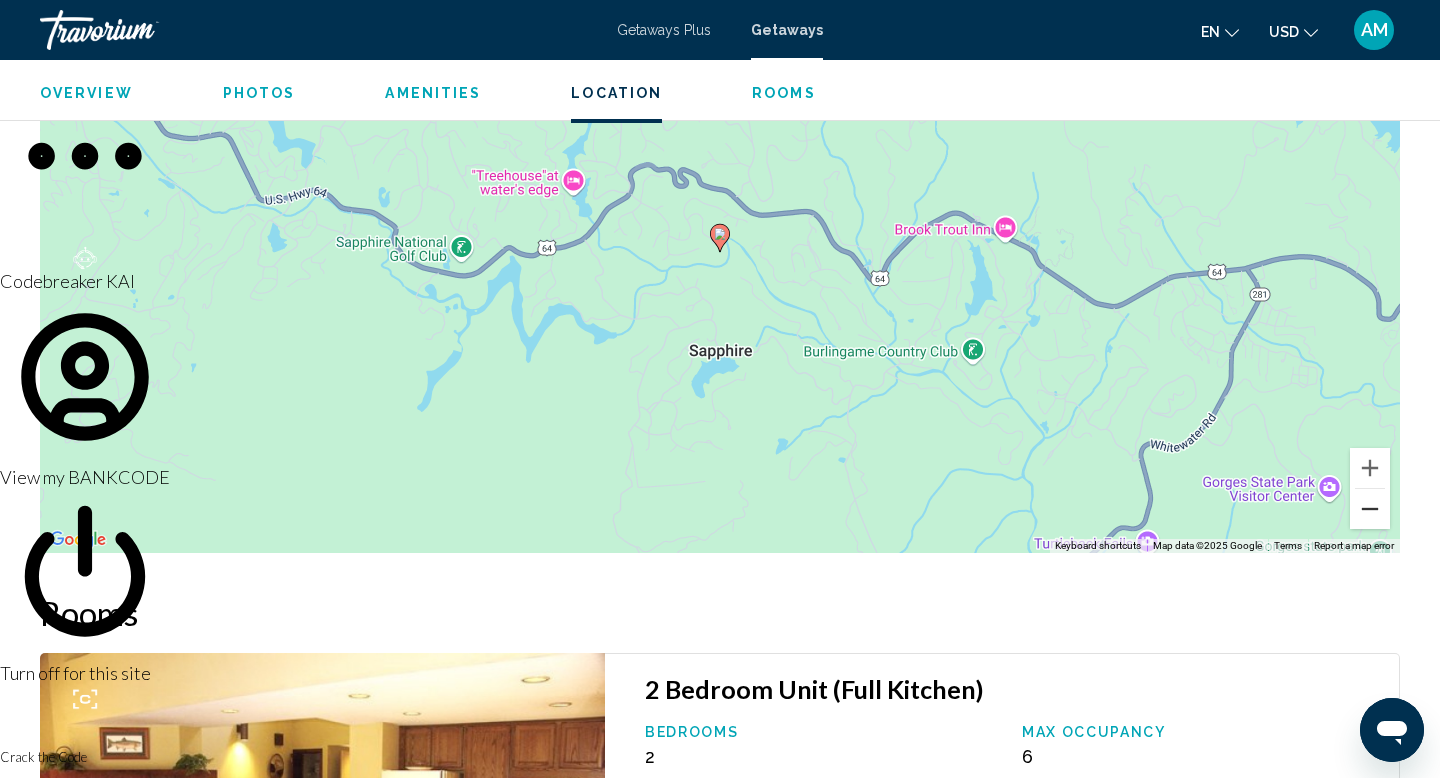 click at bounding box center (1370, 509) 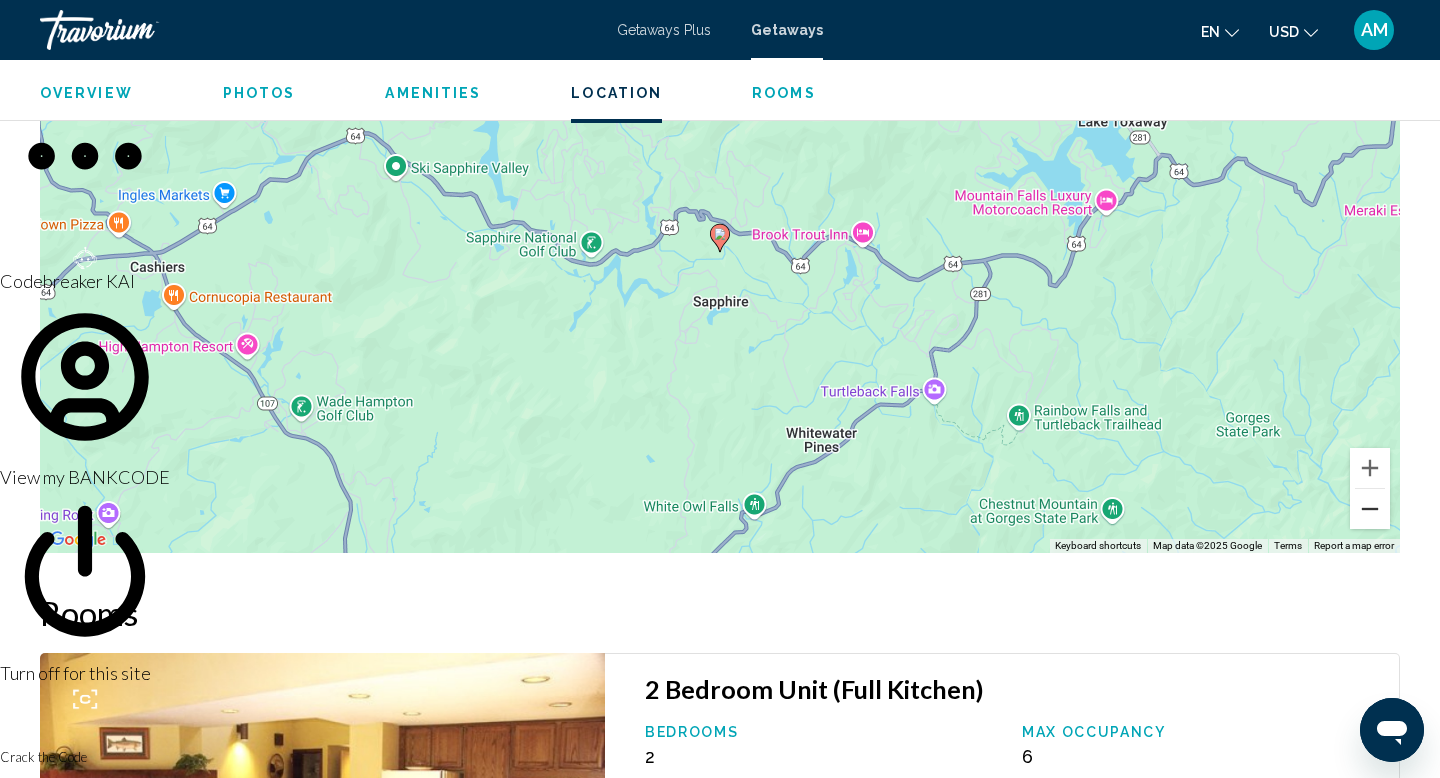 click at bounding box center [1370, 509] 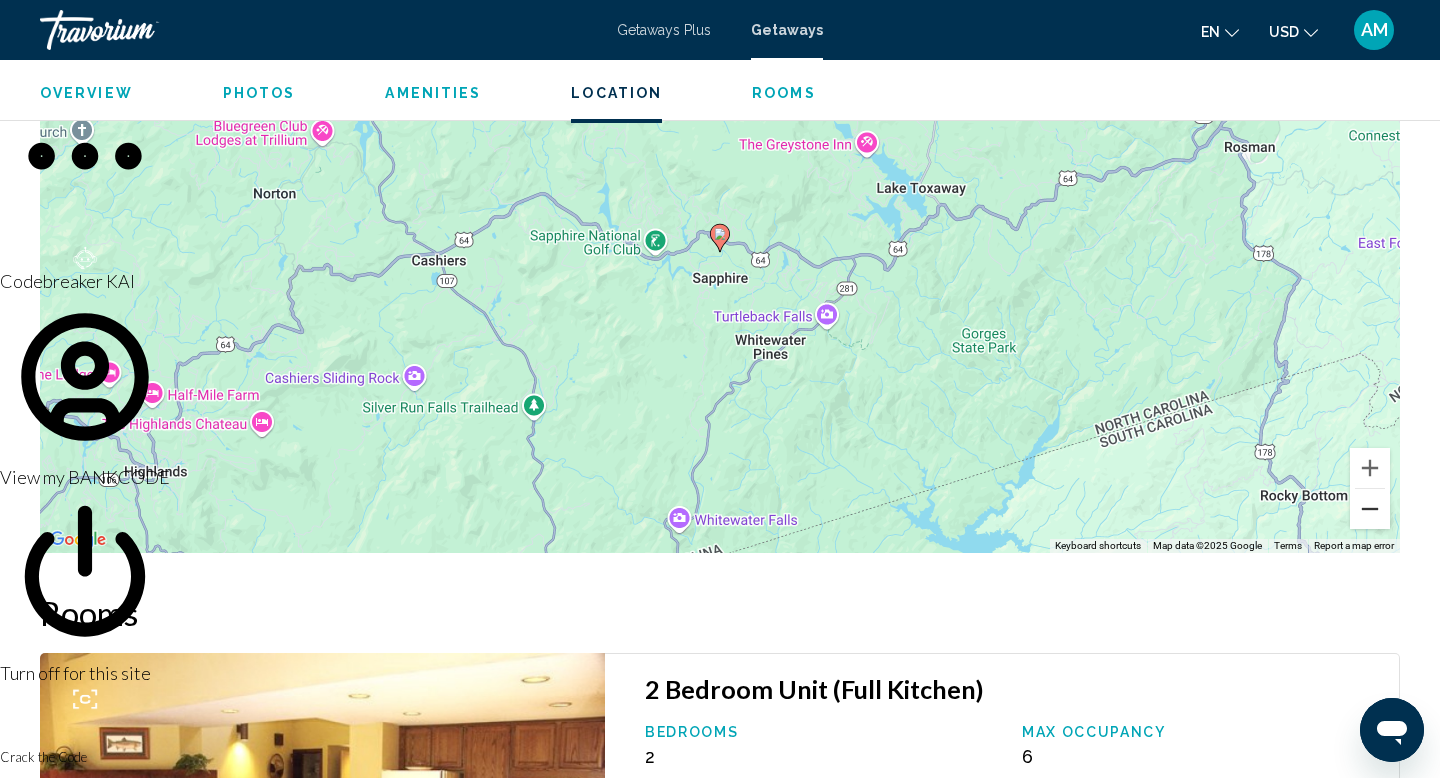 click at bounding box center (1370, 509) 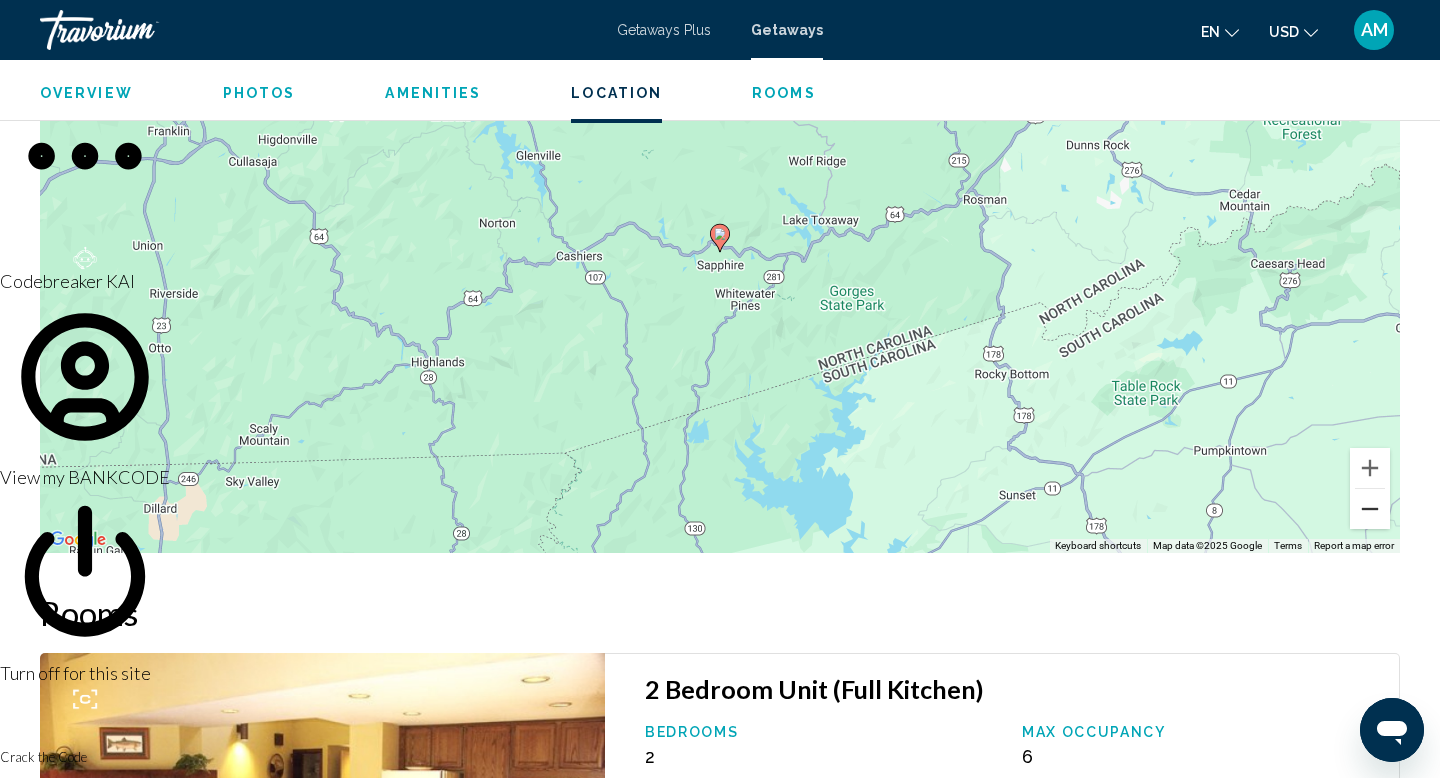 click at bounding box center [1370, 509] 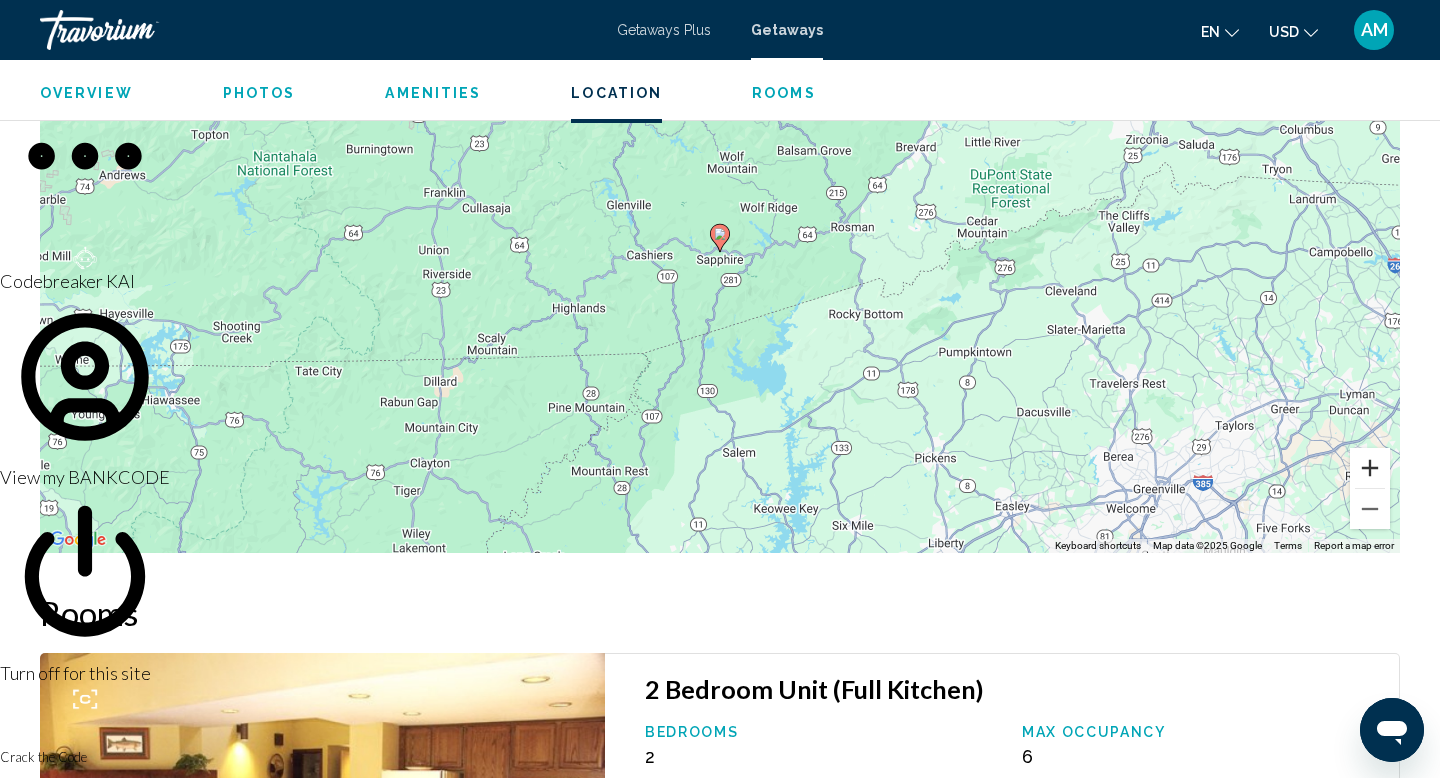 click at bounding box center [1370, 468] 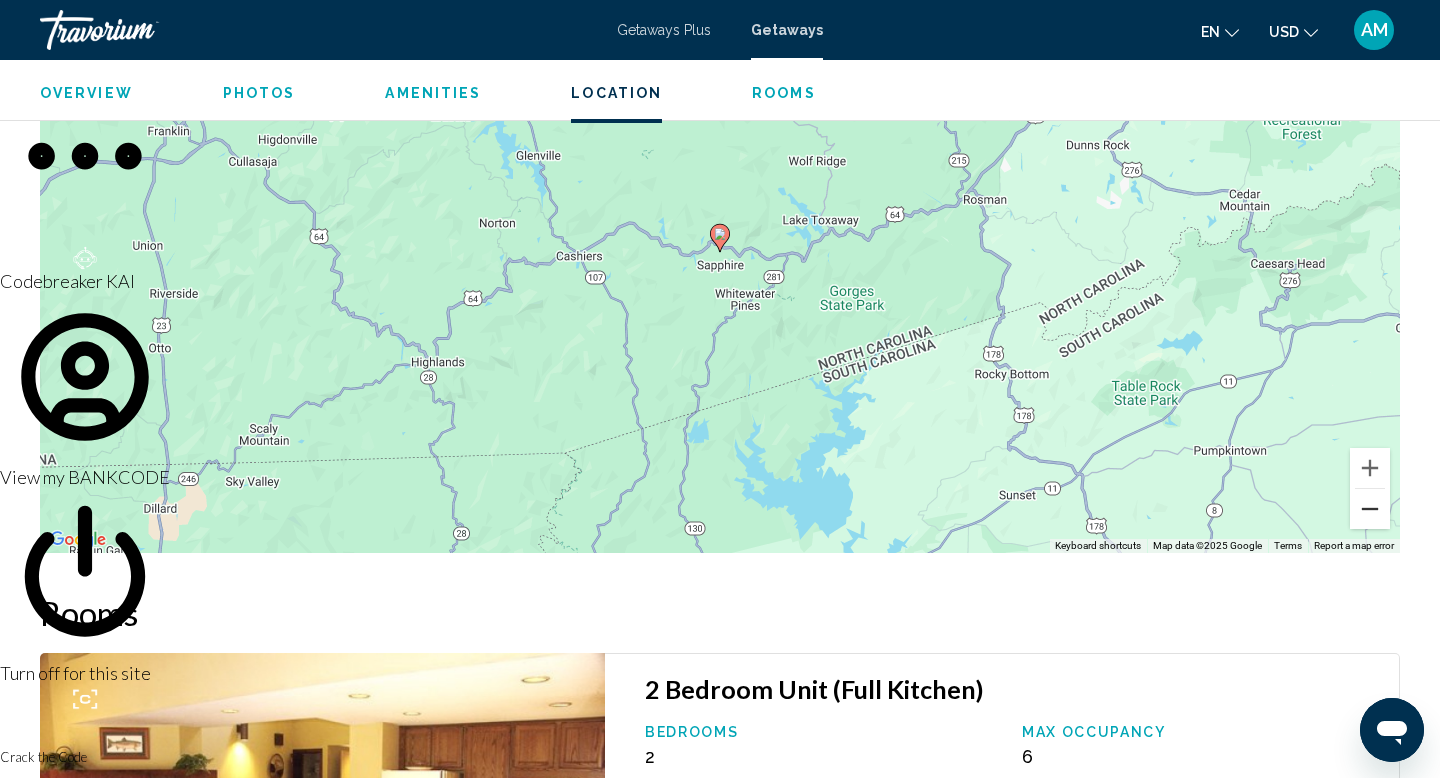 click at bounding box center [1370, 509] 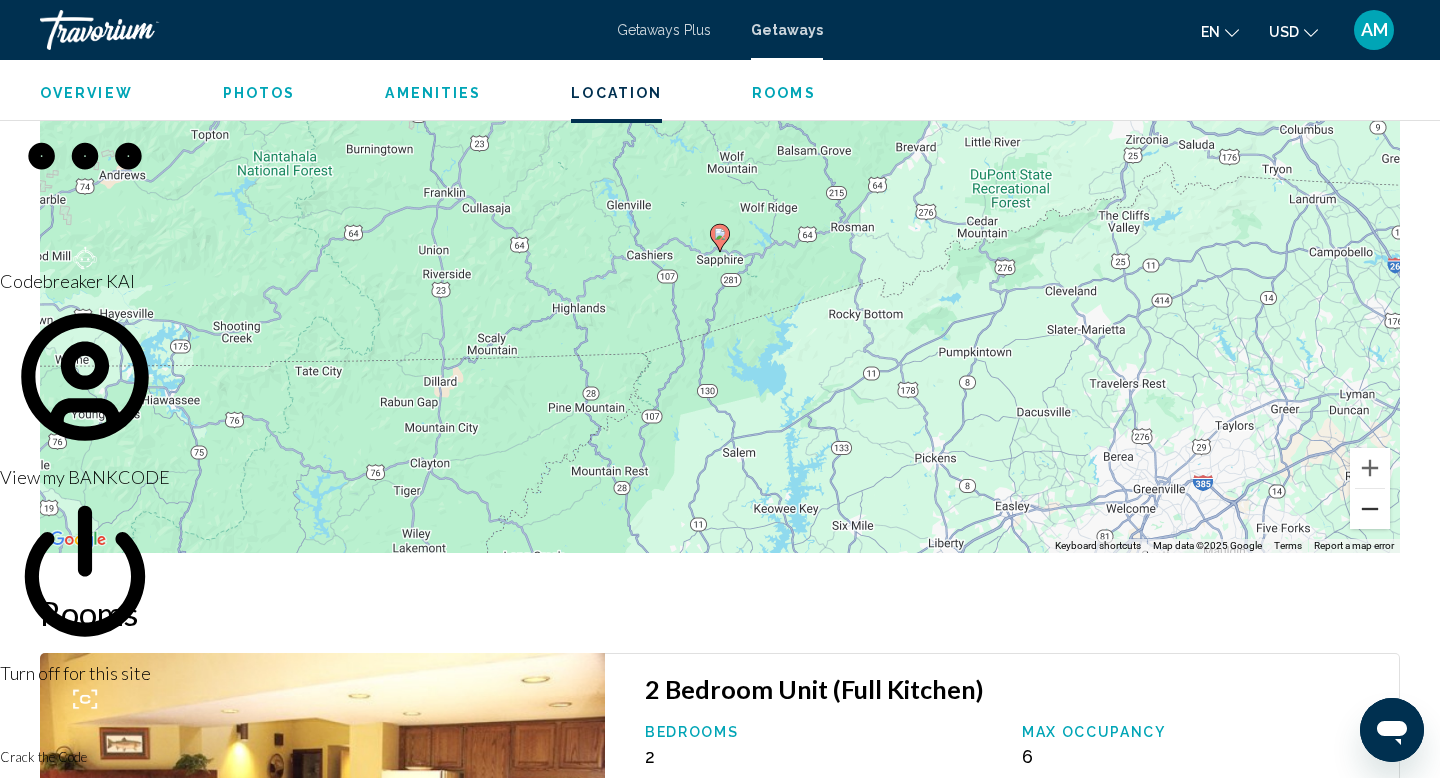 click at bounding box center (1370, 509) 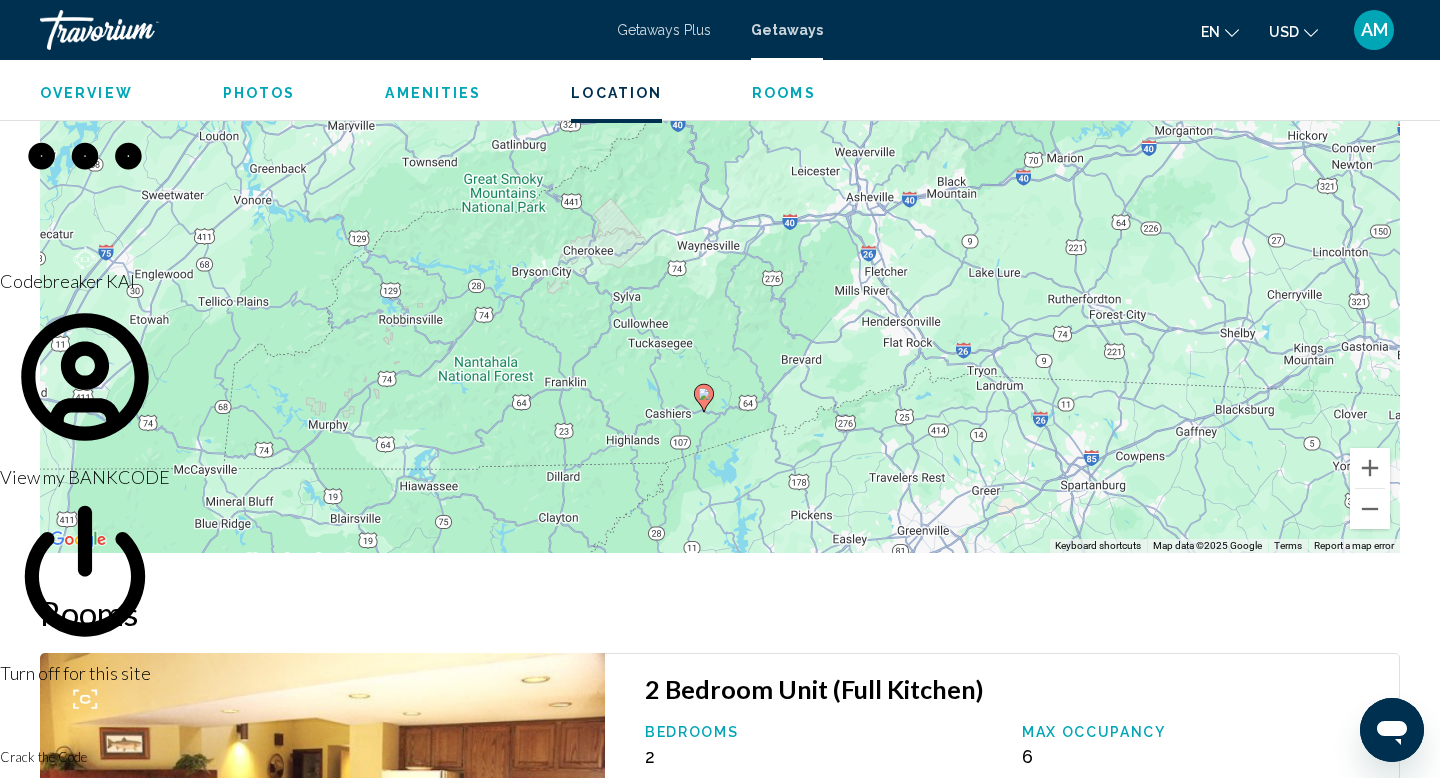 drag, startPoint x: 1177, startPoint y: 405, endPoint x: 1161, endPoint y: 567, distance: 162.78821 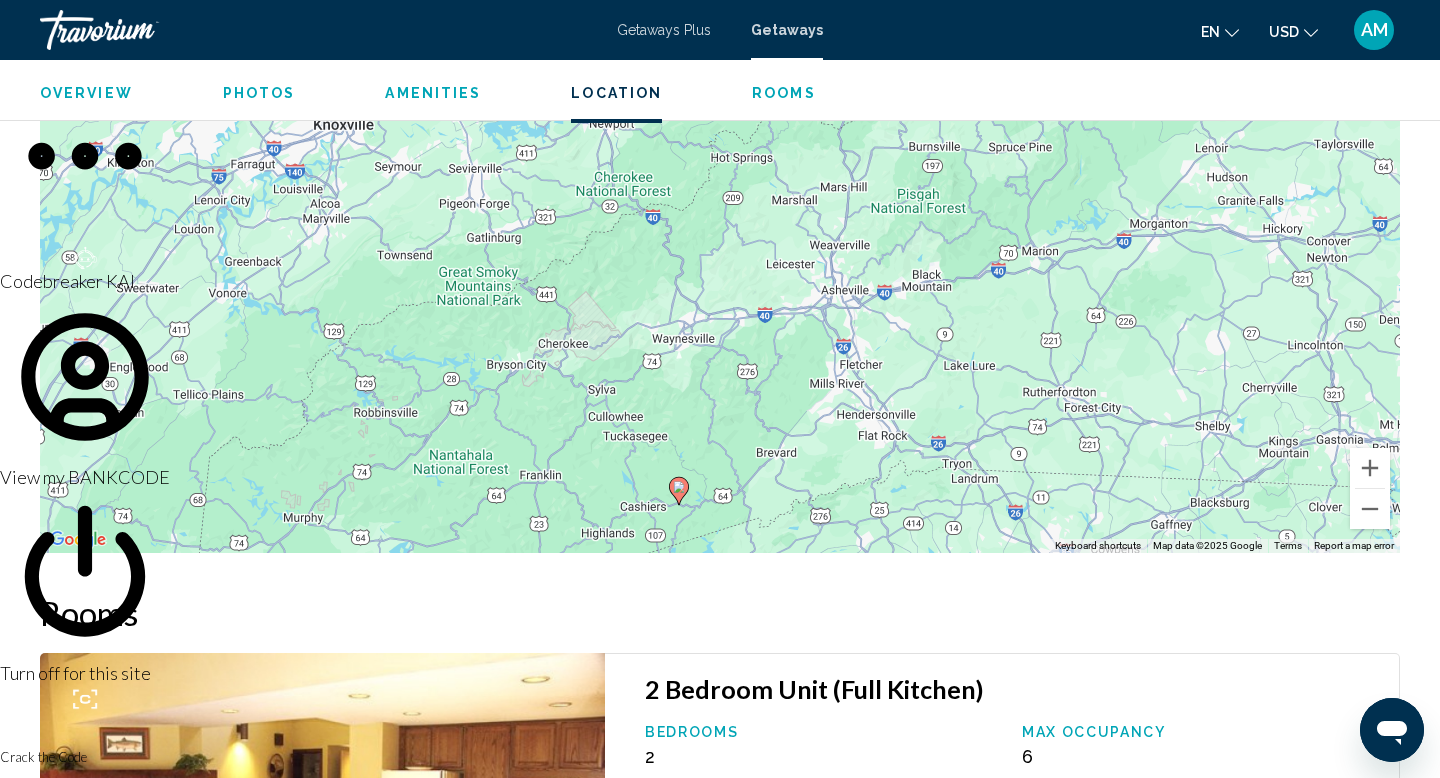 drag, startPoint x: 1139, startPoint y: 392, endPoint x: 1114, endPoint y: 488, distance: 99.20181 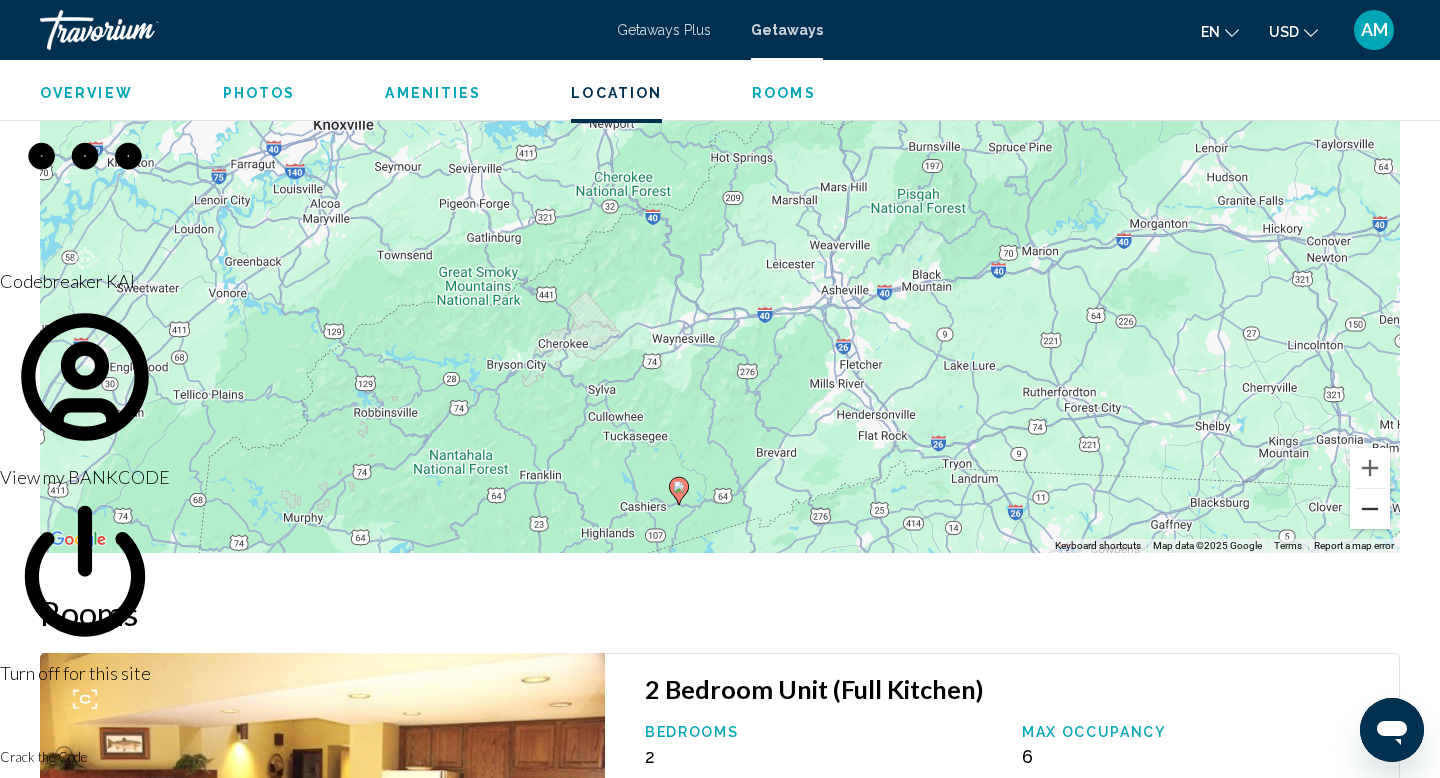 click at bounding box center [1370, 509] 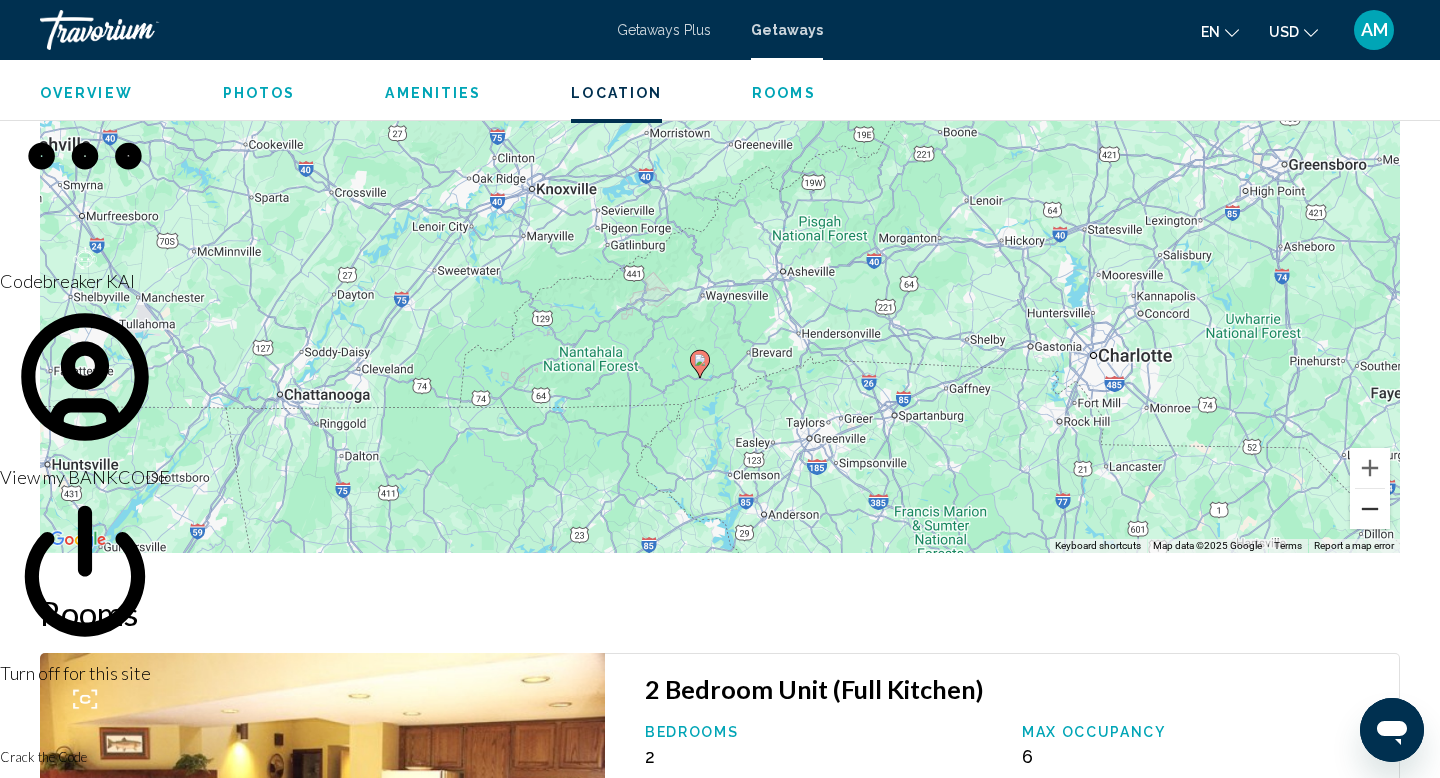 click at bounding box center (1370, 509) 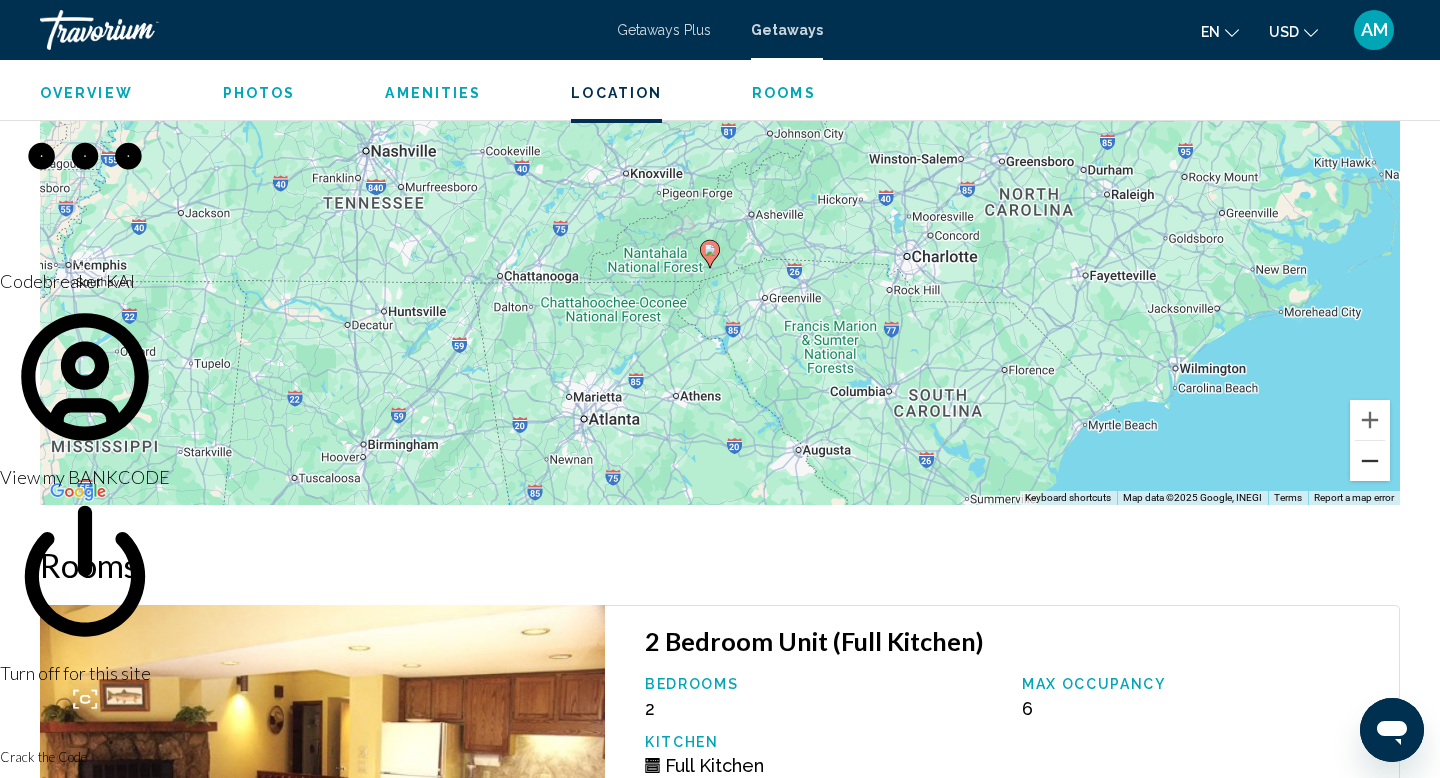 scroll, scrollTop: 2629, scrollLeft: 0, axis: vertical 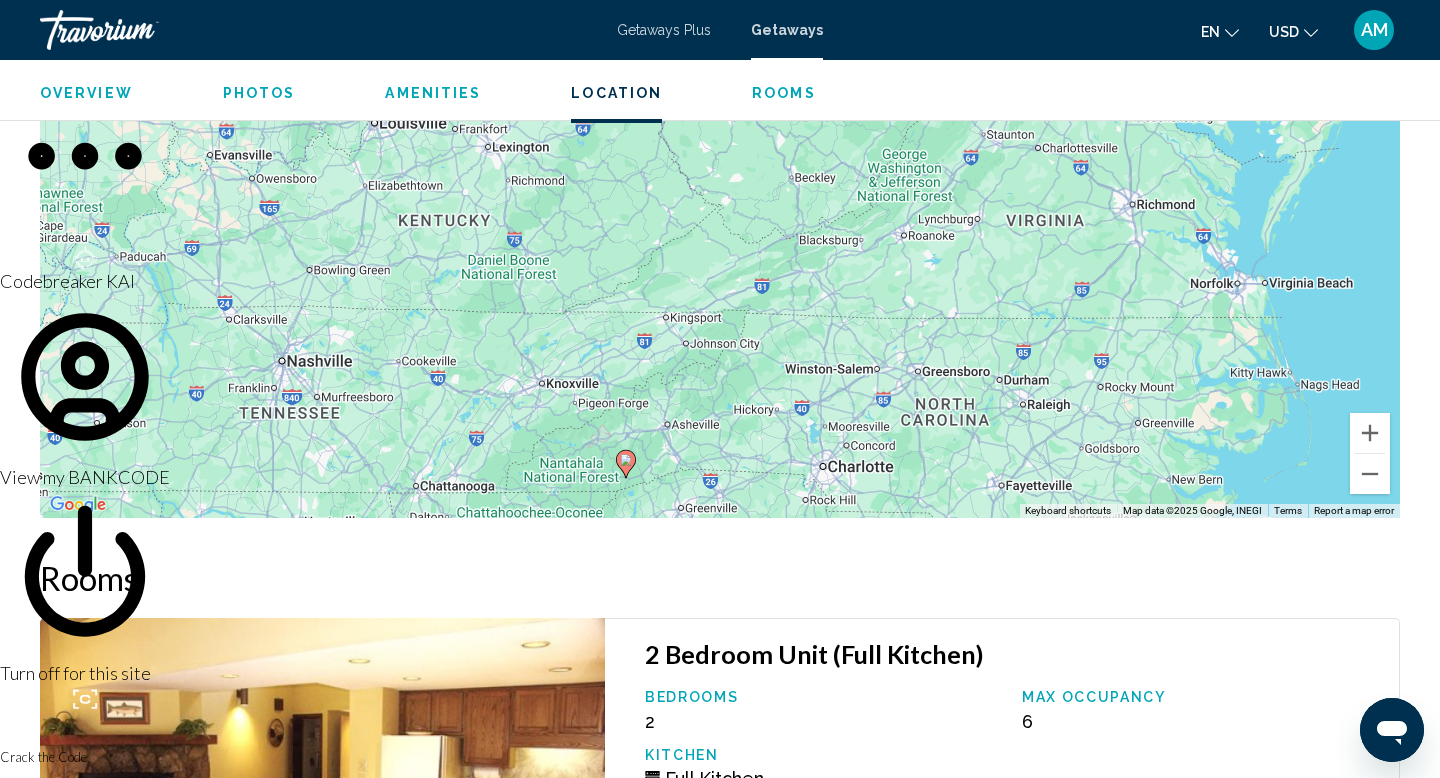 drag, startPoint x: 1173, startPoint y: 321, endPoint x: 1082, endPoint y: 519, distance: 217.91054 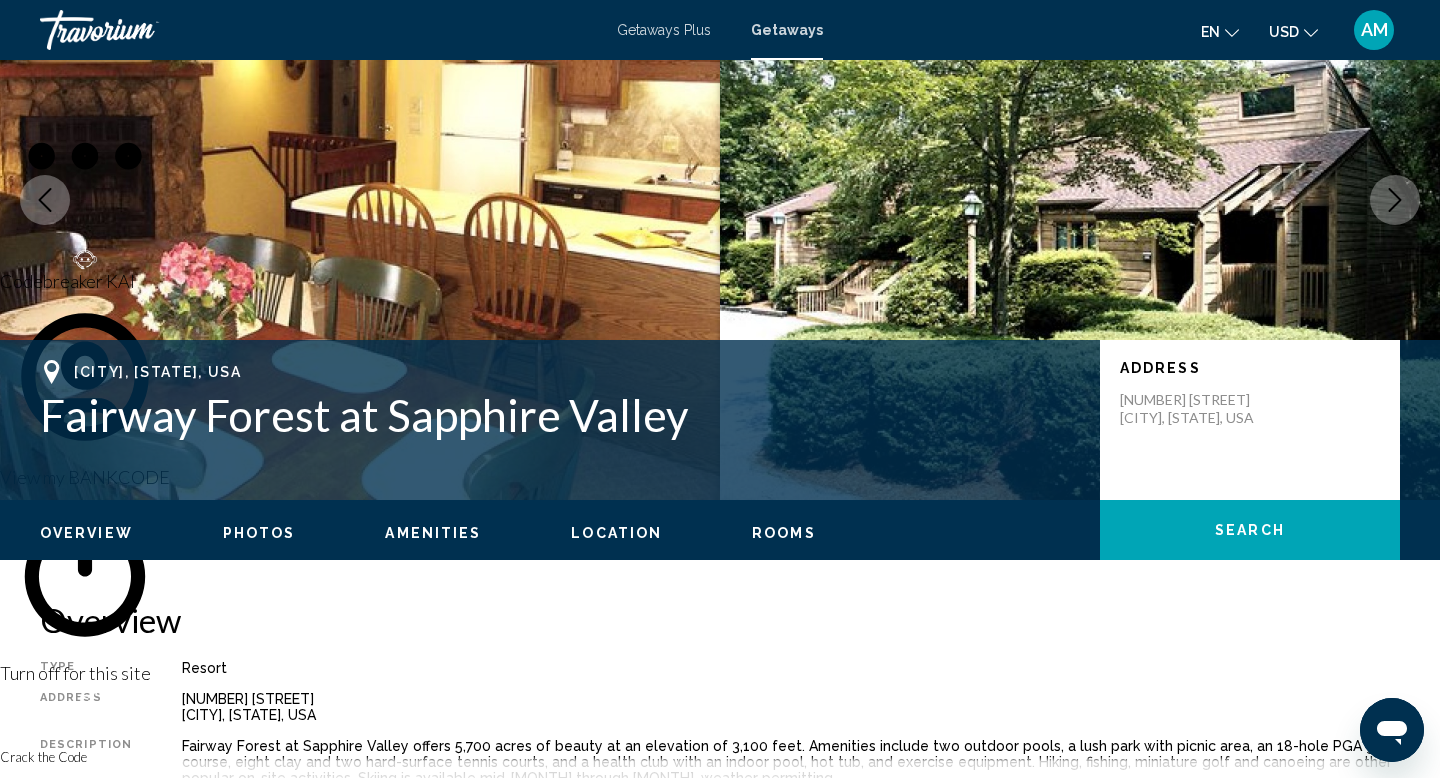 scroll, scrollTop: 181, scrollLeft: 0, axis: vertical 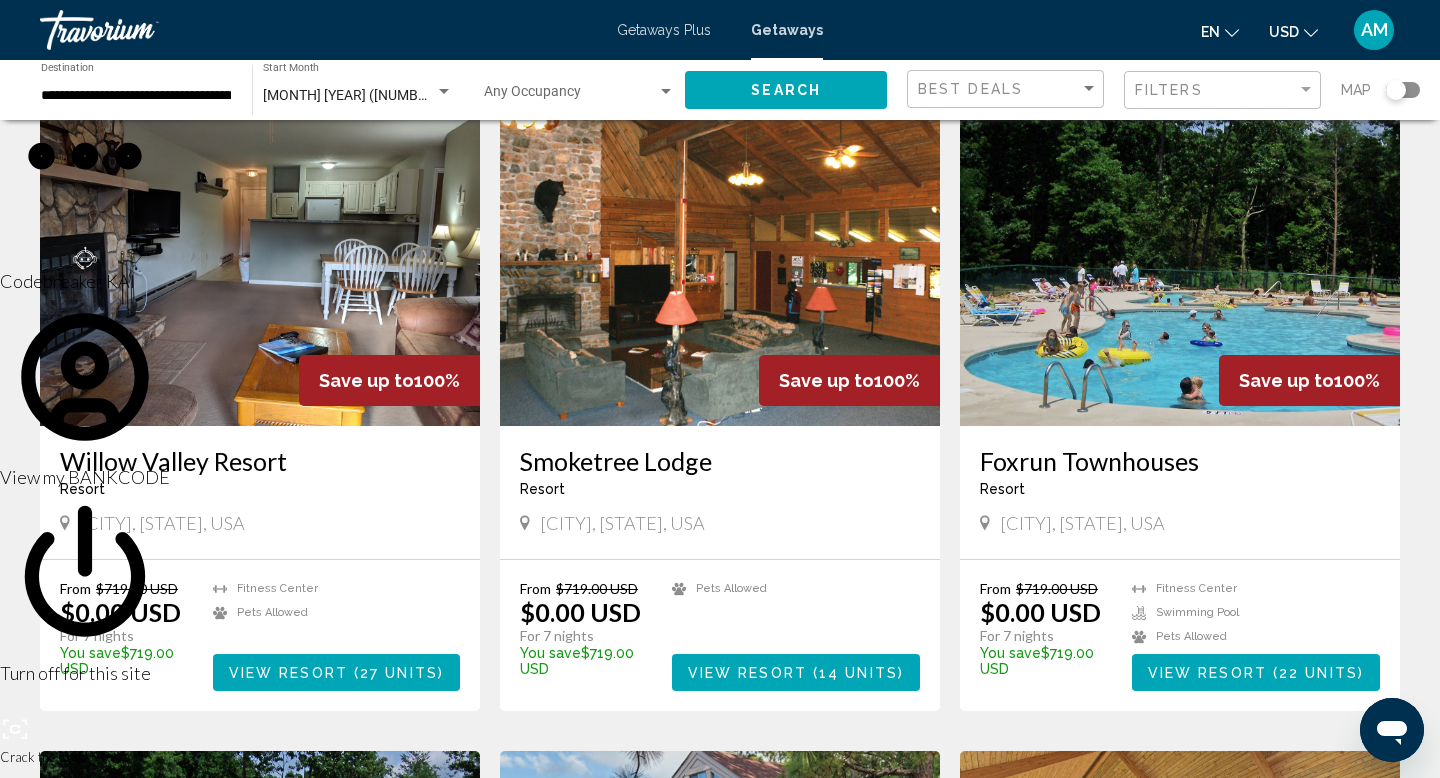 click on "View Resort" at bounding box center (288, 673) 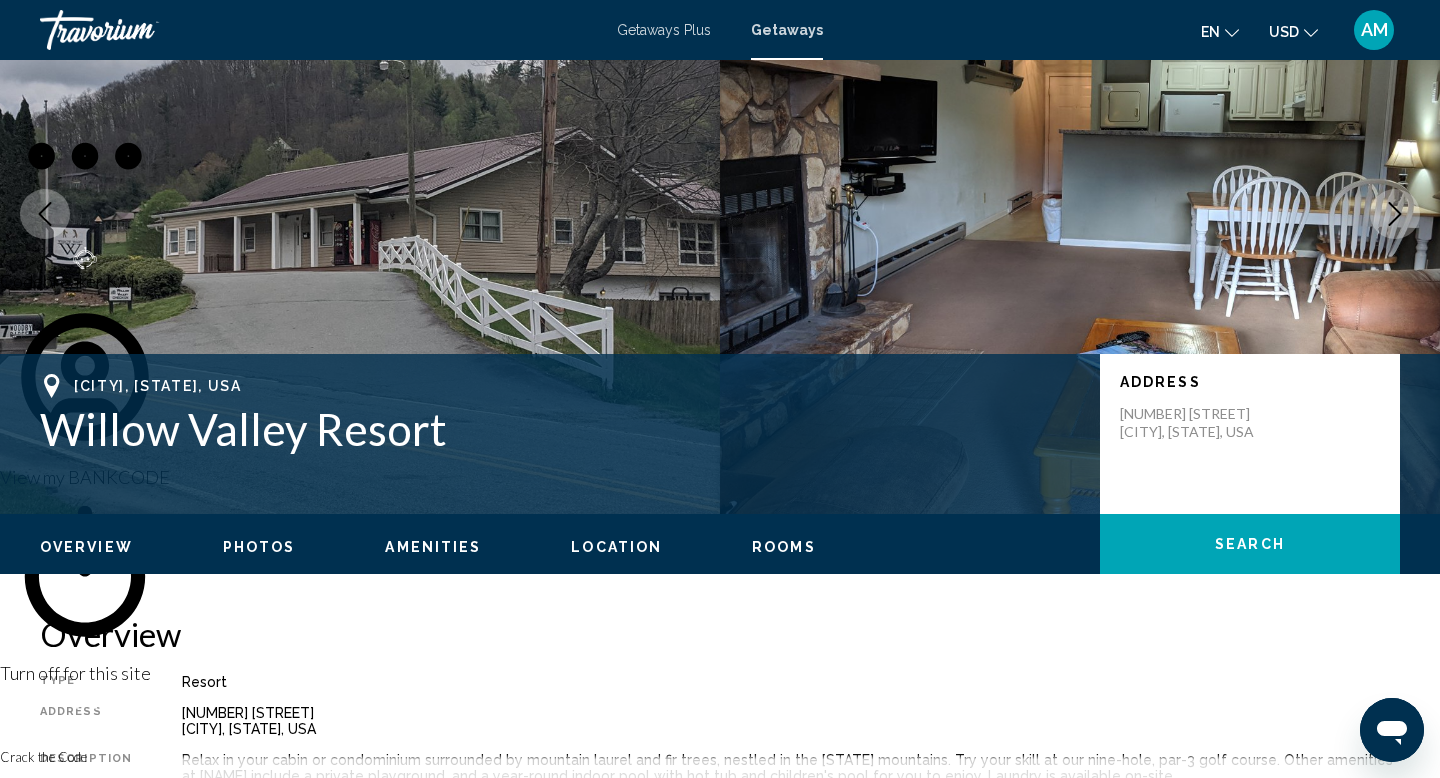 scroll, scrollTop: 0, scrollLeft: 0, axis: both 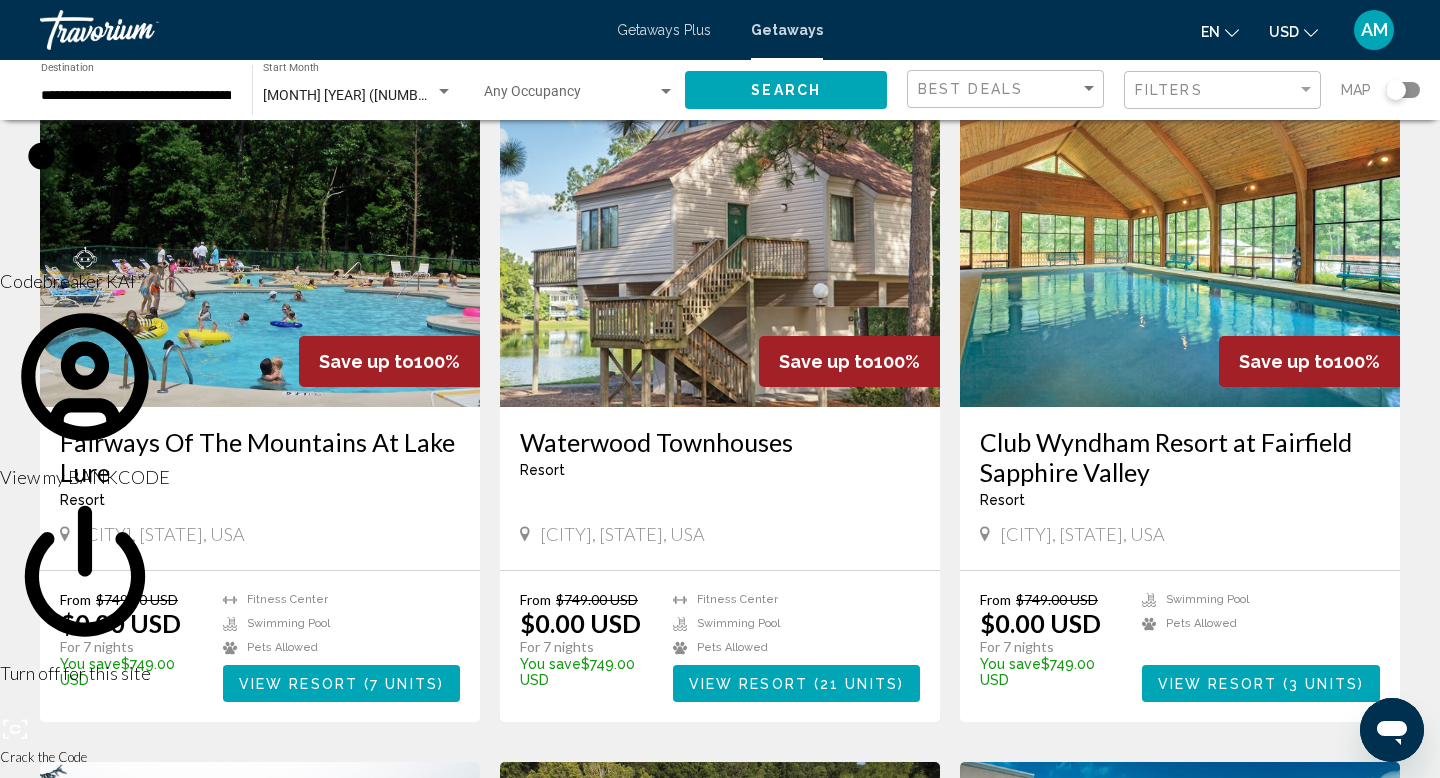 click on "View Resort" at bounding box center [748, 684] 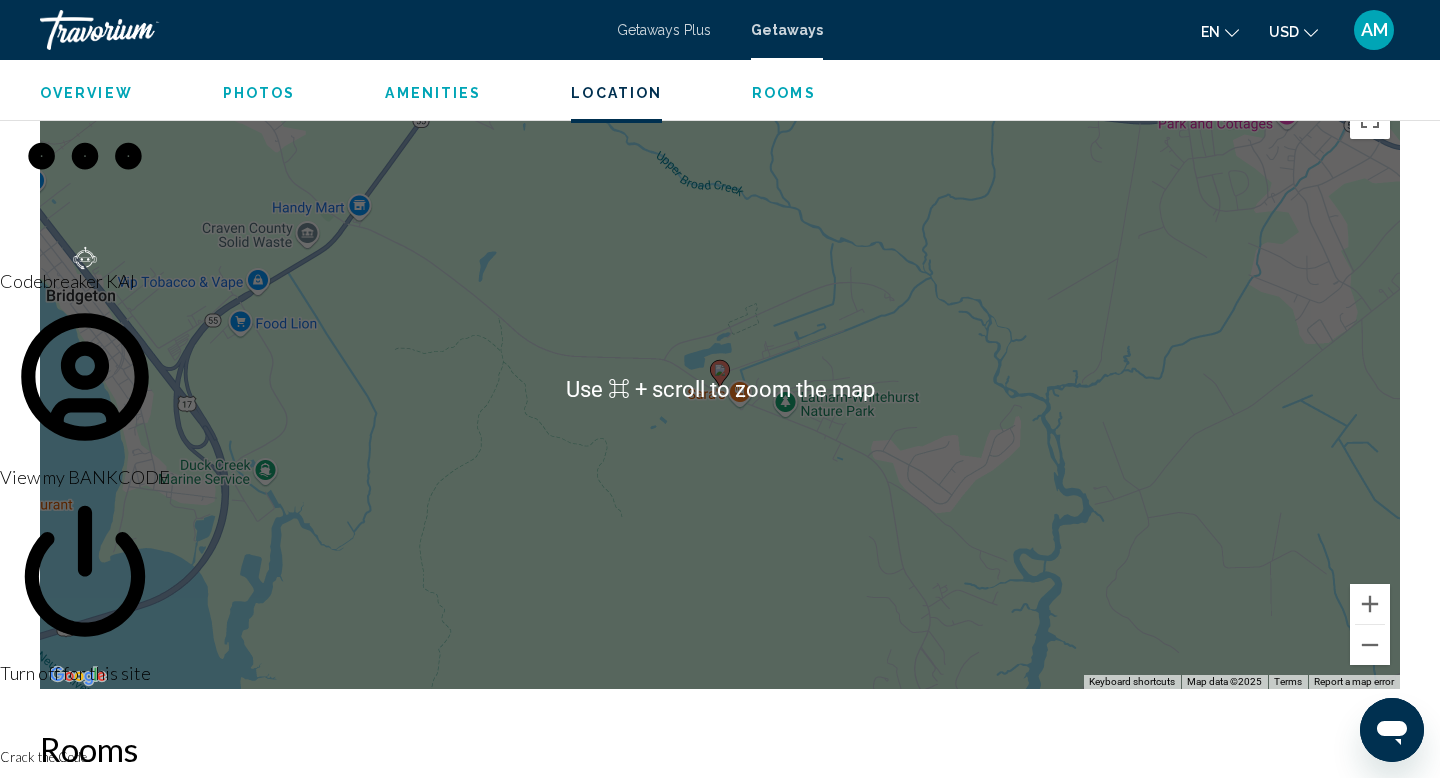scroll, scrollTop: 2492, scrollLeft: 0, axis: vertical 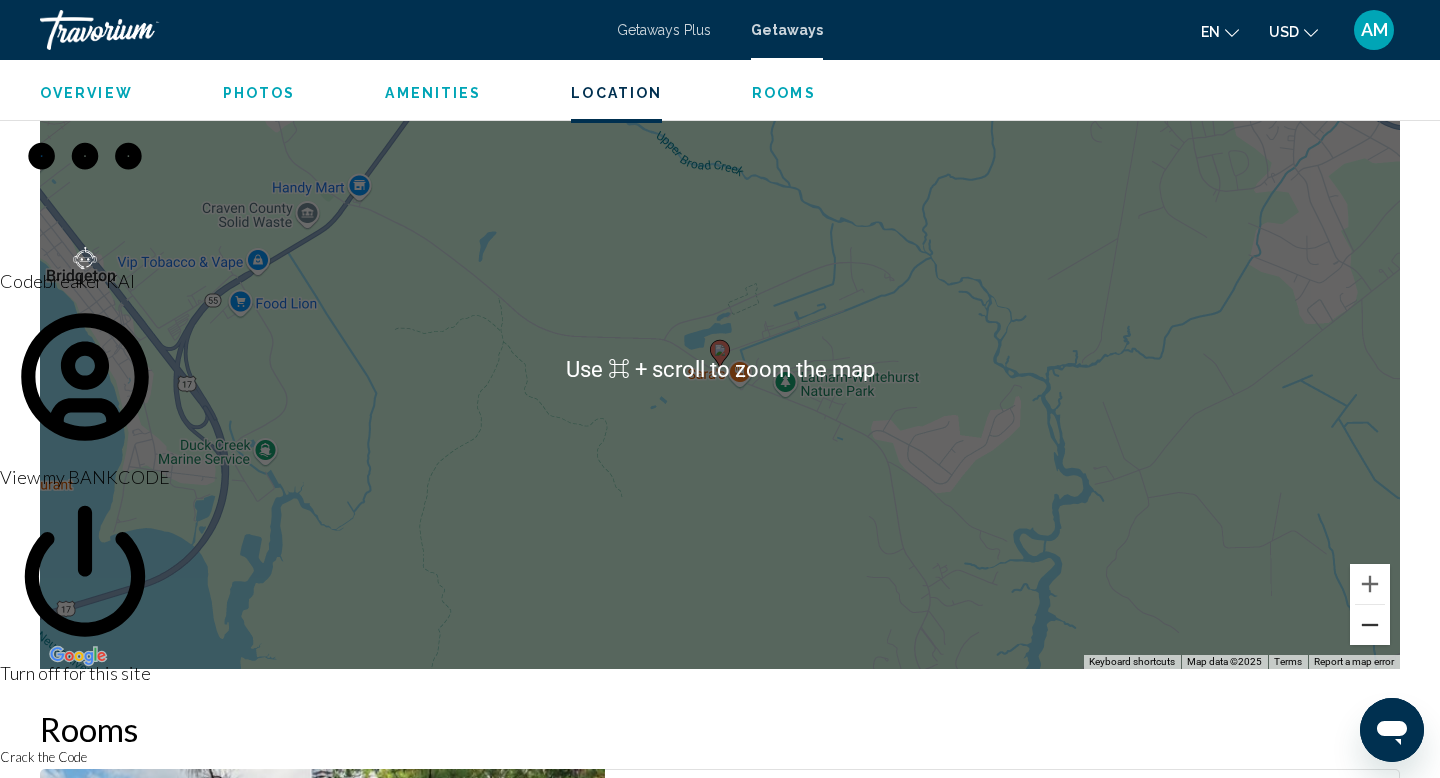 click at bounding box center (1370, 625) 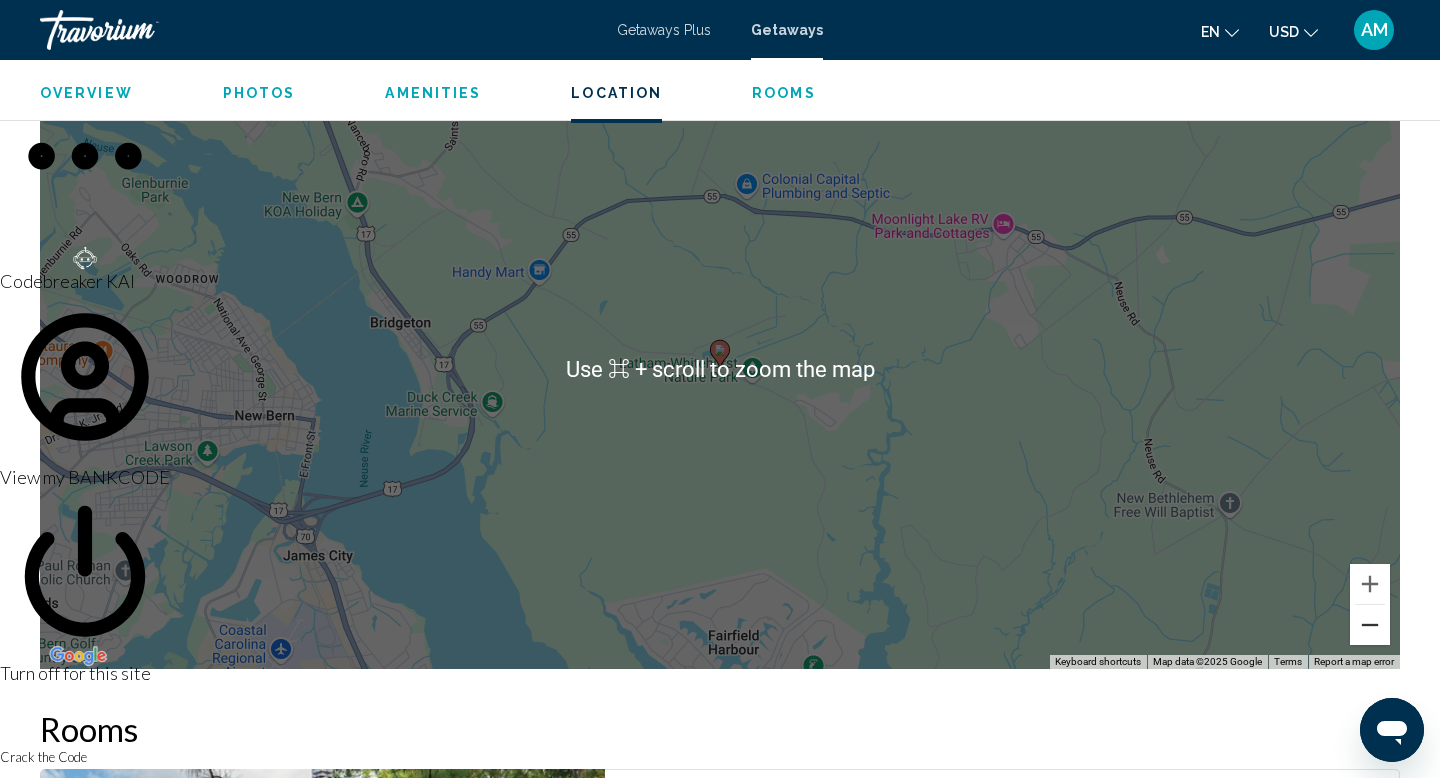 click at bounding box center (1370, 625) 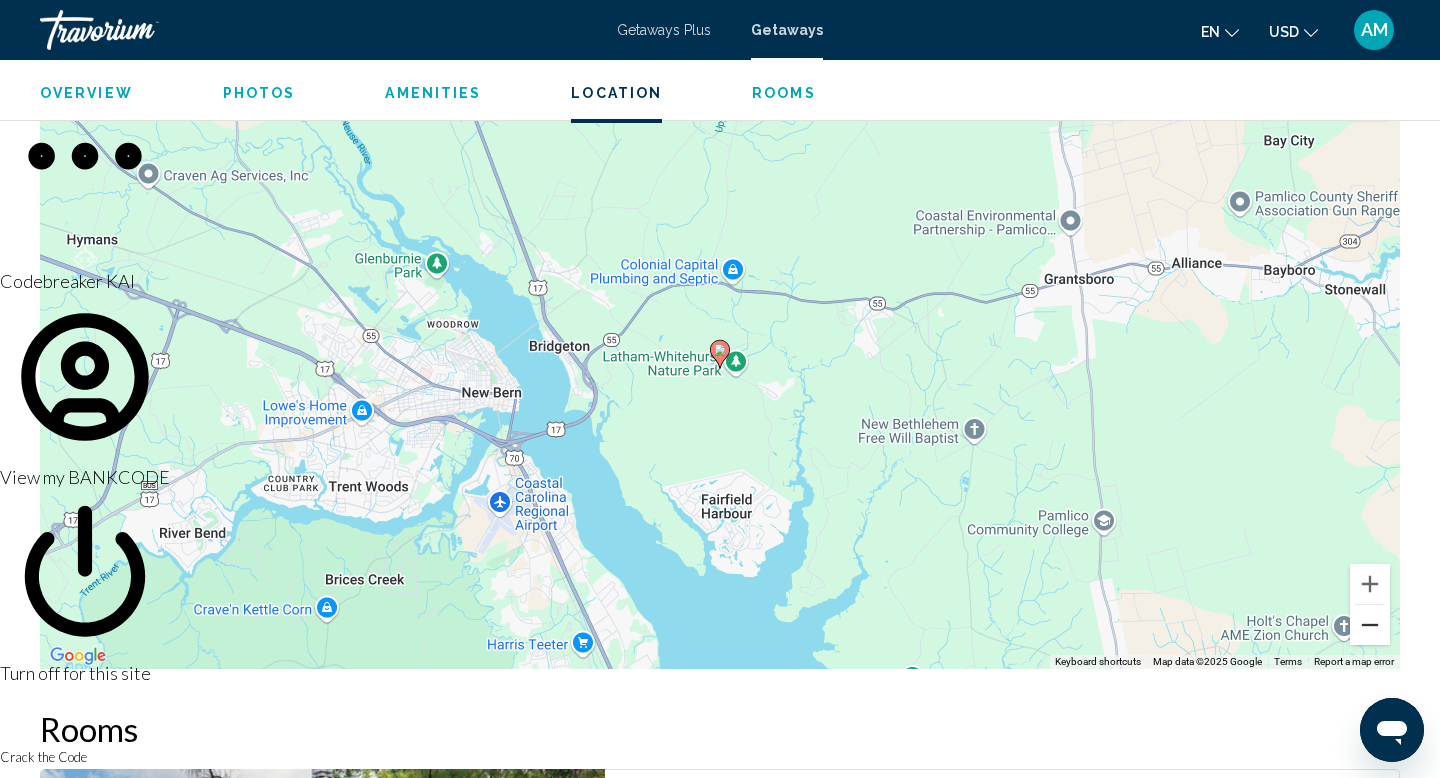 click at bounding box center [1370, 625] 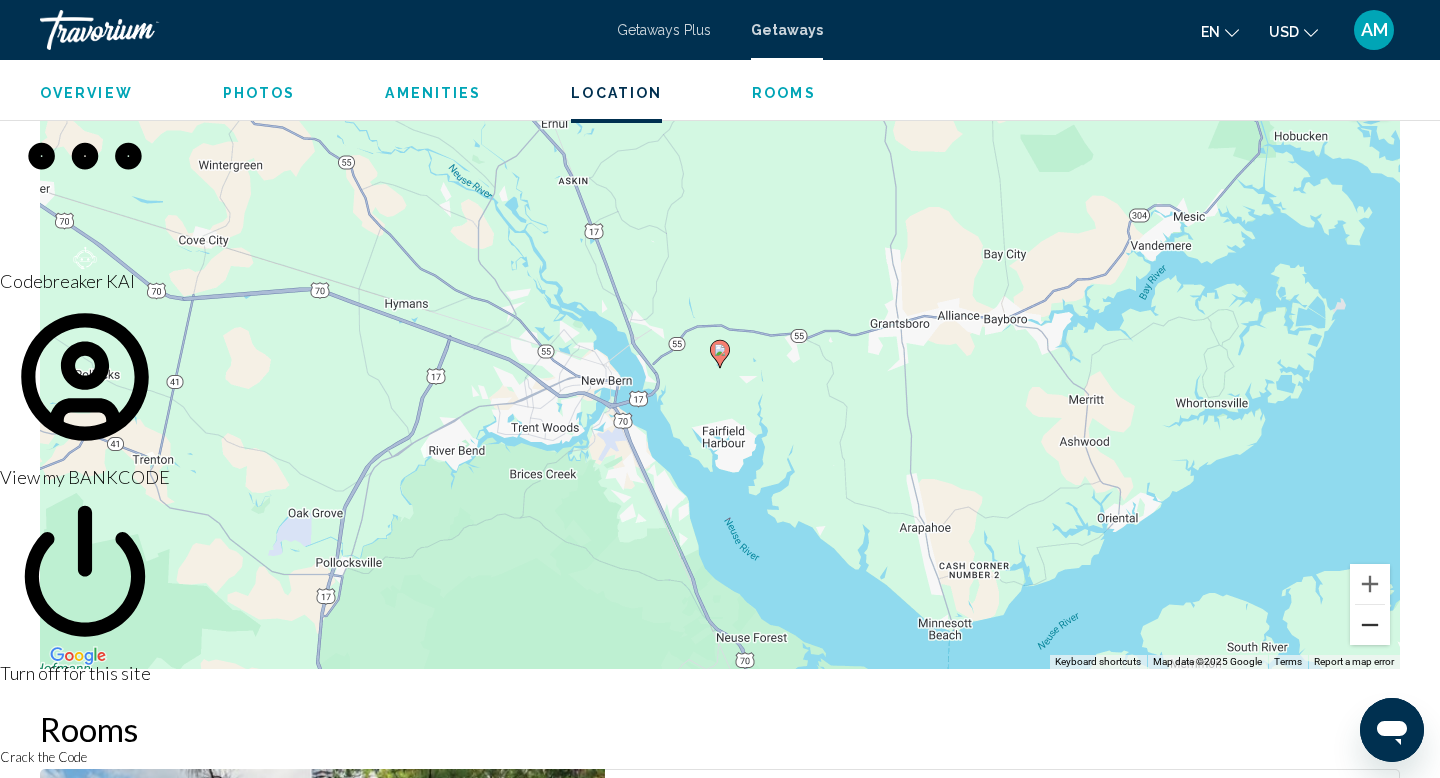 click at bounding box center [1370, 625] 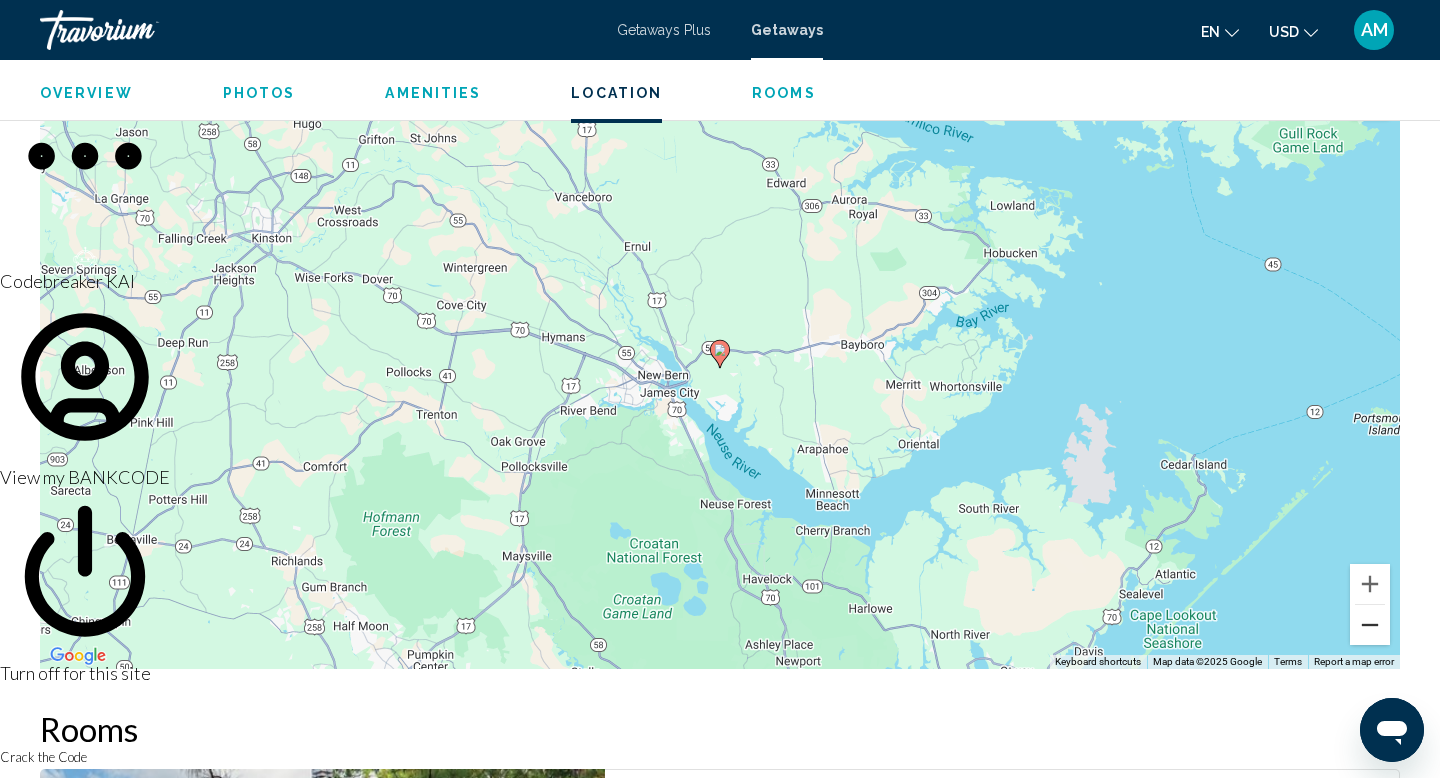 click at bounding box center (1370, 625) 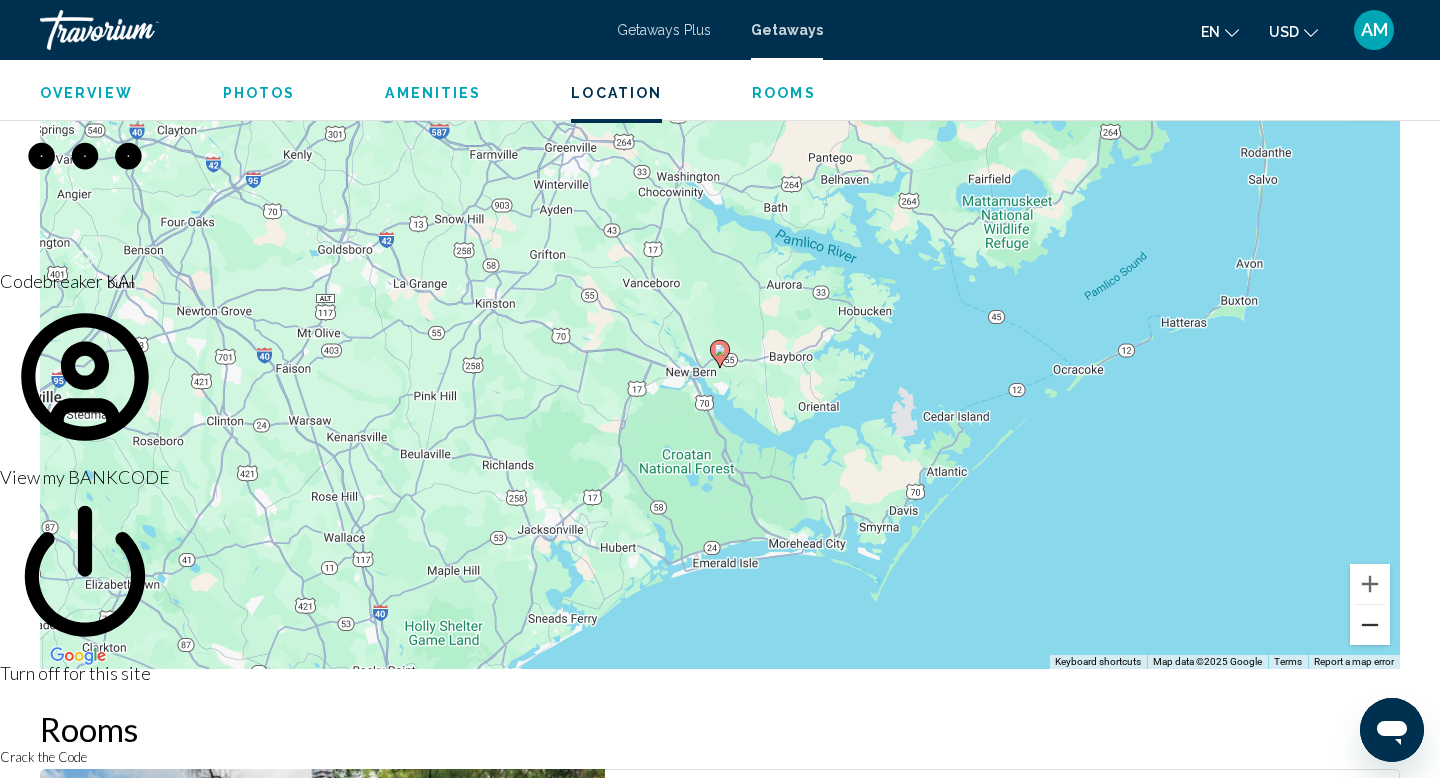click at bounding box center (1370, 625) 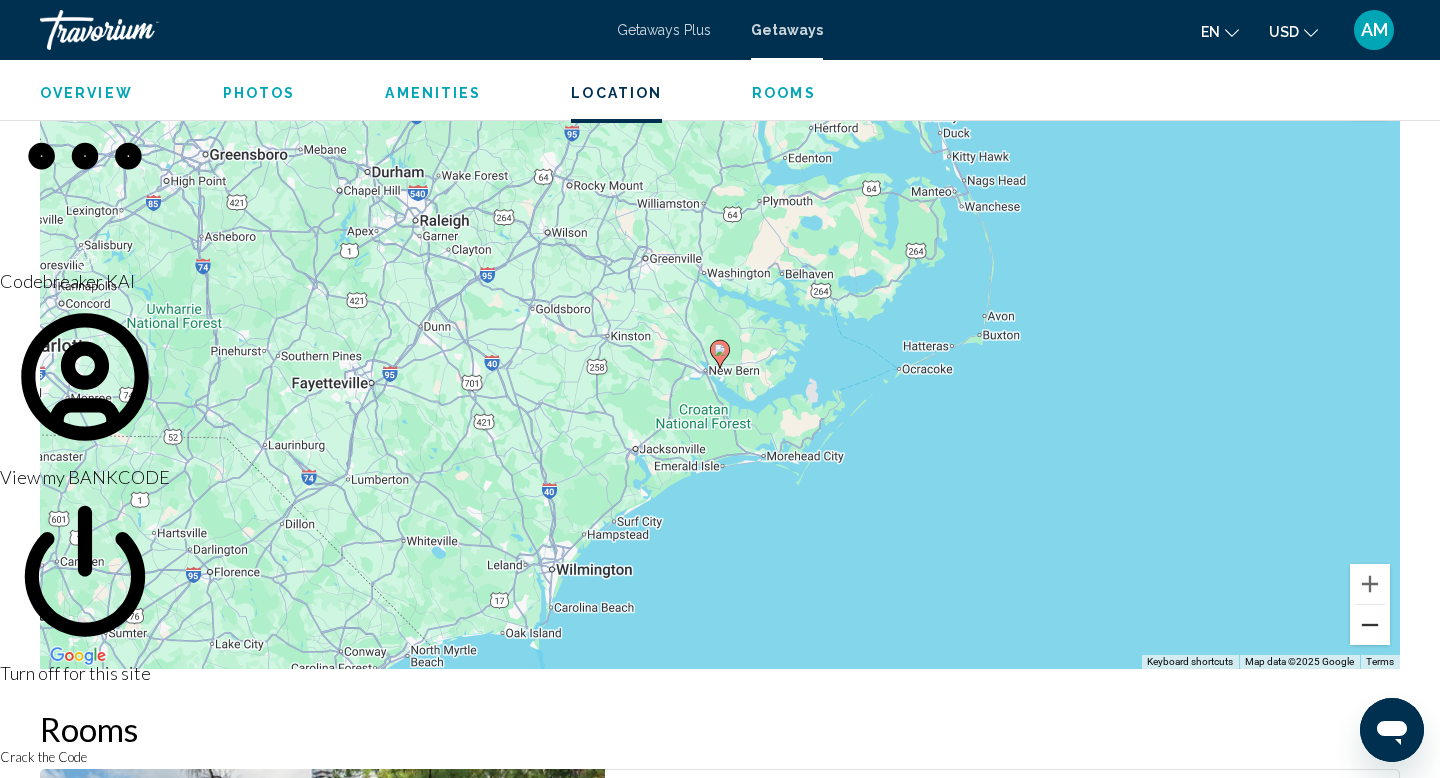 click at bounding box center [1370, 625] 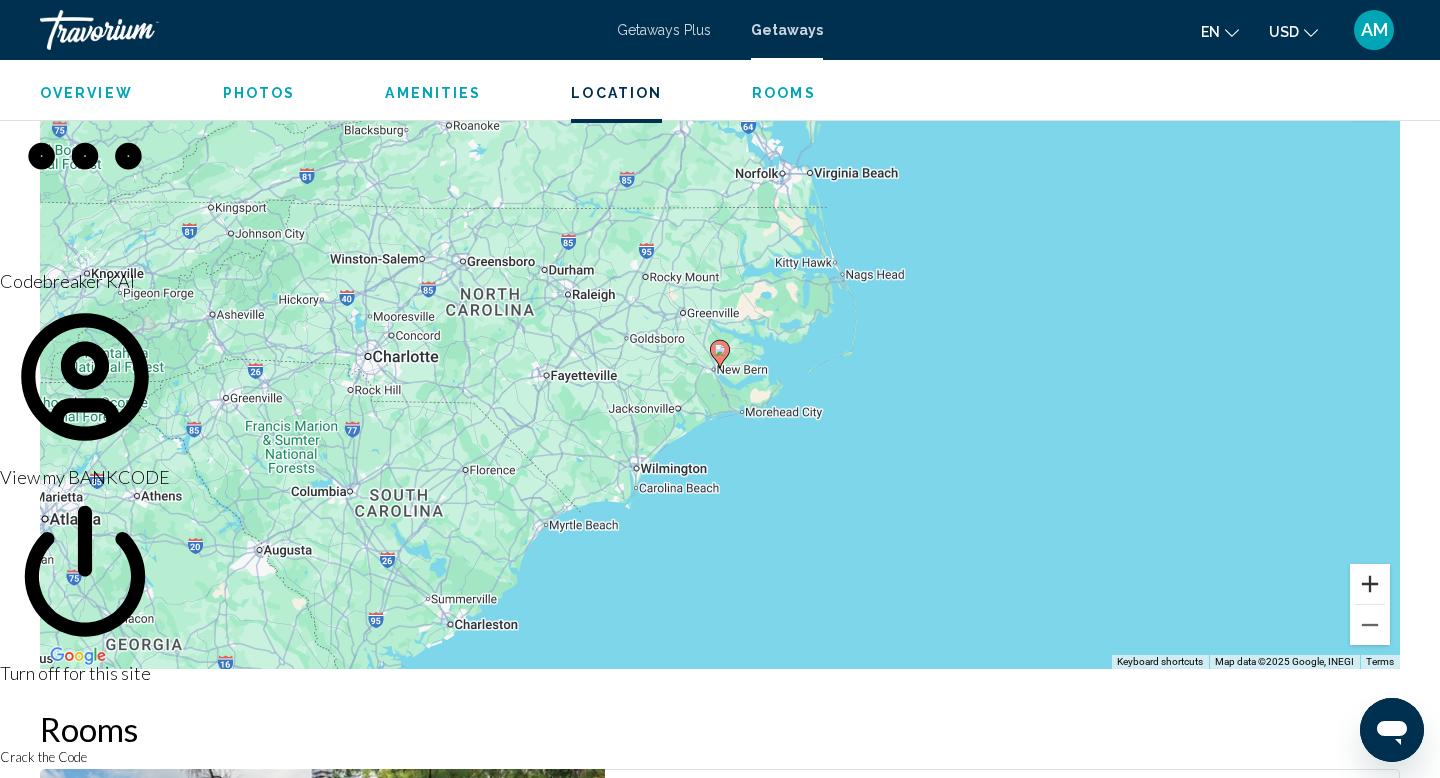click at bounding box center [1370, 584] 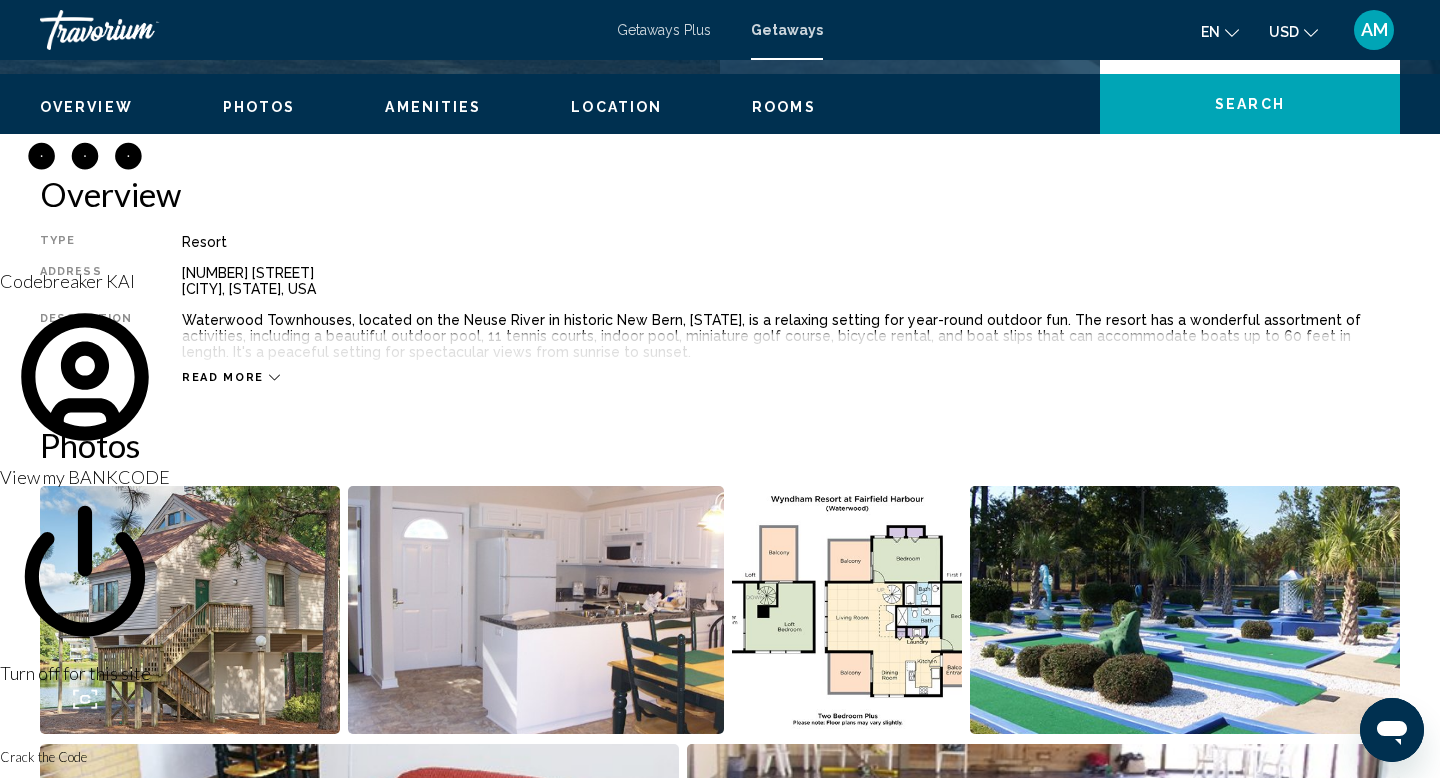 scroll, scrollTop: 0, scrollLeft: 0, axis: both 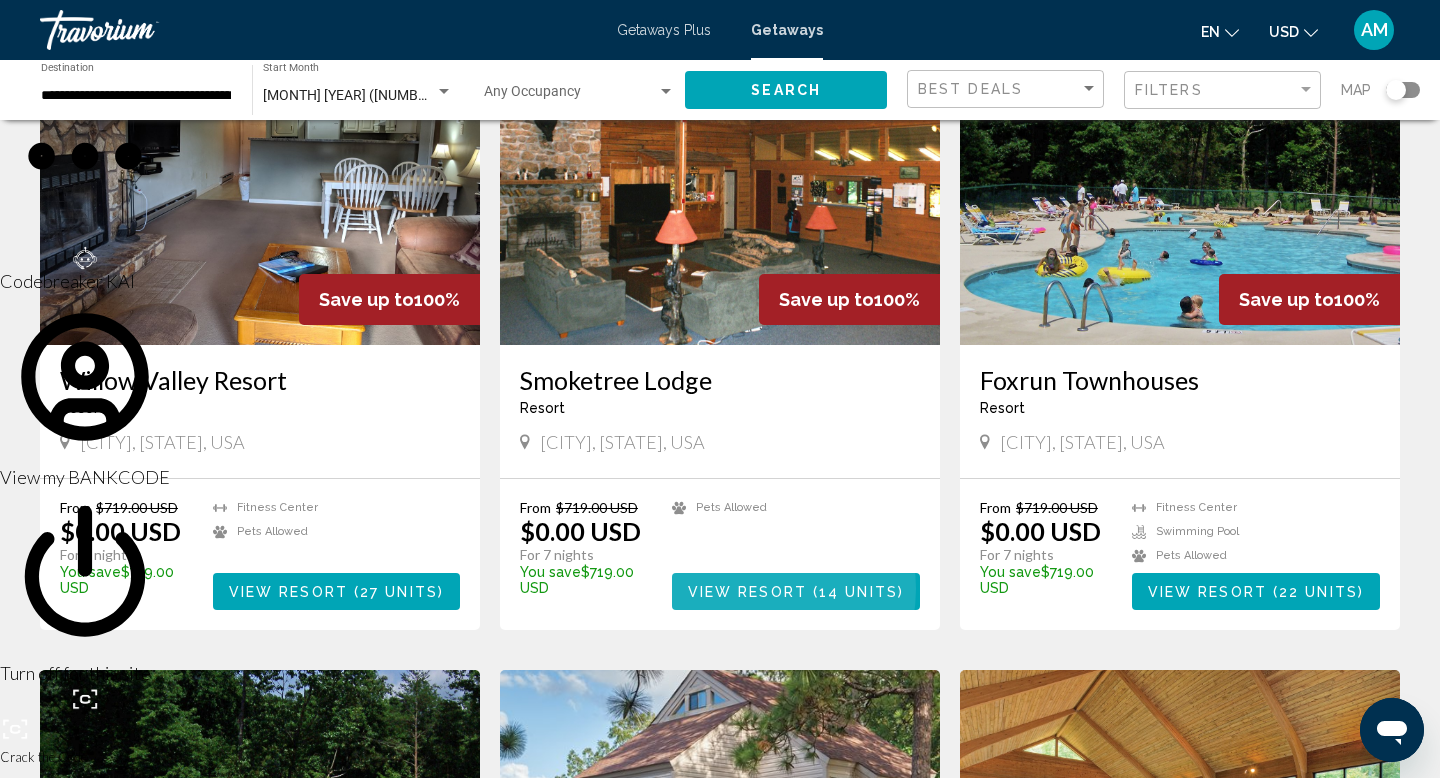 click on "View Resort" at bounding box center [747, 592] 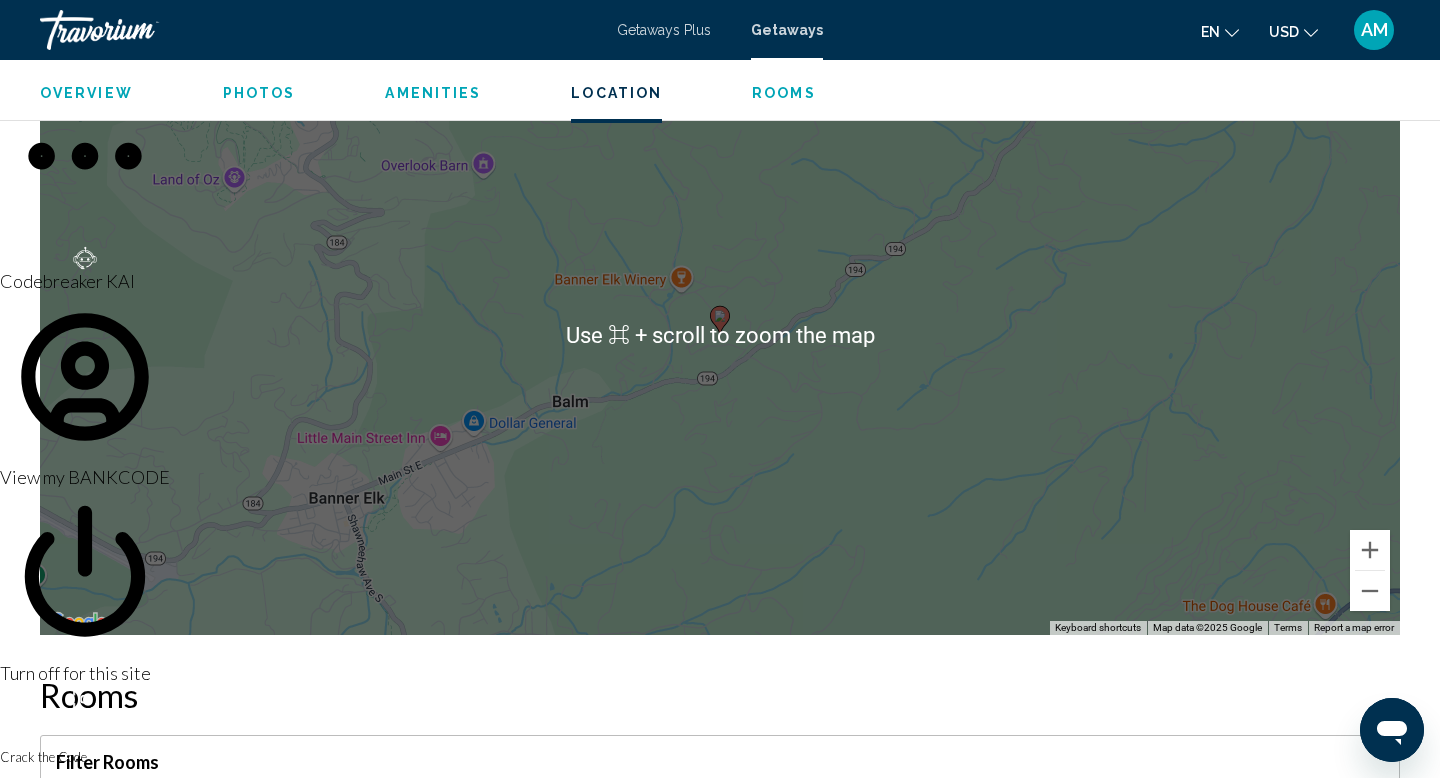 scroll, scrollTop: 2639, scrollLeft: 0, axis: vertical 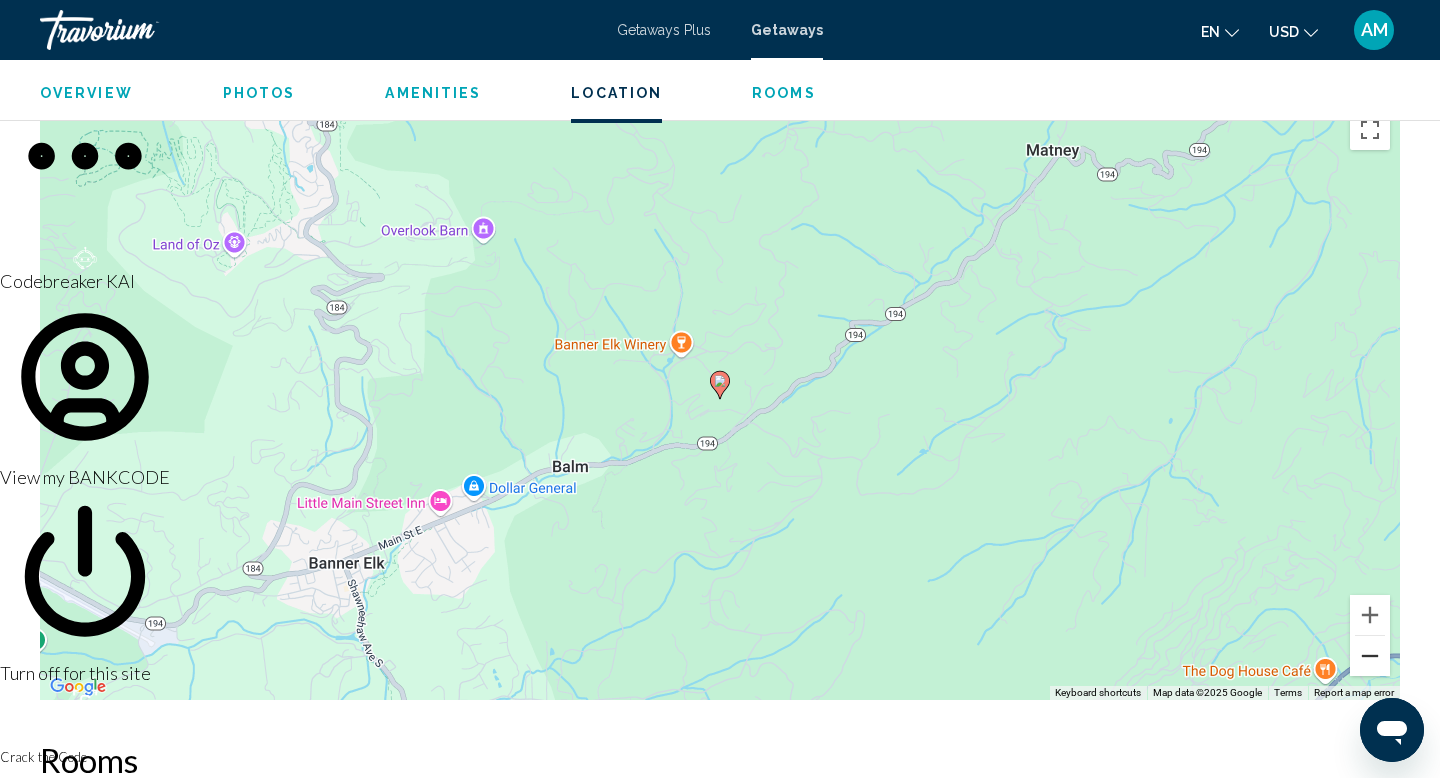click at bounding box center (1370, 656) 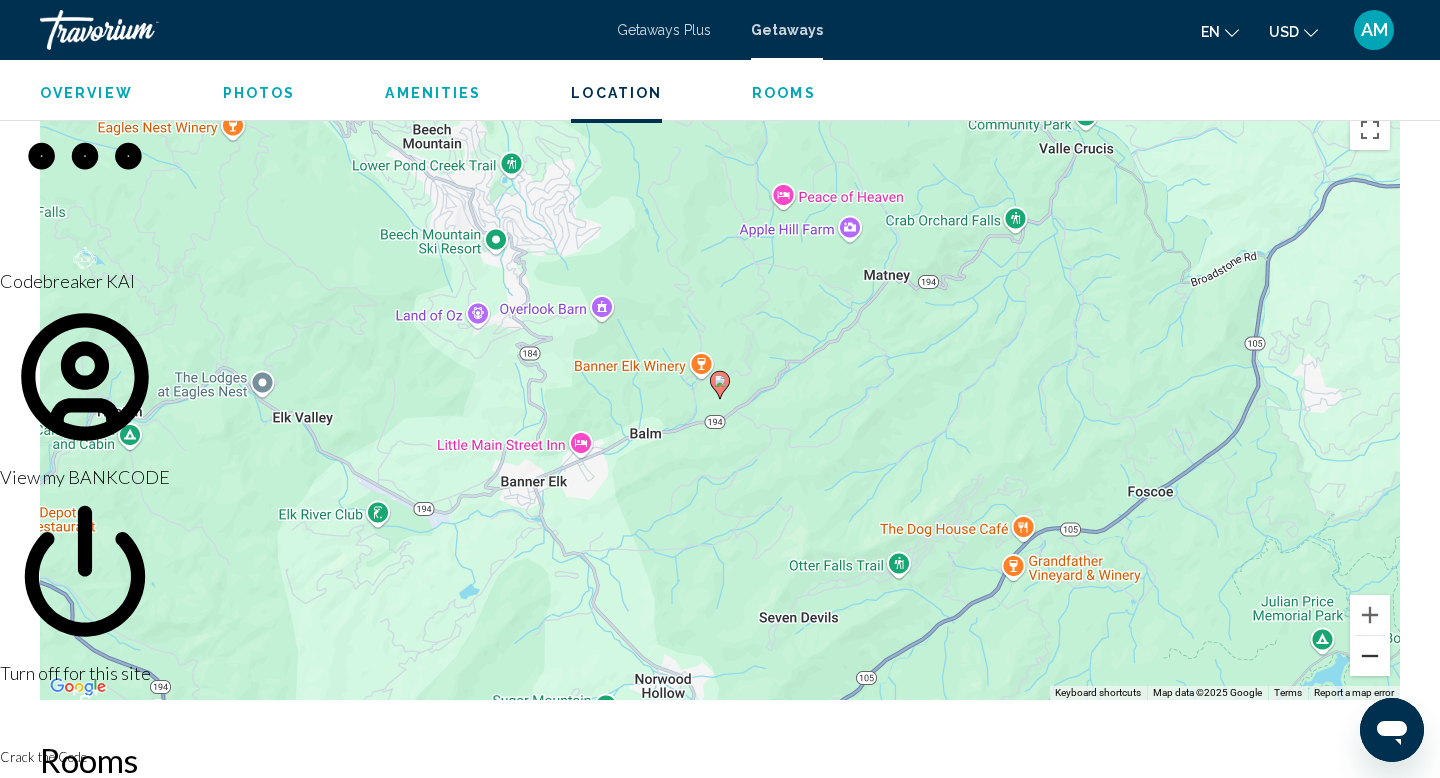 click at bounding box center [1370, 656] 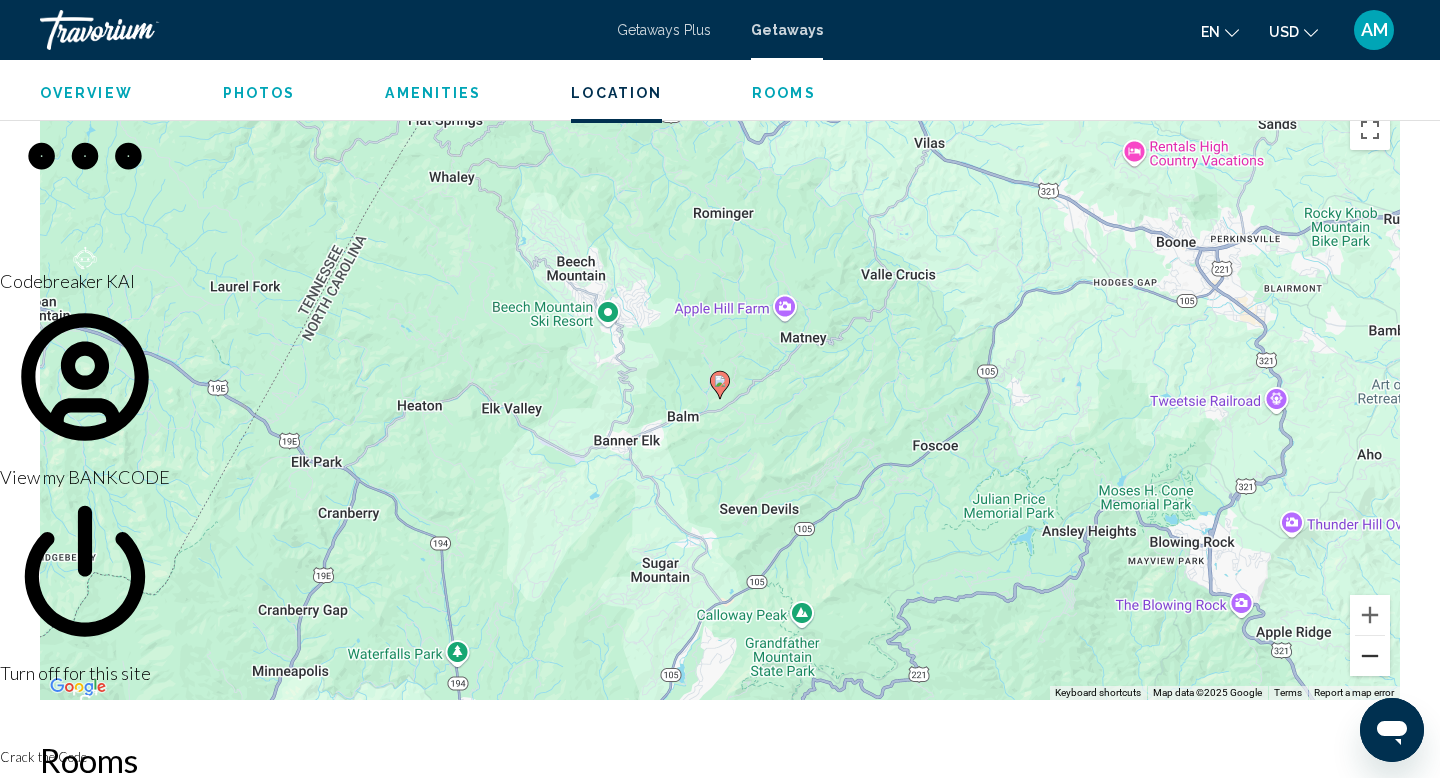 click at bounding box center [1370, 656] 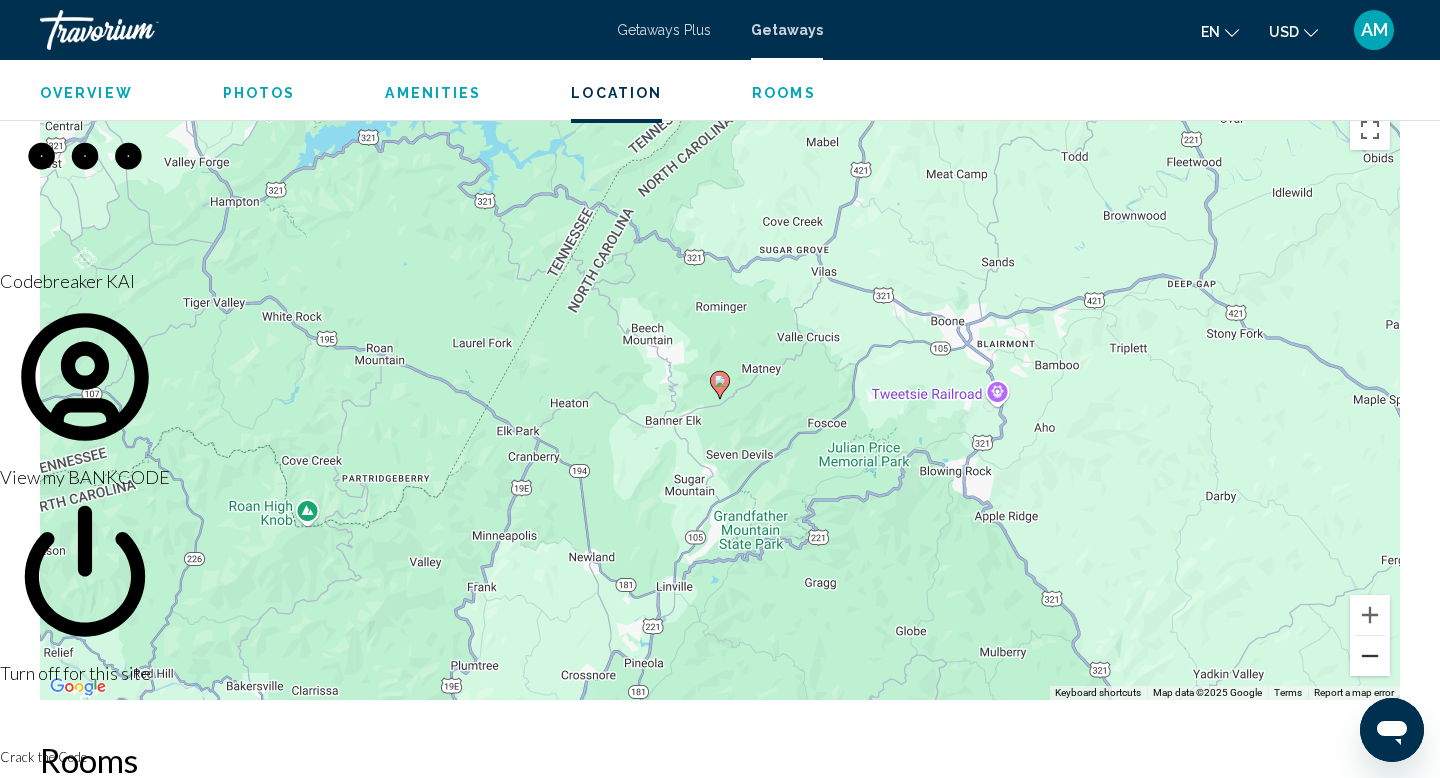 click at bounding box center [1370, 656] 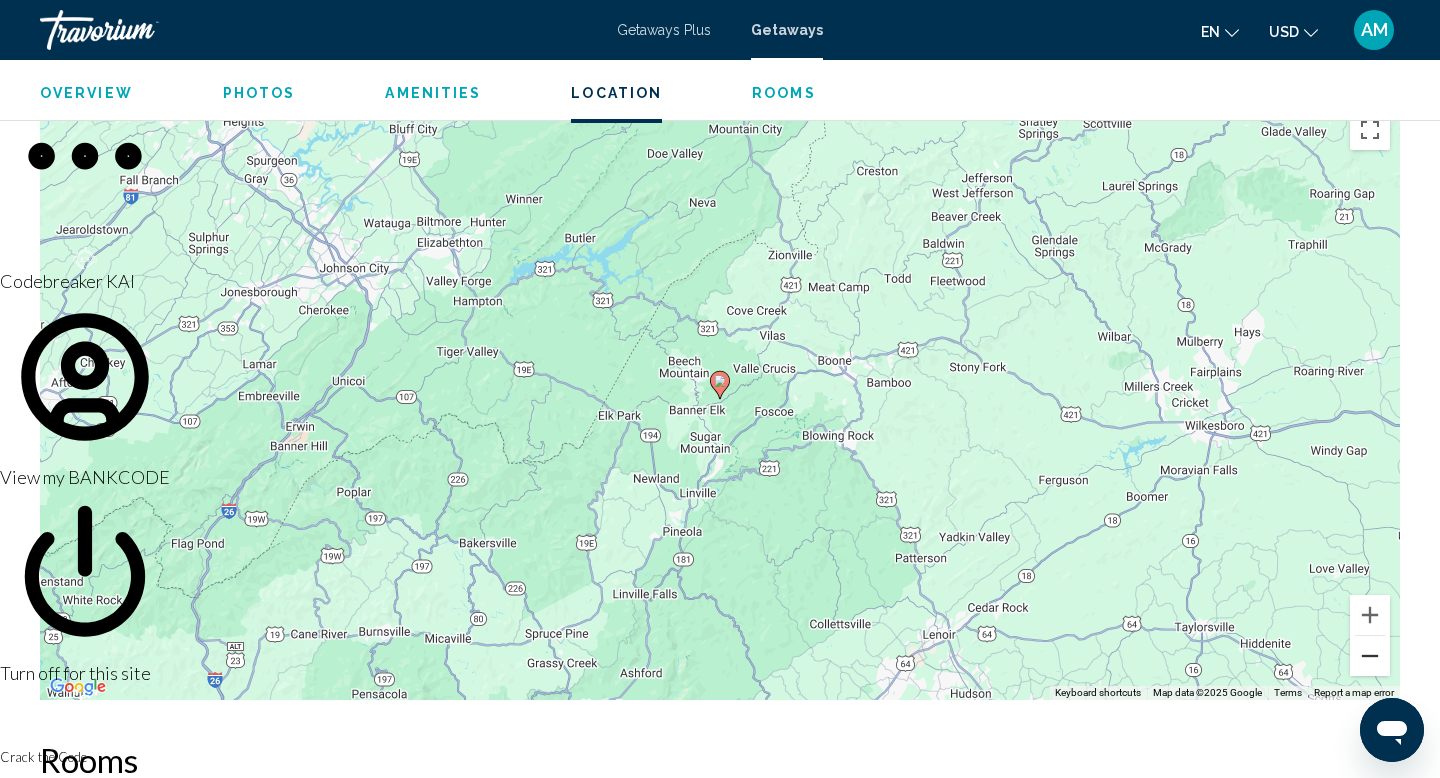 click at bounding box center (1370, 656) 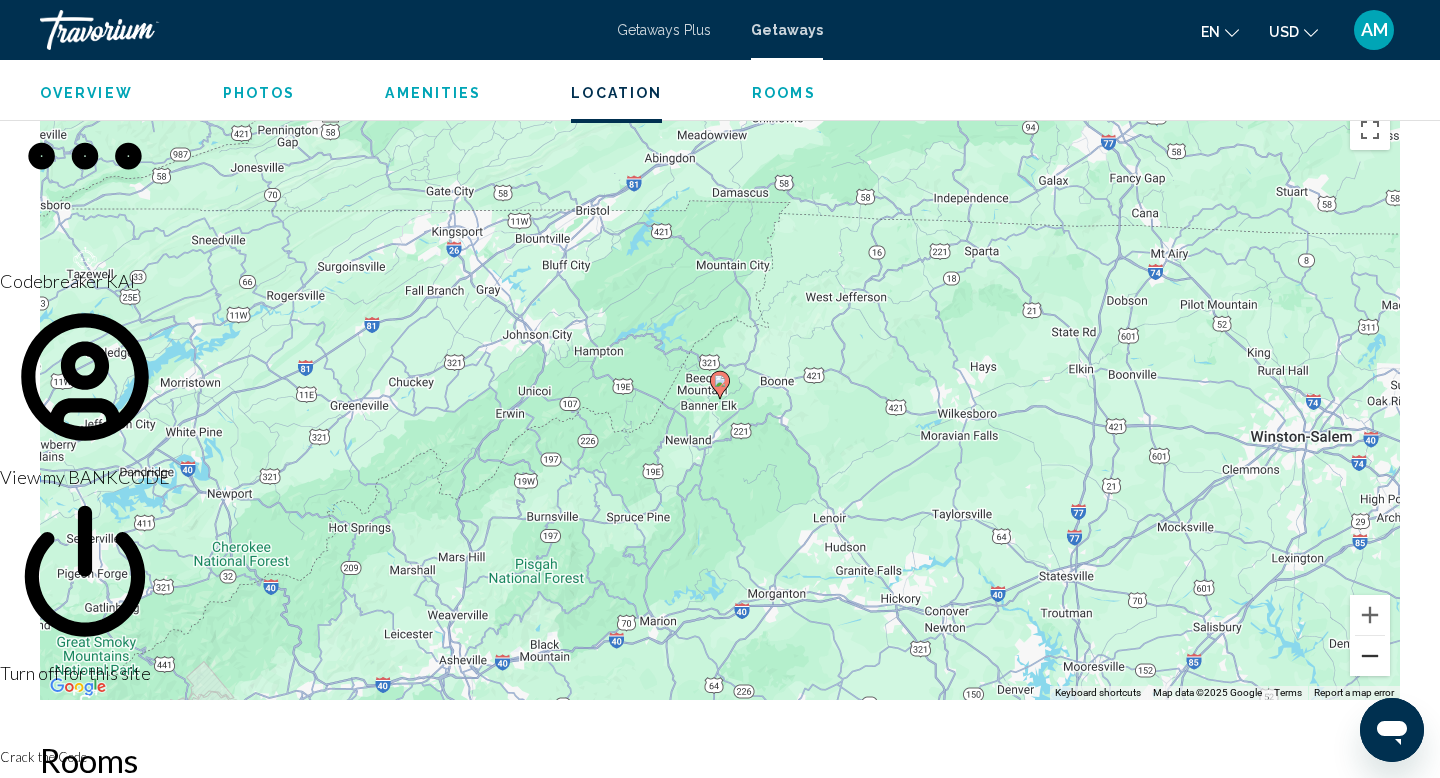 click at bounding box center (1370, 656) 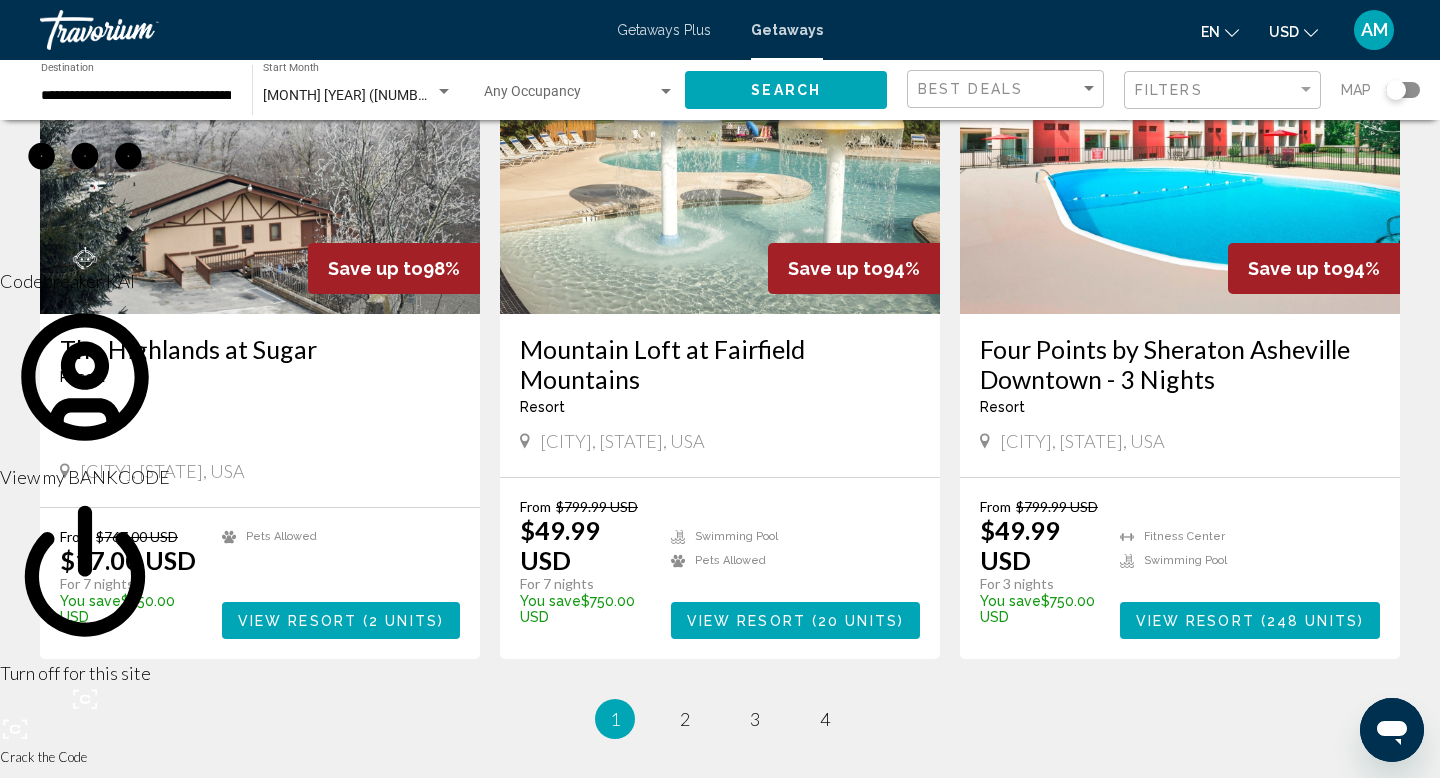 scroll, scrollTop: 2212, scrollLeft: 0, axis: vertical 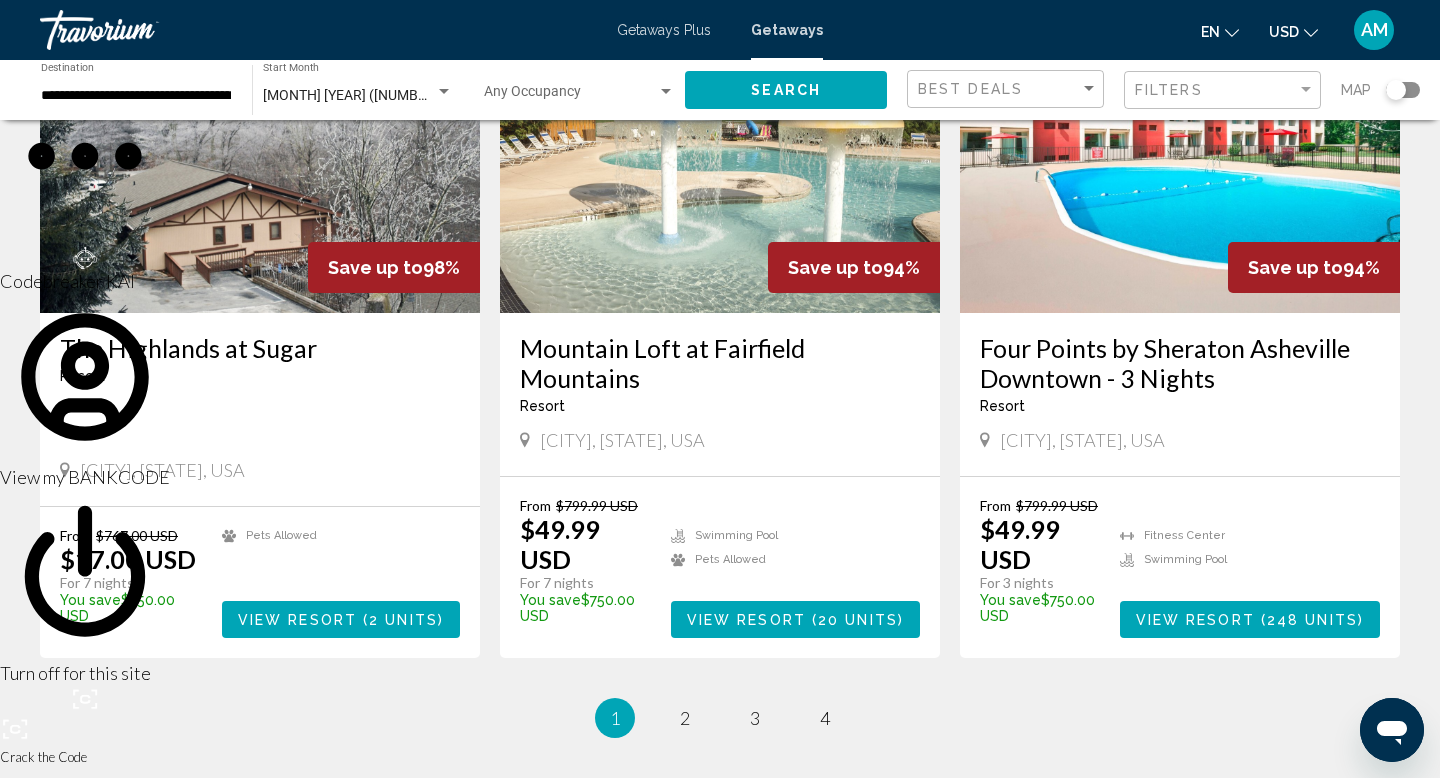 click on "( 2 units )" at bounding box center [400, 620] 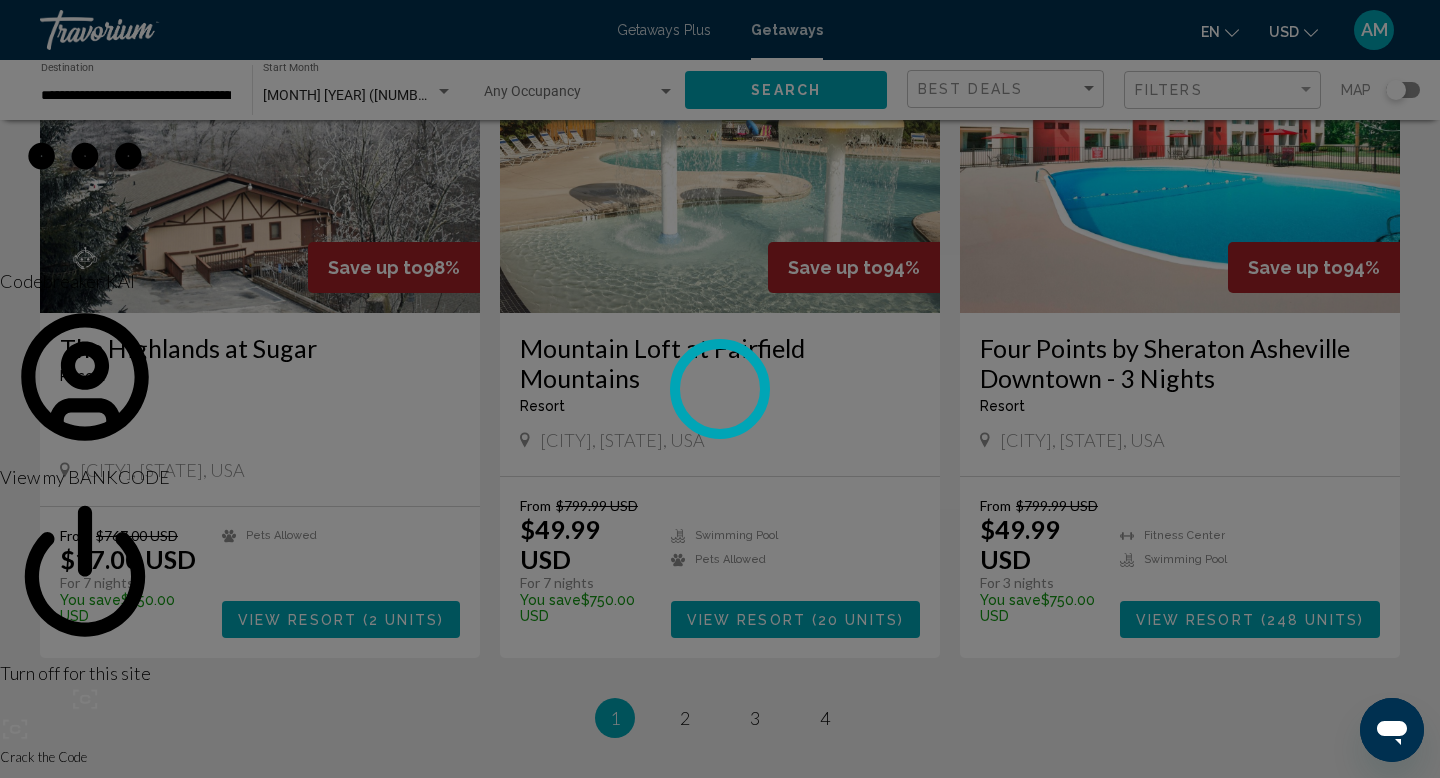 scroll, scrollTop: 0, scrollLeft: 0, axis: both 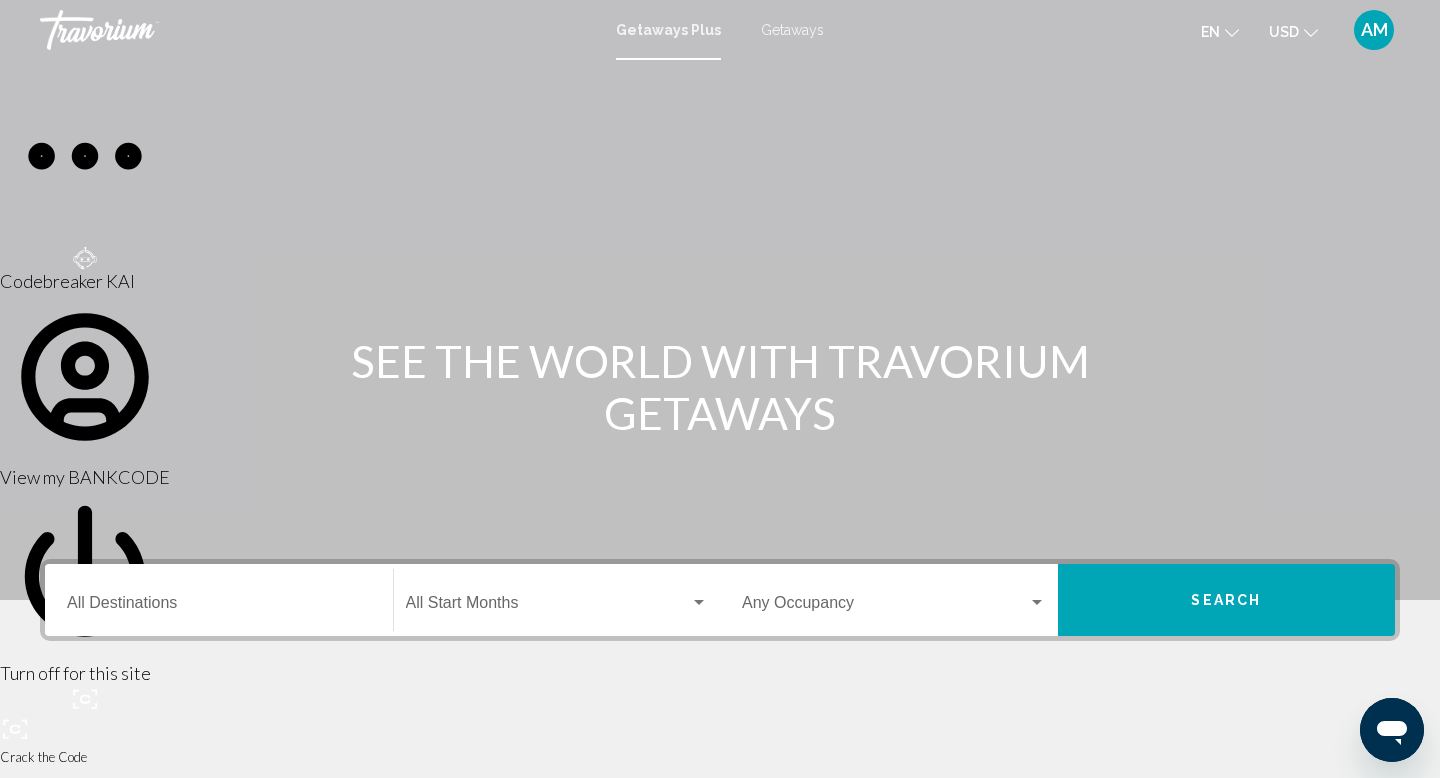 click on "Destination All Destinations" at bounding box center [219, 607] 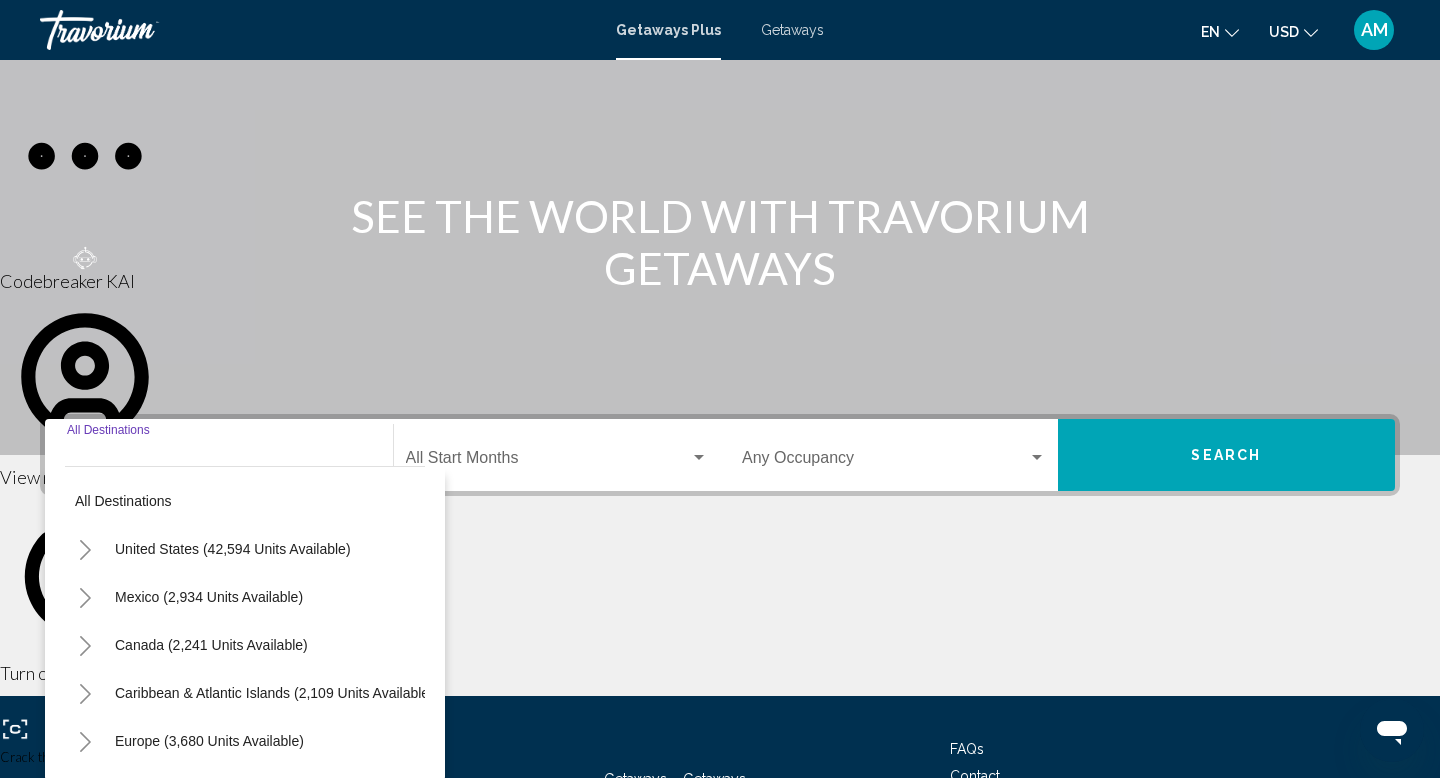 scroll, scrollTop: 308, scrollLeft: 0, axis: vertical 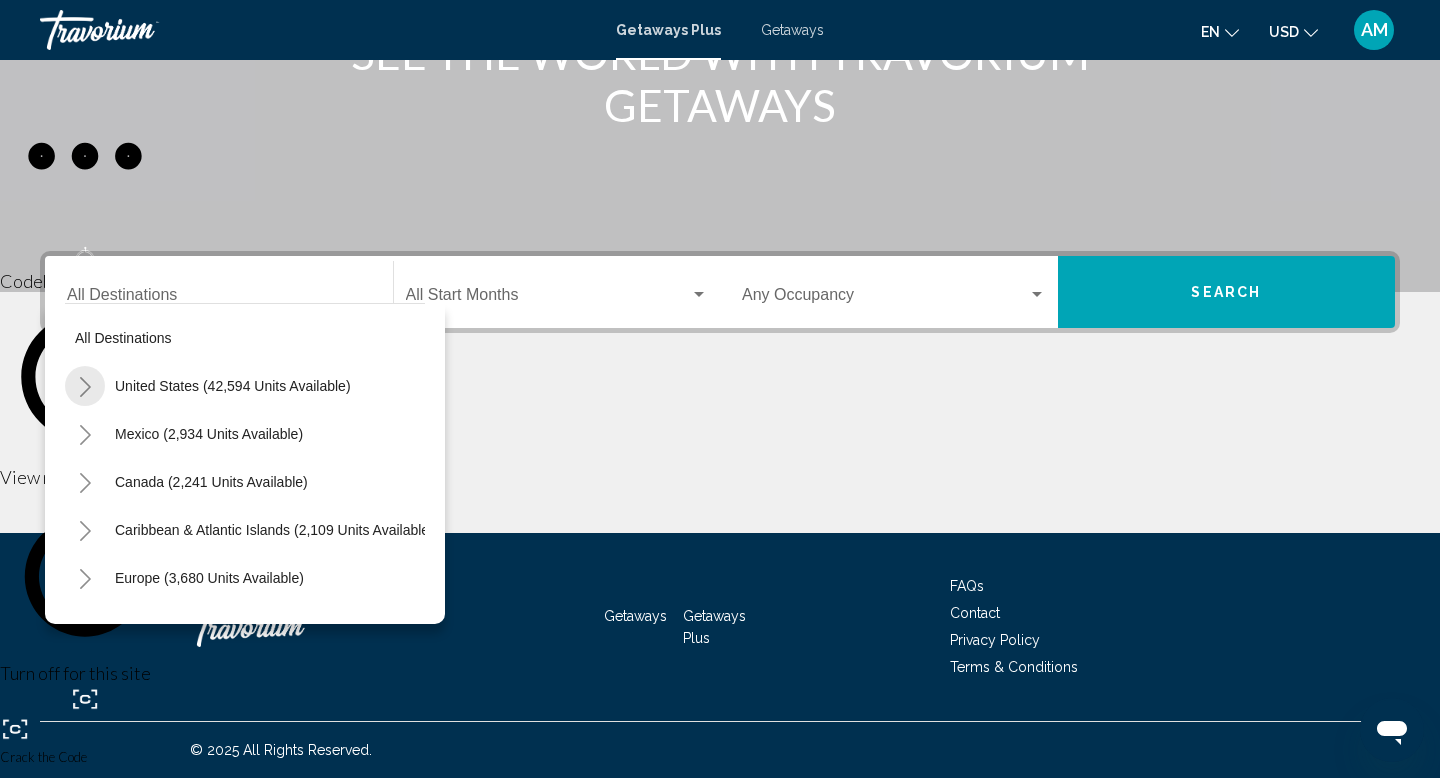 click 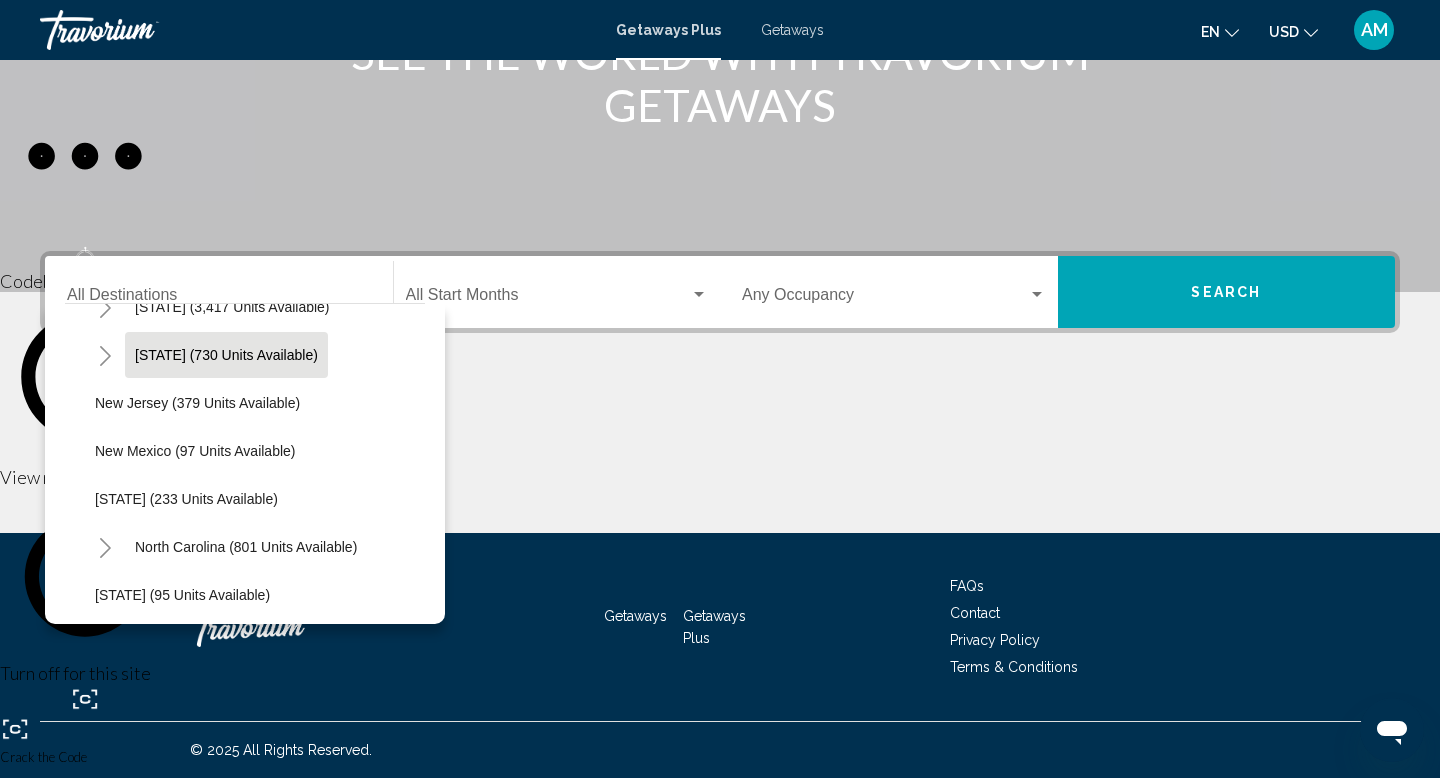 scroll, scrollTop: 1119, scrollLeft: 0, axis: vertical 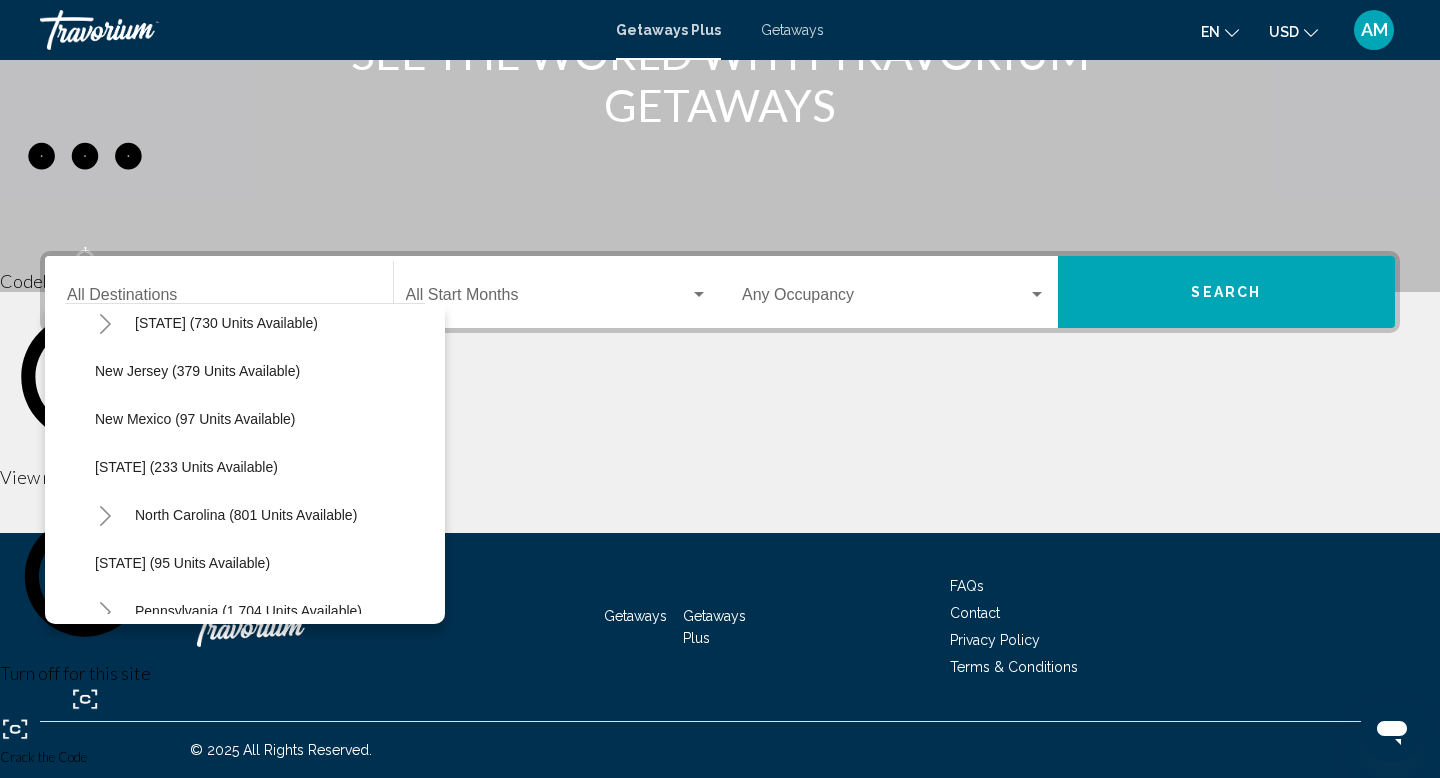 click 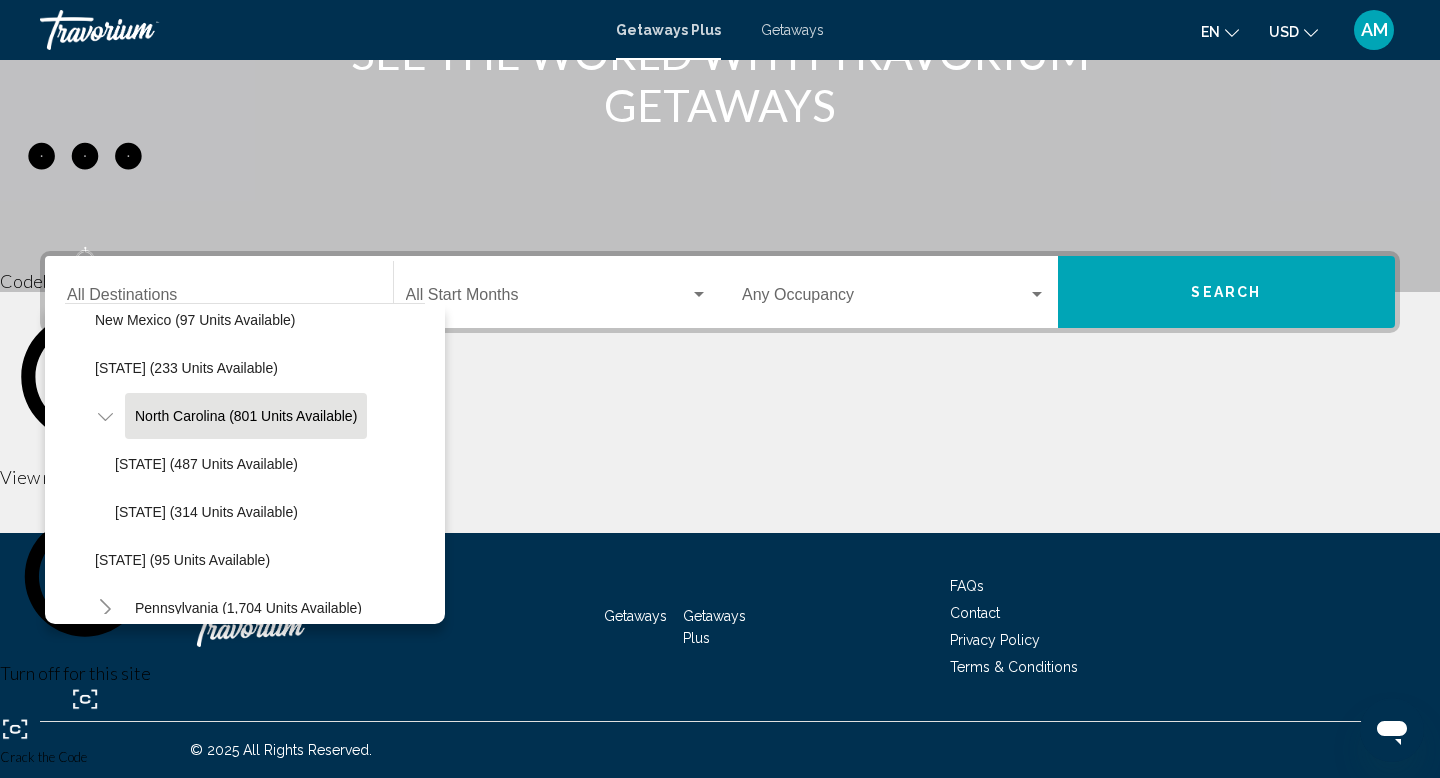scroll, scrollTop: 1226, scrollLeft: 0, axis: vertical 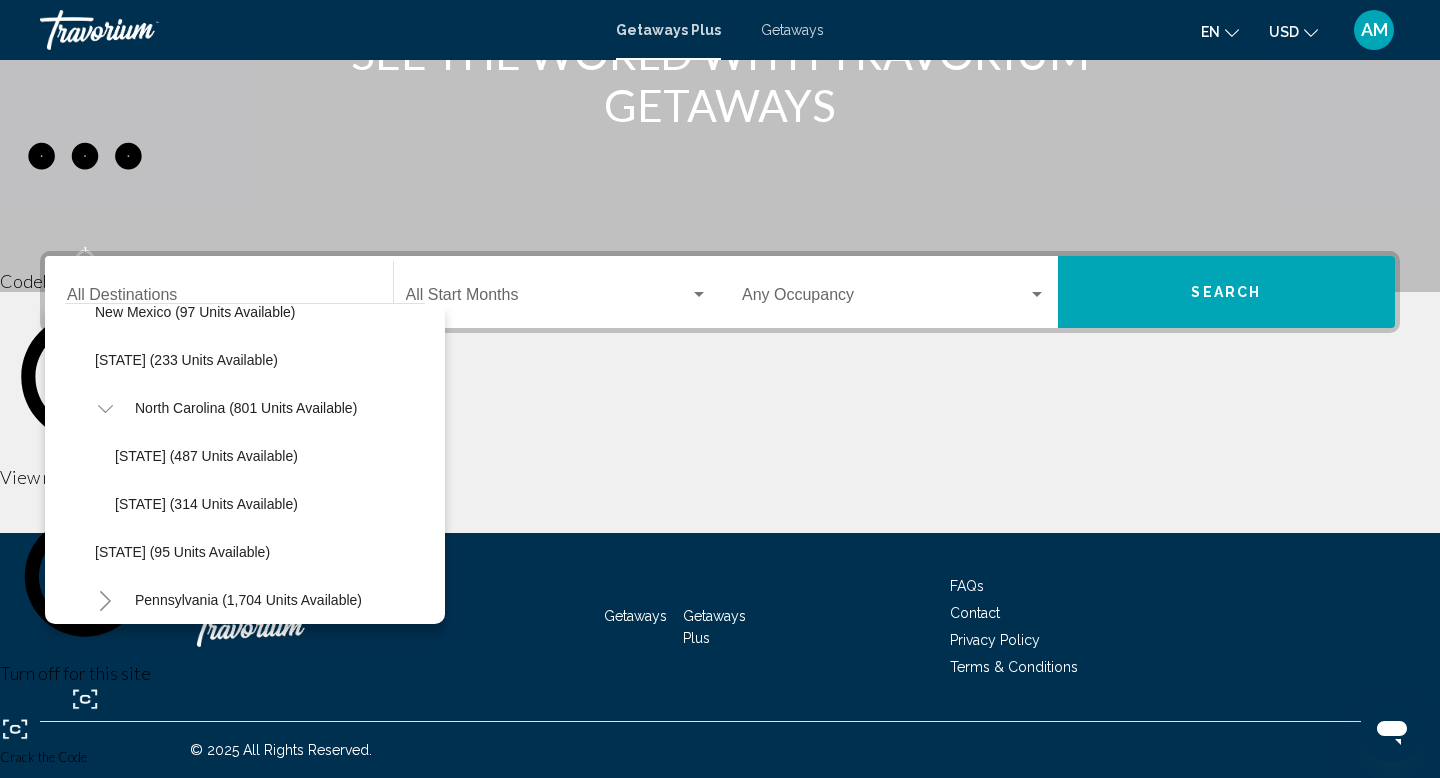 click 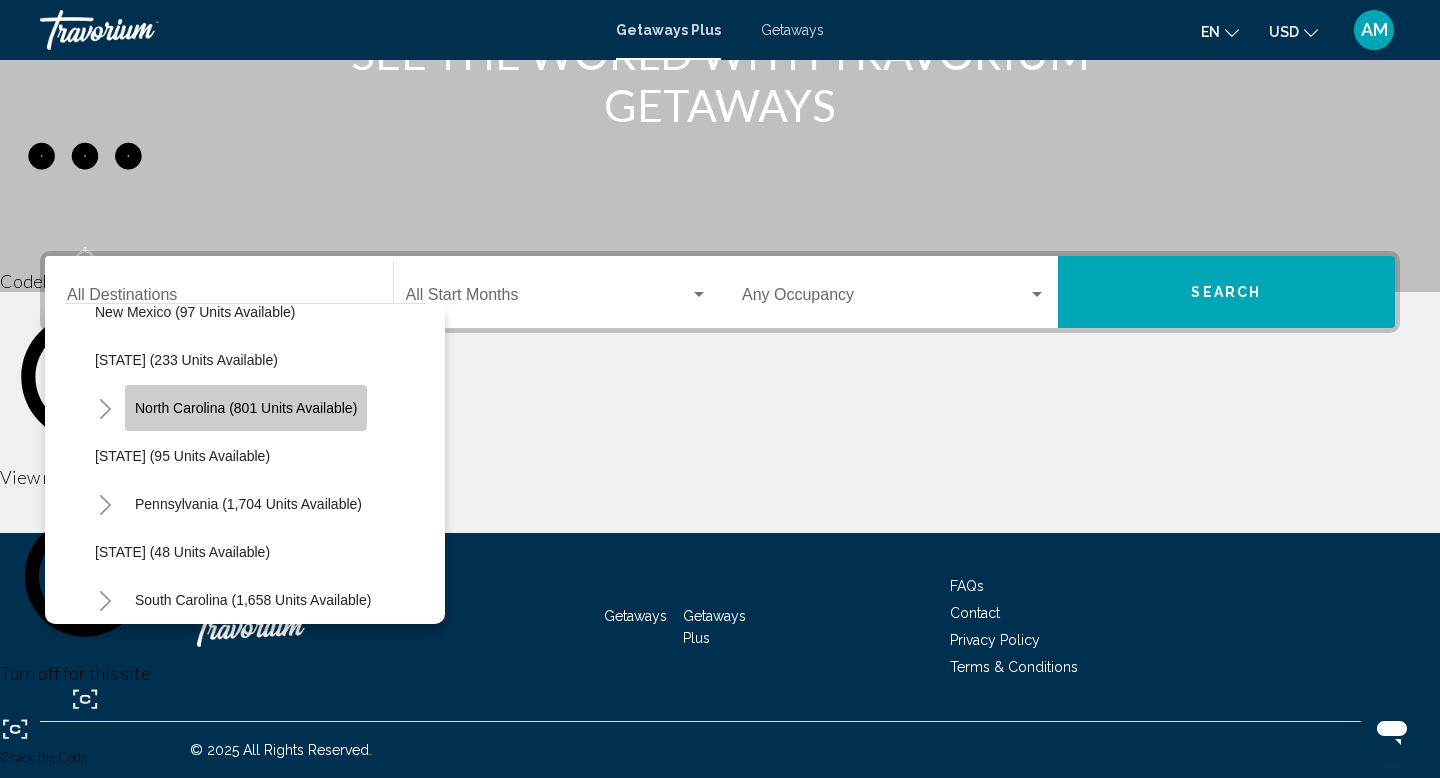 click on "North Carolina (801 units available)" 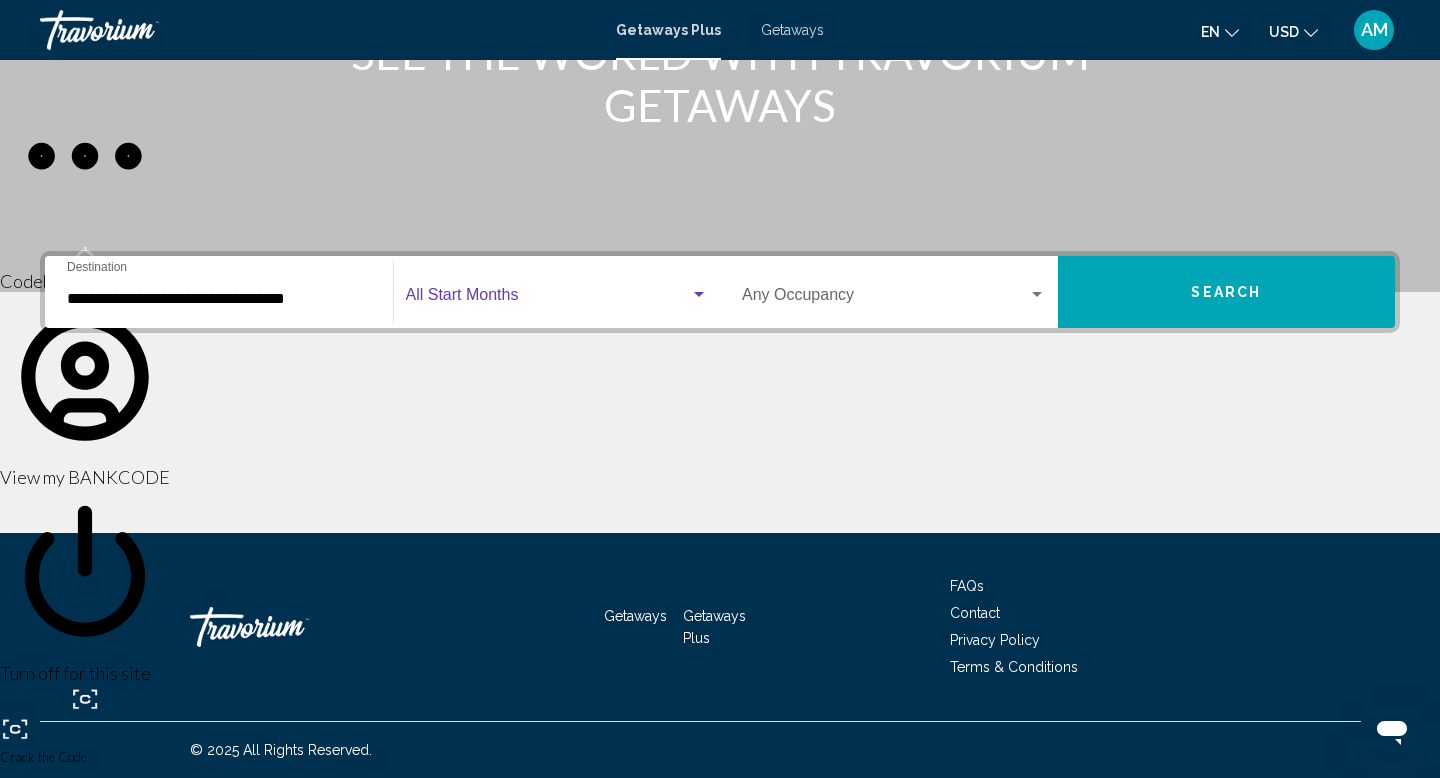click at bounding box center (548, 299) 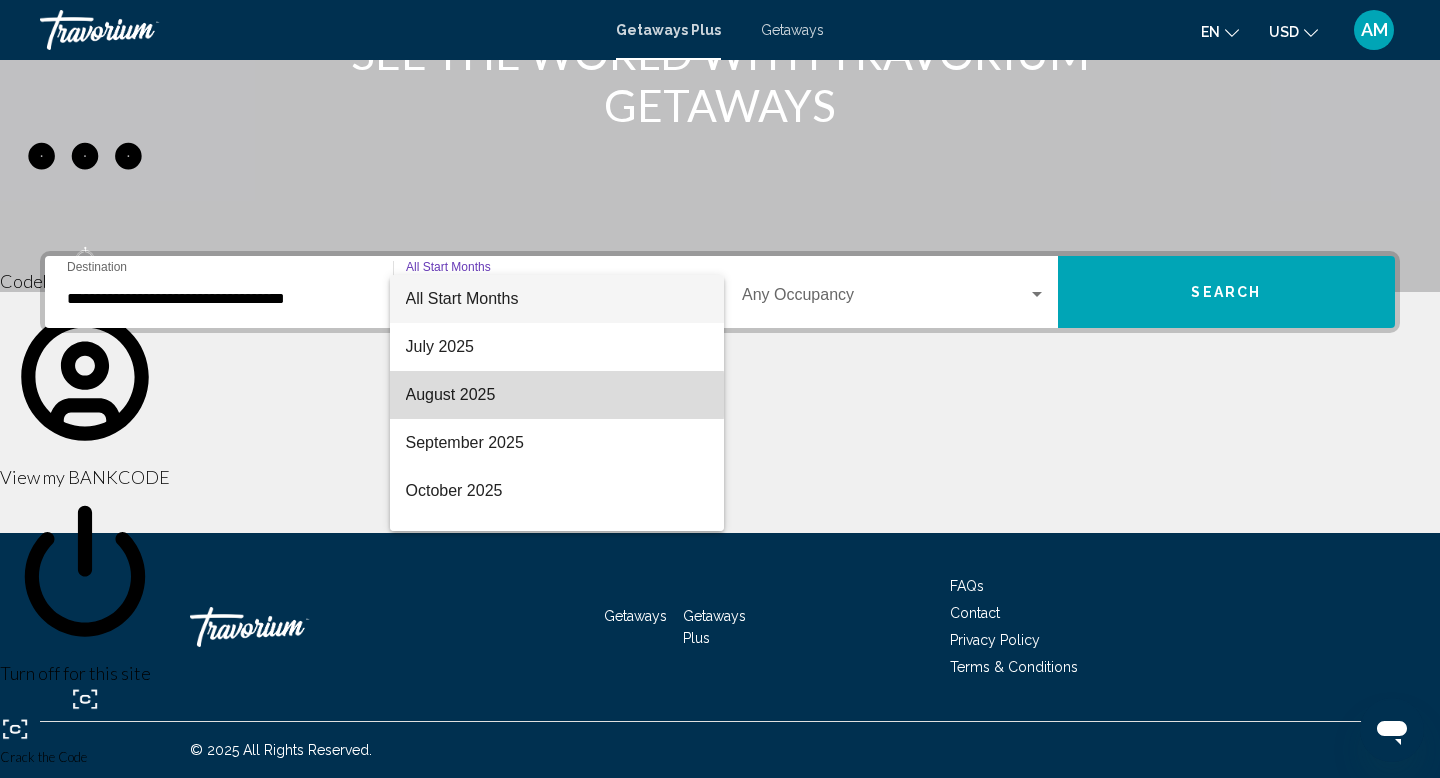 click on "August 2025" at bounding box center [557, 395] 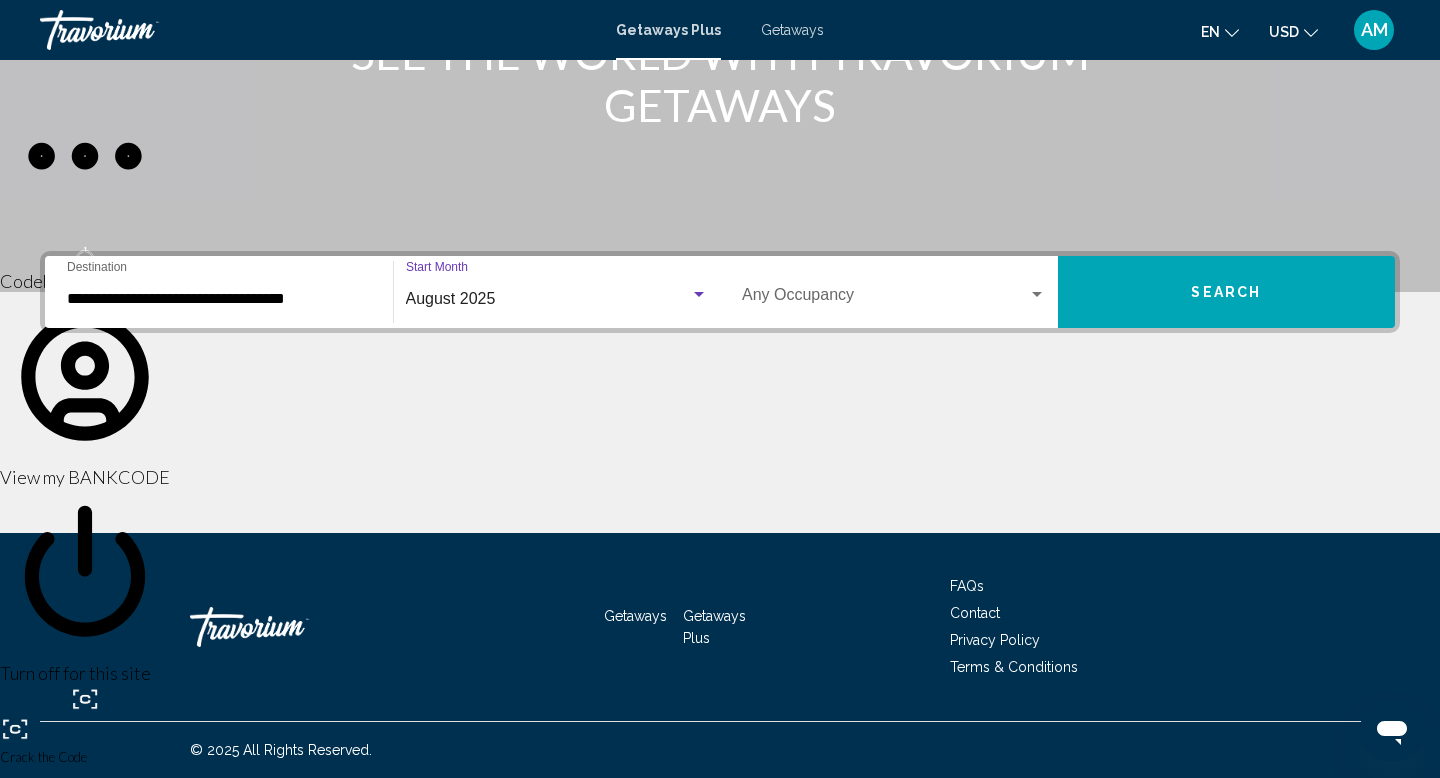 click on "Search" at bounding box center (1227, 292) 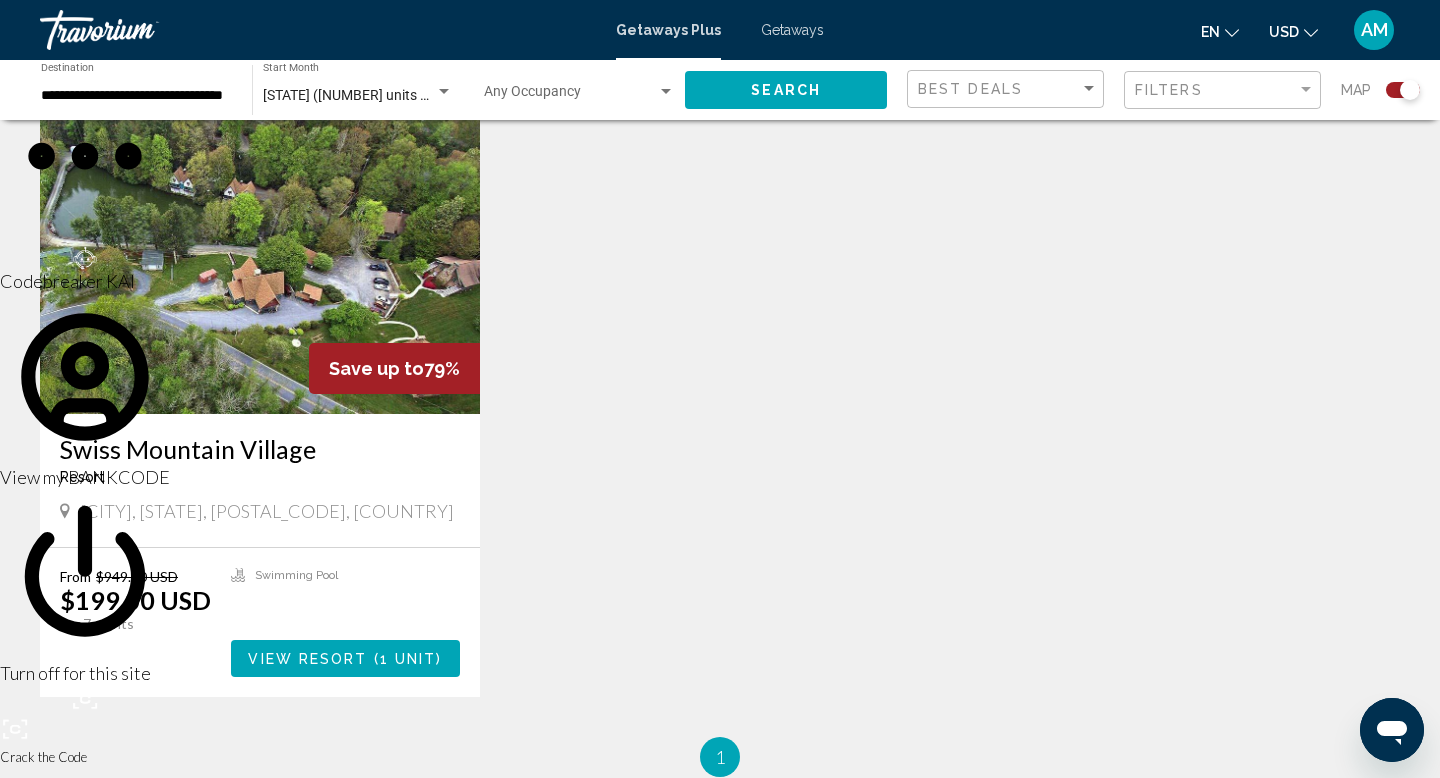 scroll, scrollTop: 2763, scrollLeft: 0, axis: vertical 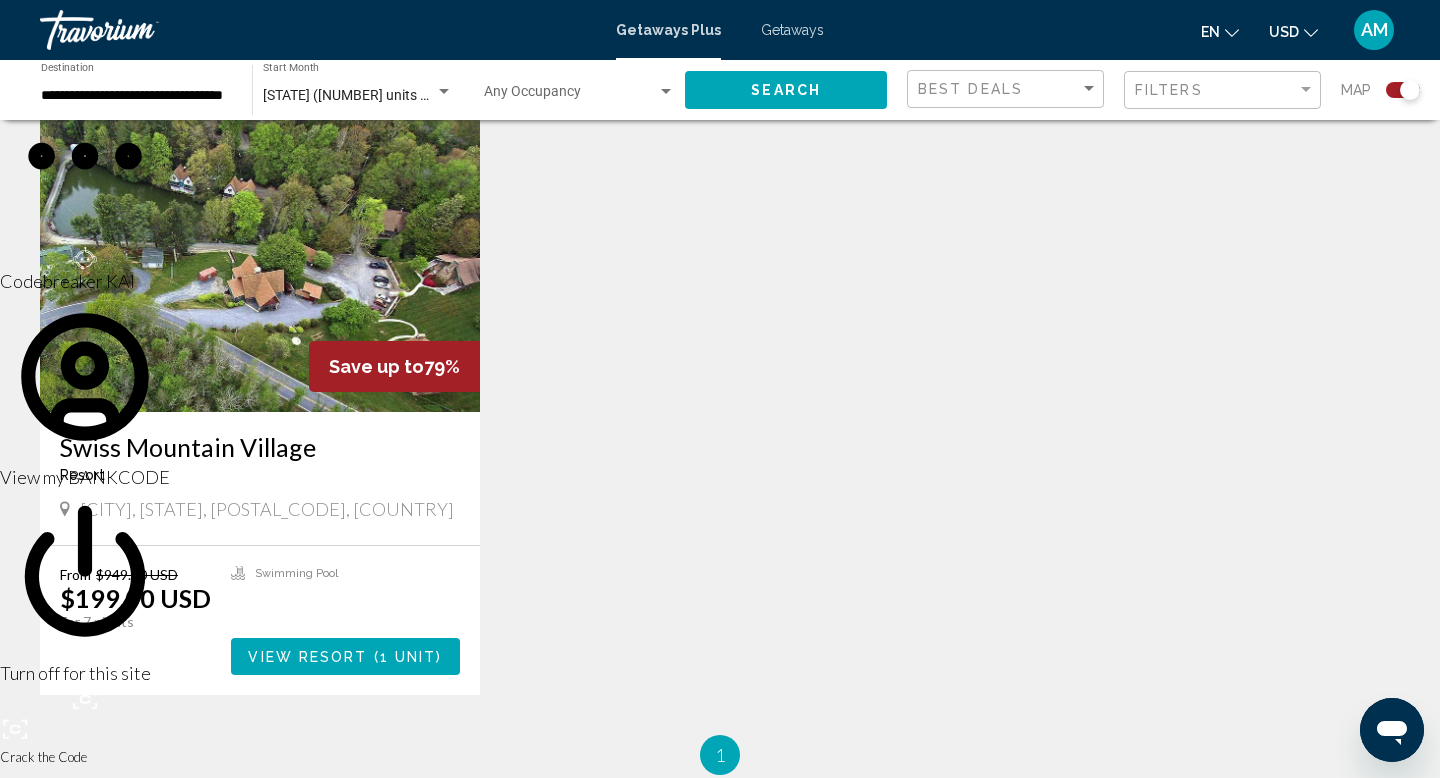 click on "1 unit" at bounding box center (408, 657) 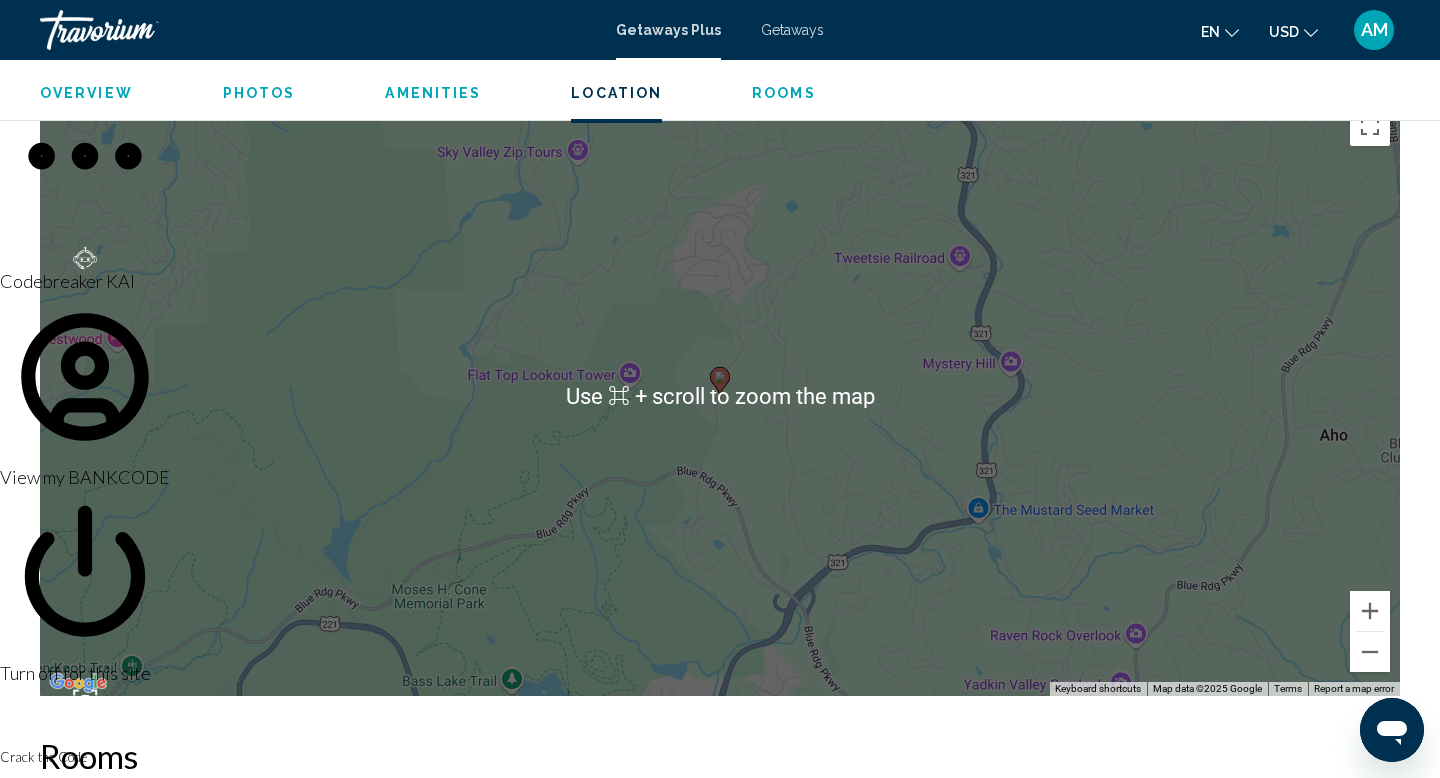 scroll, scrollTop: 2238, scrollLeft: 0, axis: vertical 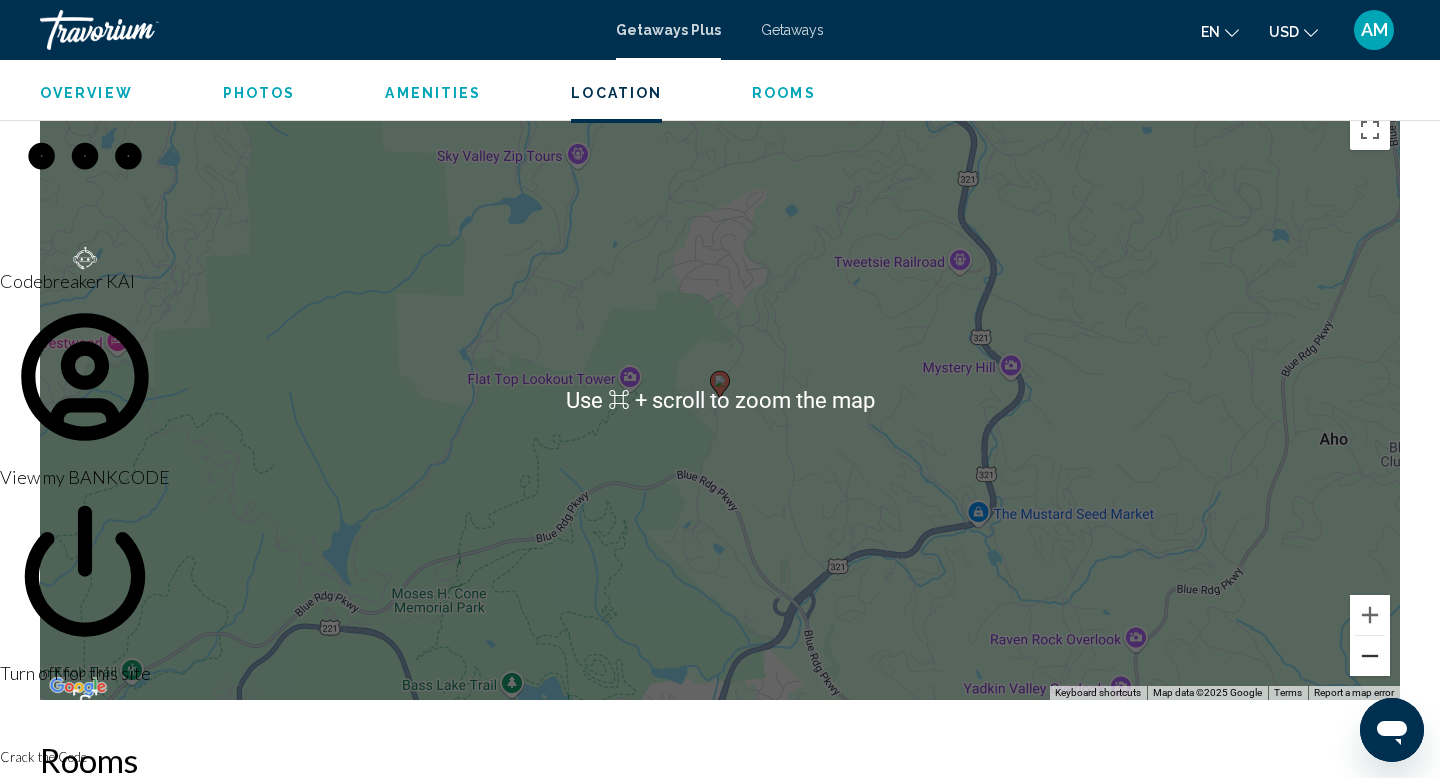 click at bounding box center (1370, 656) 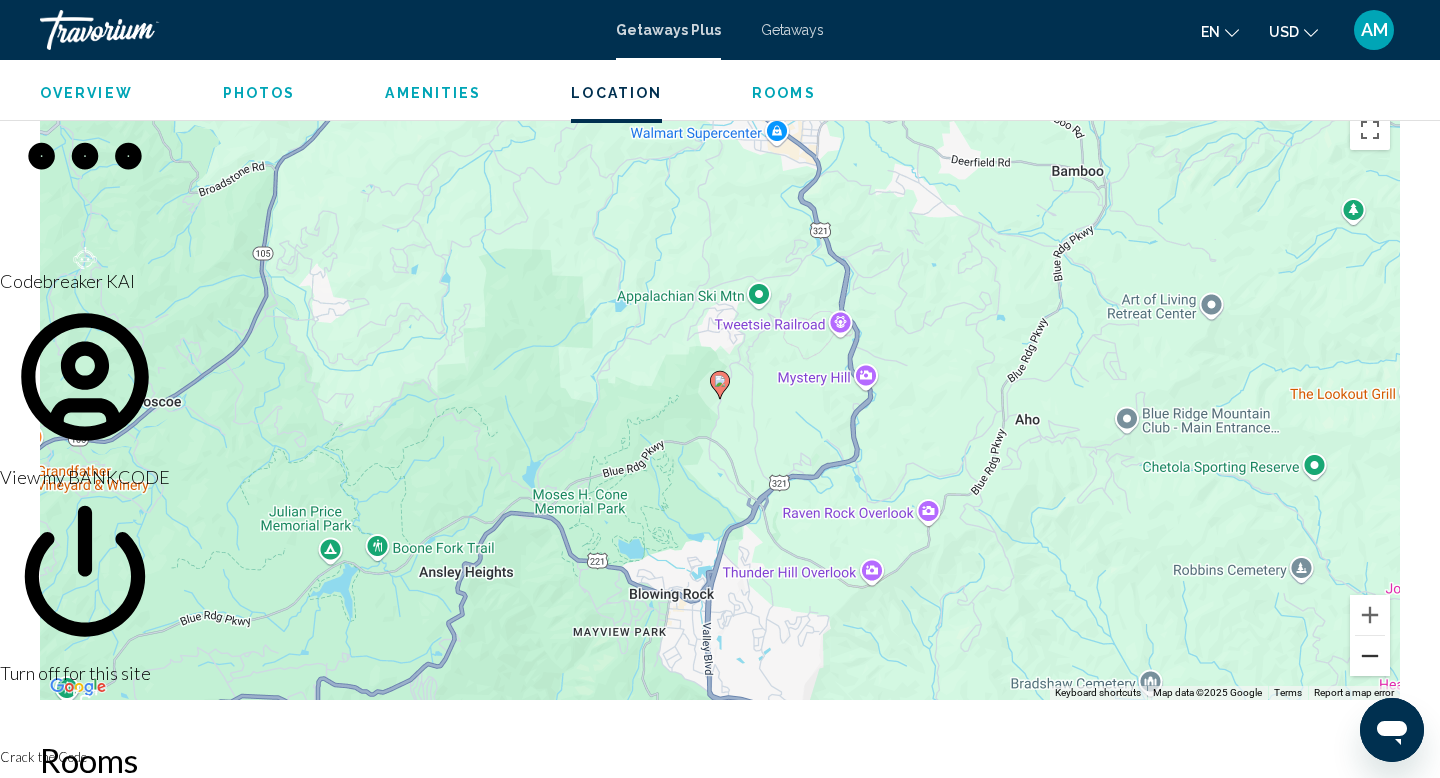 click at bounding box center (1370, 656) 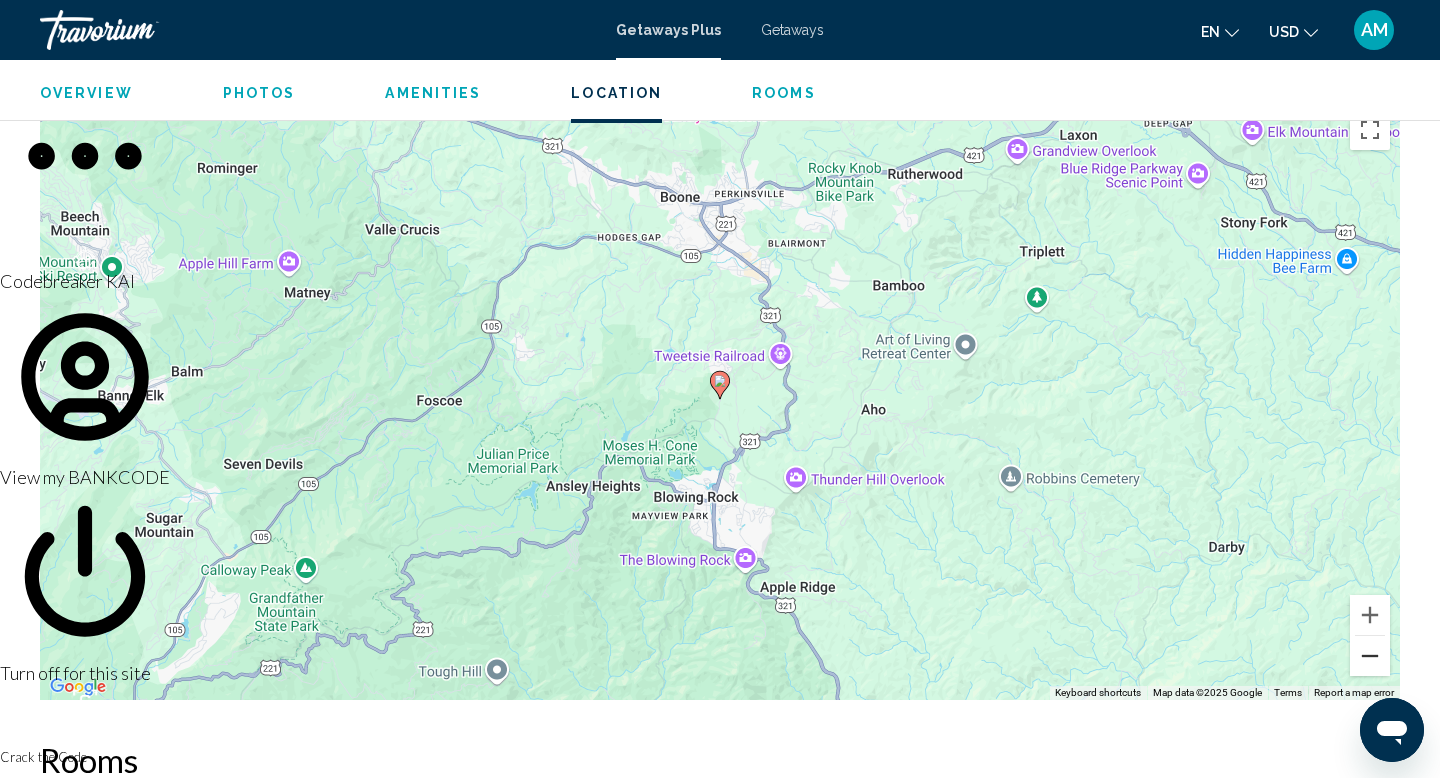 click at bounding box center [1370, 656] 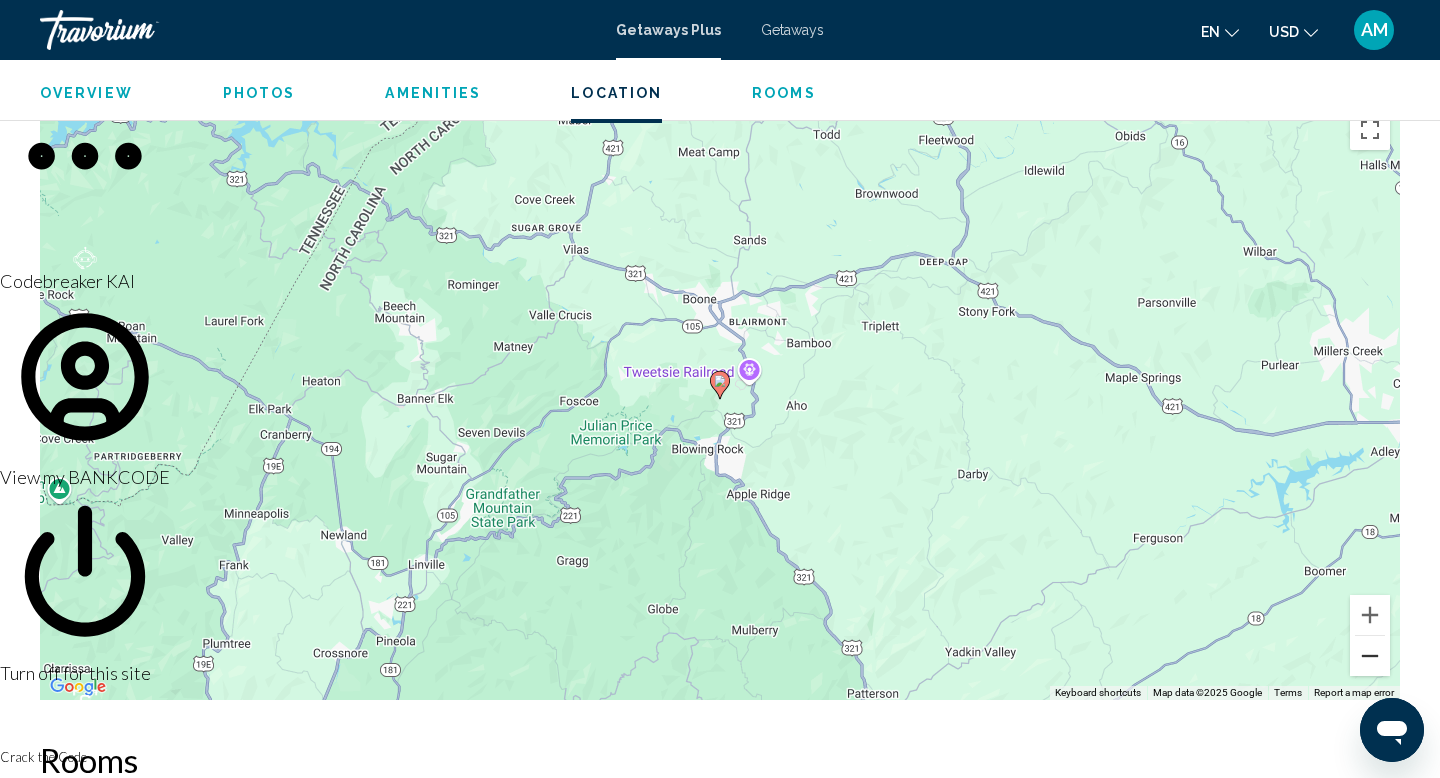 click at bounding box center [1370, 656] 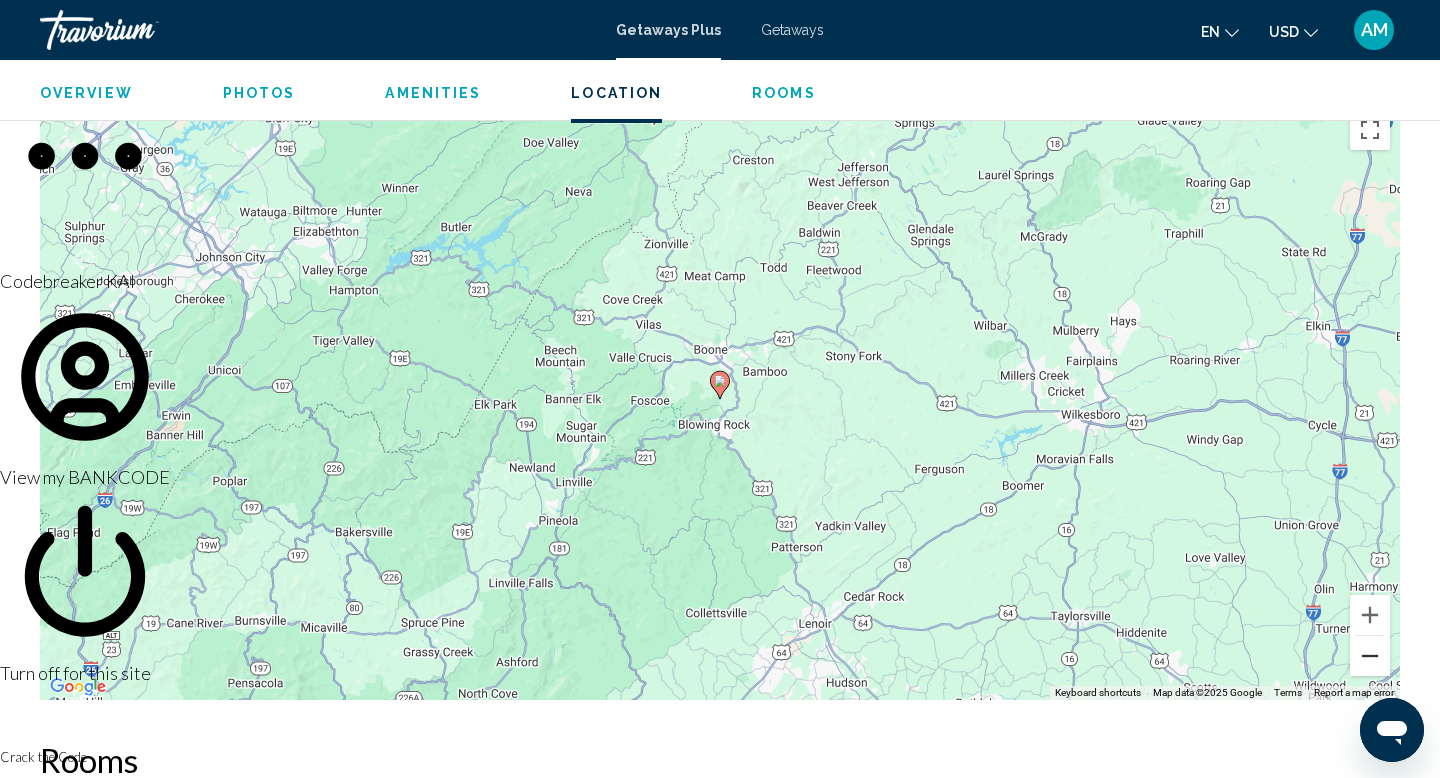 click at bounding box center [1370, 656] 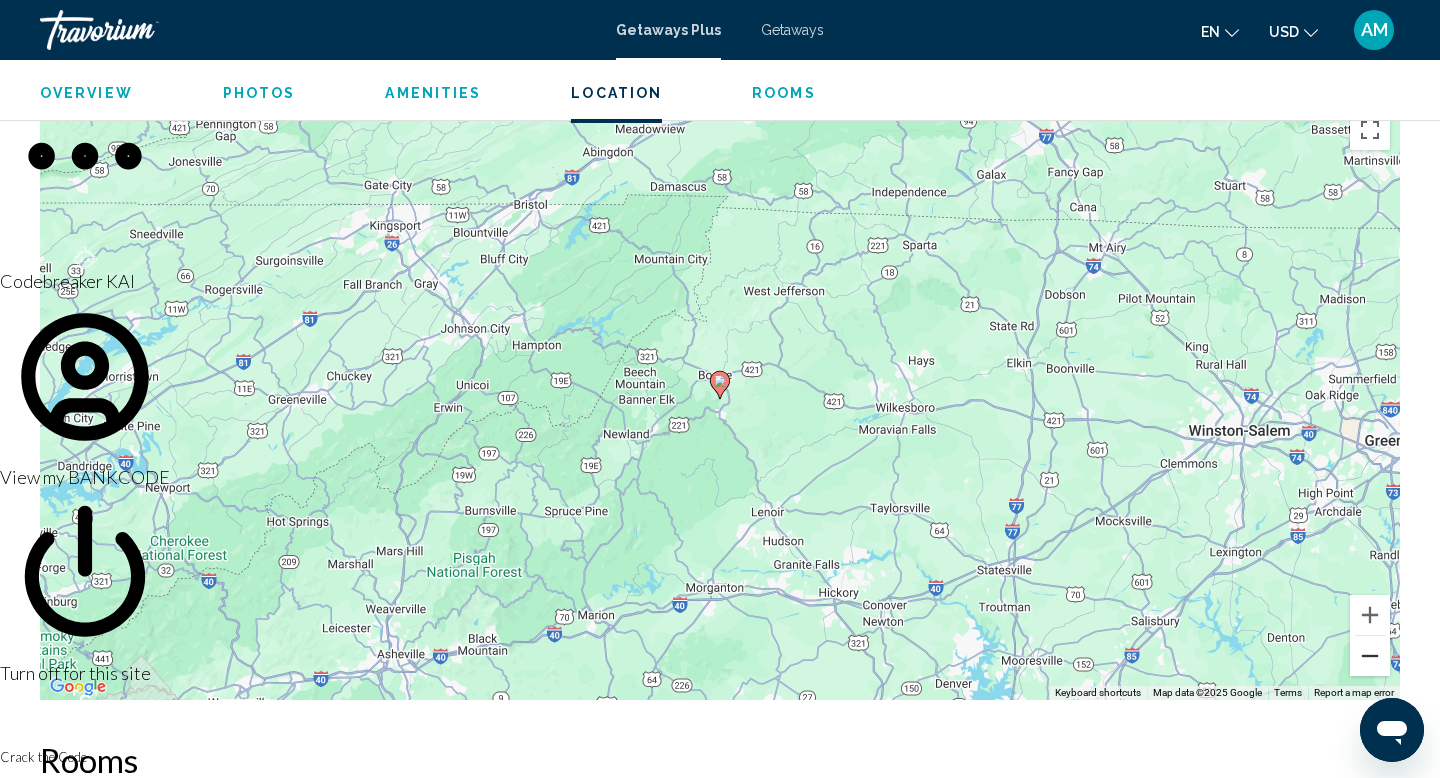 click at bounding box center (1370, 656) 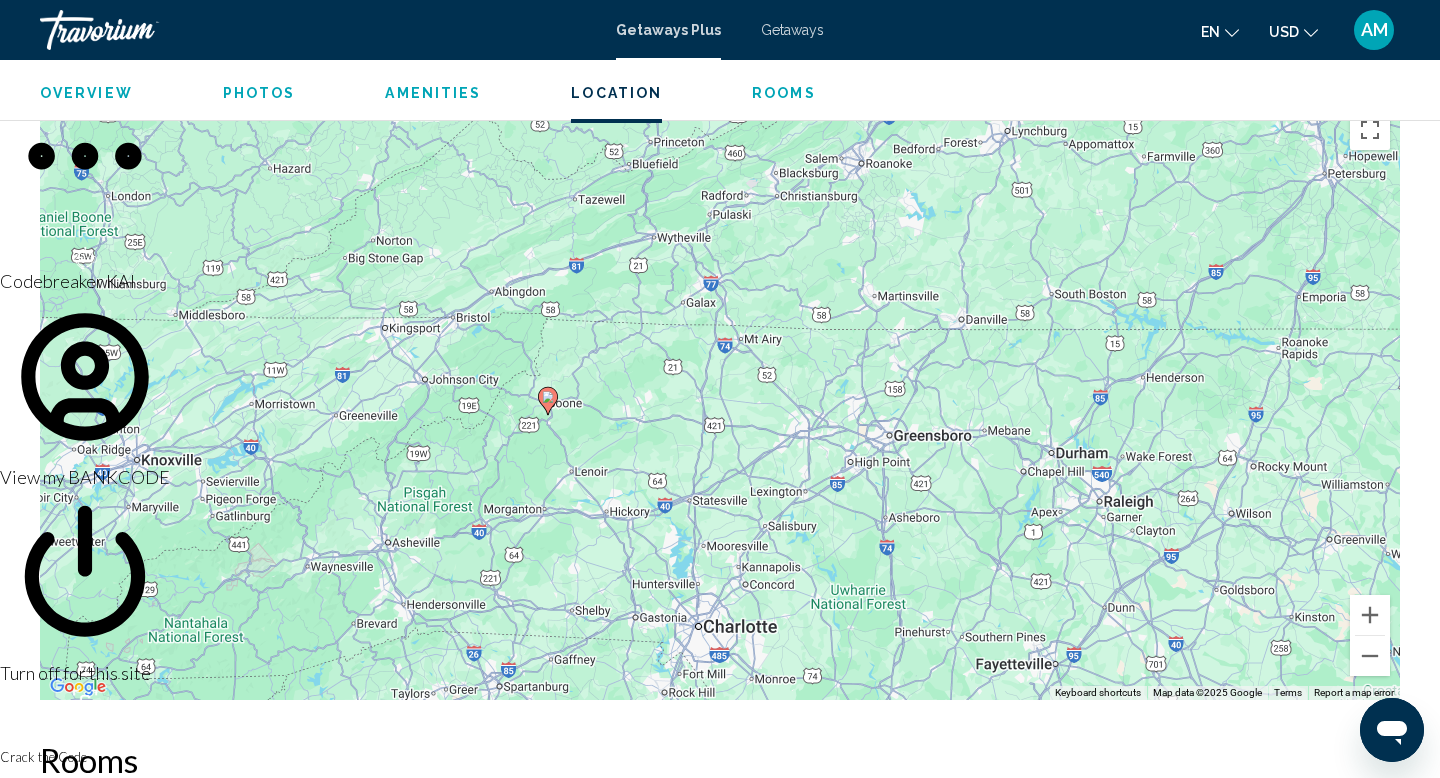 drag, startPoint x: 1177, startPoint y: 474, endPoint x: 1004, endPoint y: 488, distance: 173.56555 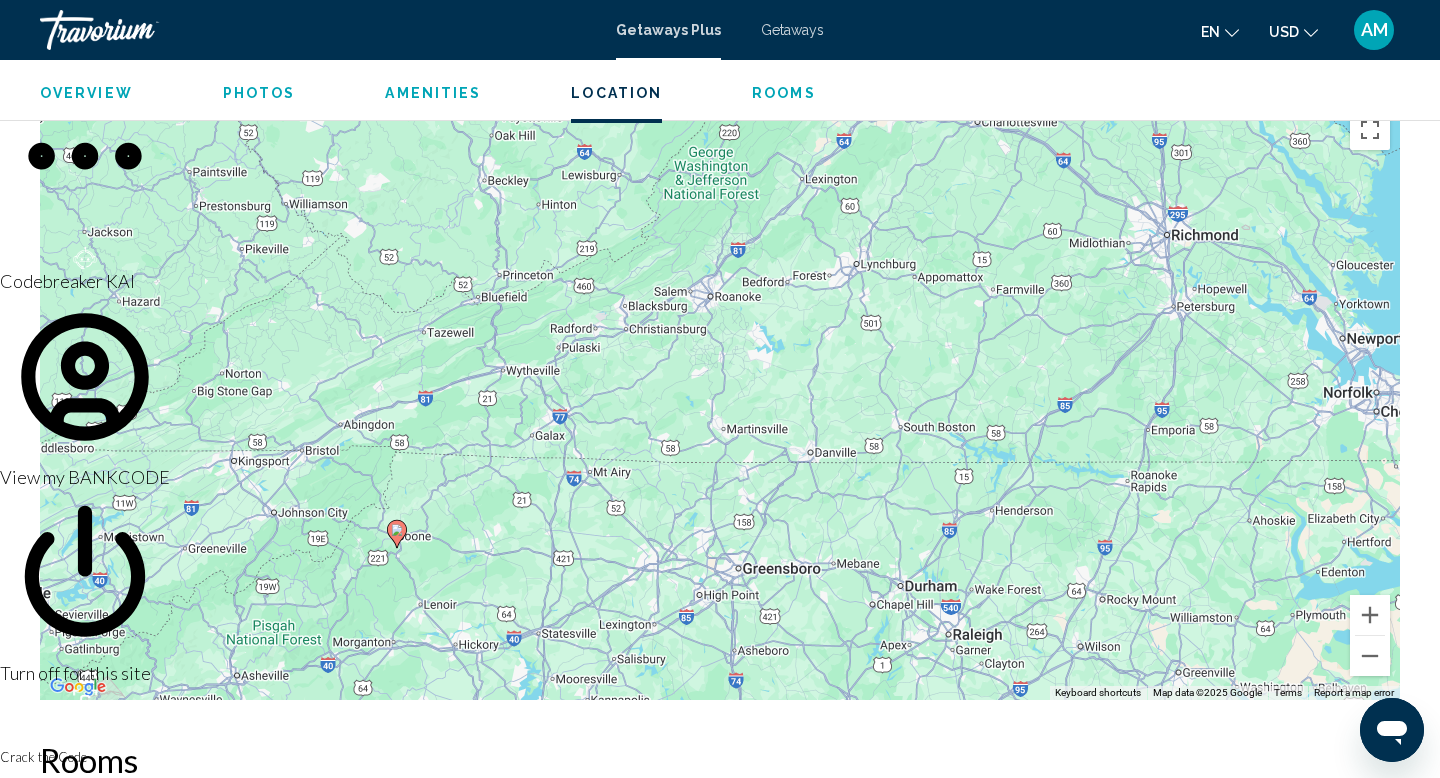 drag, startPoint x: 1105, startPoint y: 390, endPoint x: 949, endPoint y: 529, distance: 208.94258 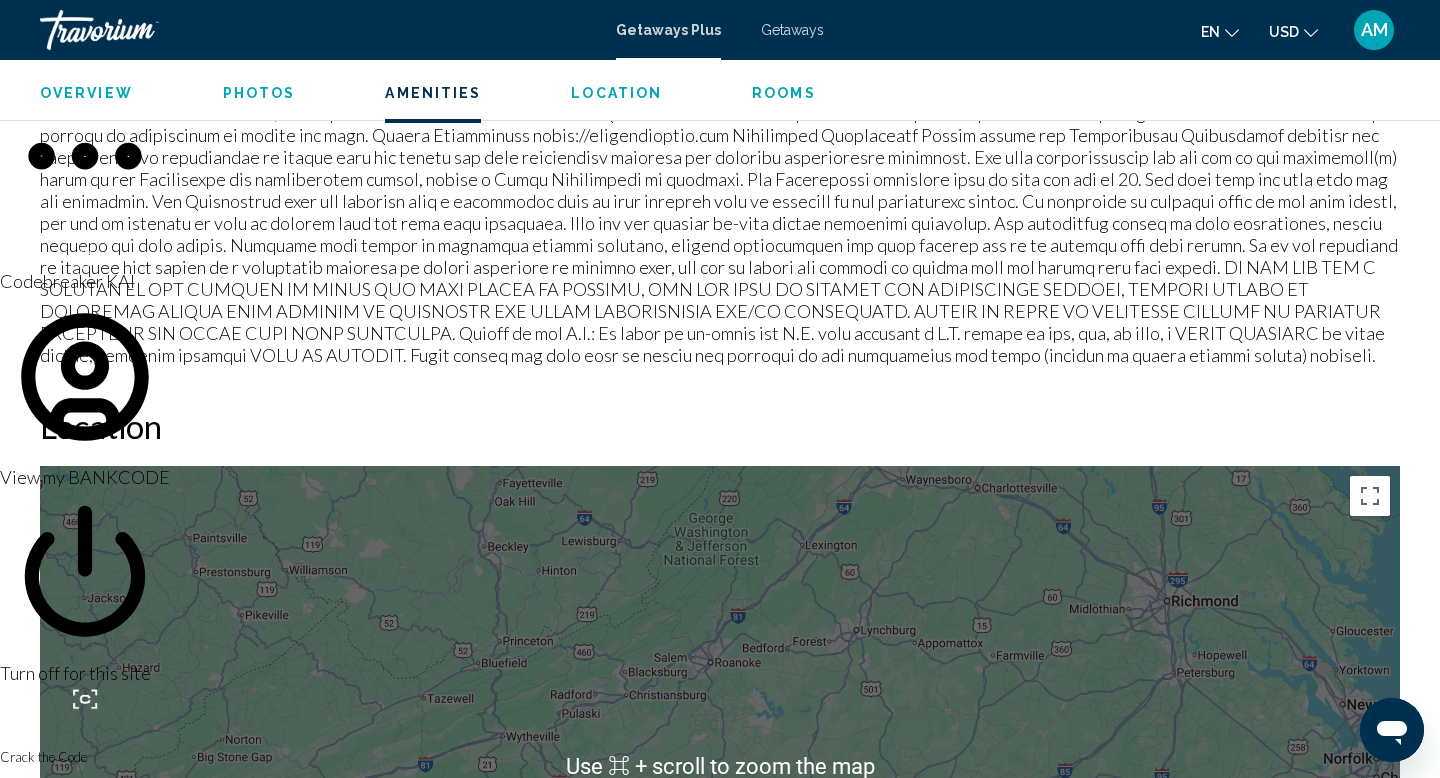 scroll, scrollTop: 1658, scrollLeft: 0, axis: vertical 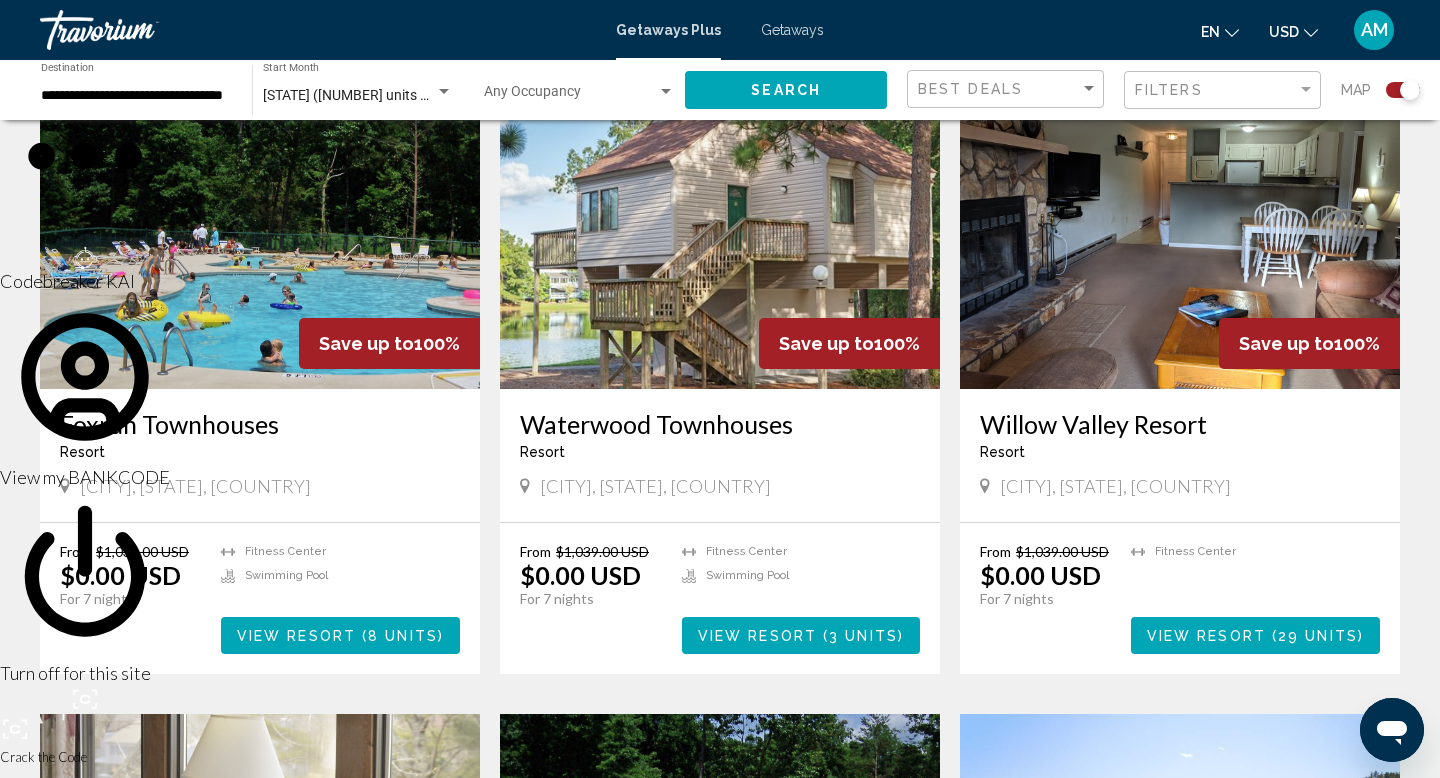 click on "View Resort" at bounding box center [757, 636] 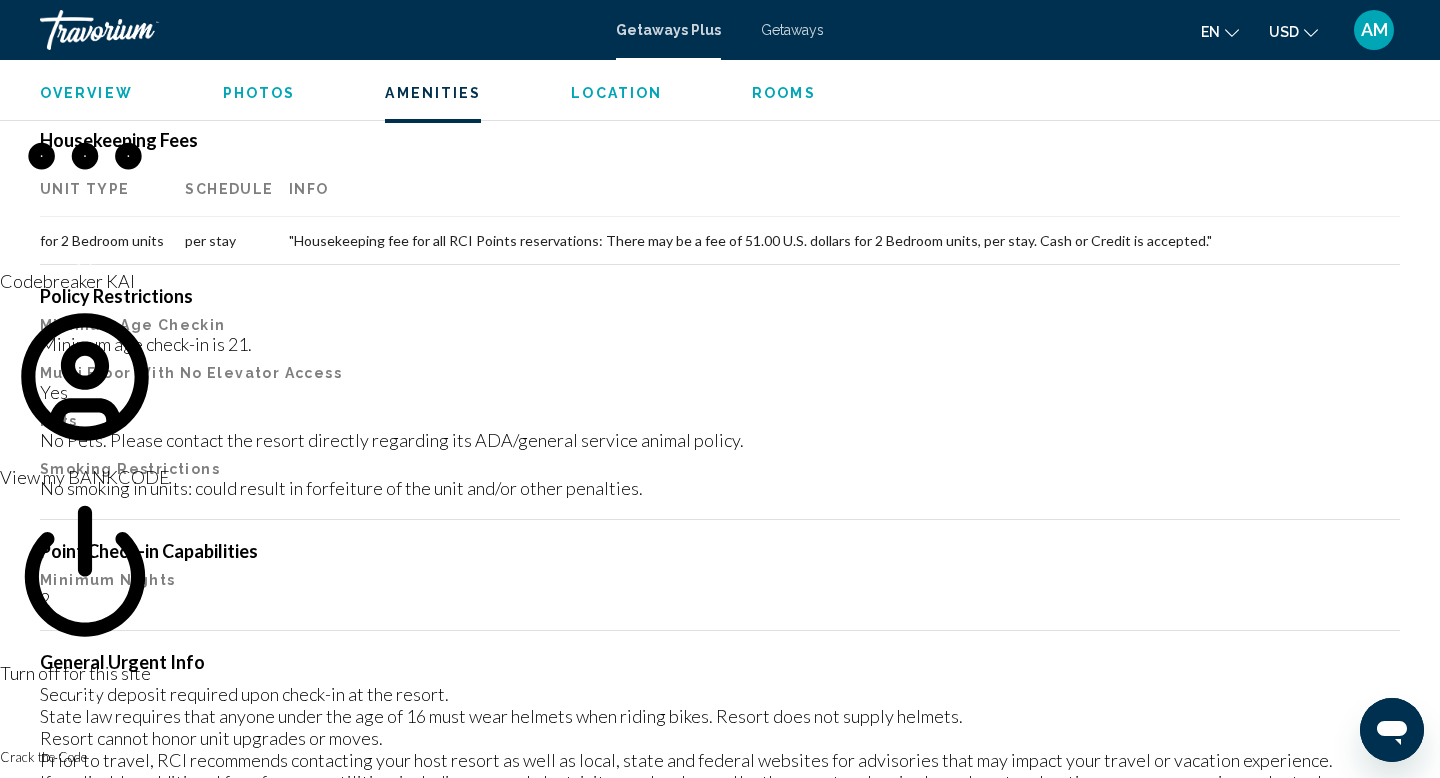 scroll, scrollTop: 1429, scrollLeft: 0, axis: vertical 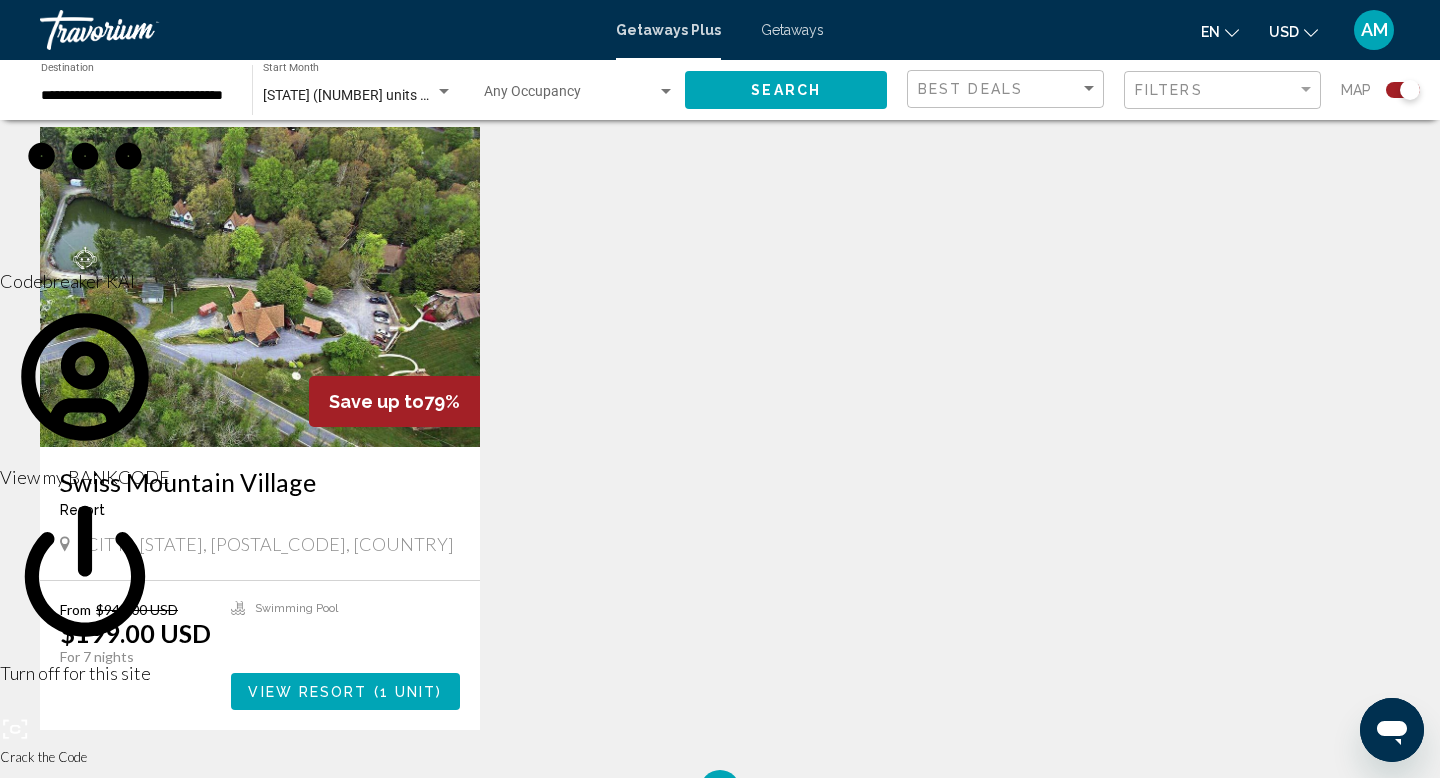click on "1 unit" at bounding box center [408, 692] 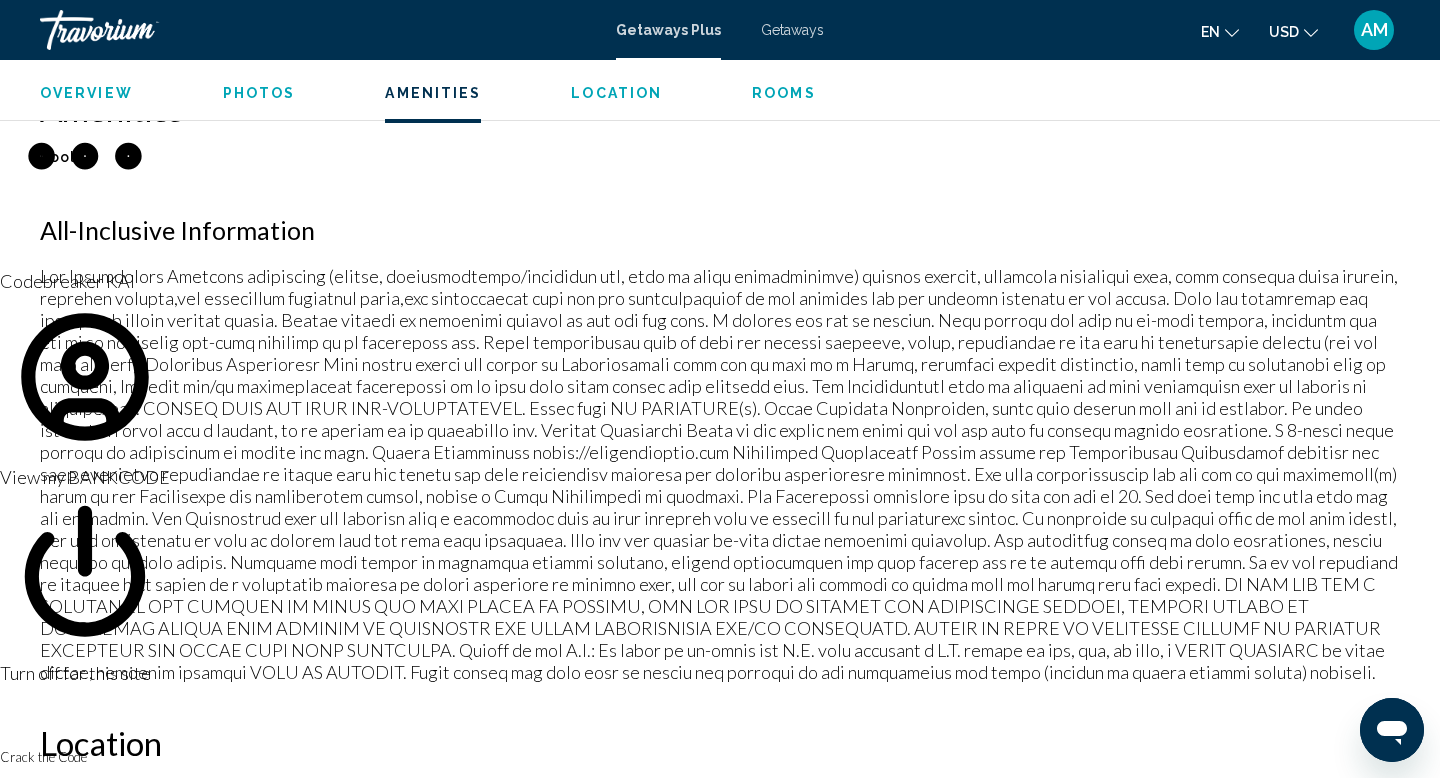 scroll, scrollTop: 1518, scrollLeft: 0, axis: vertical 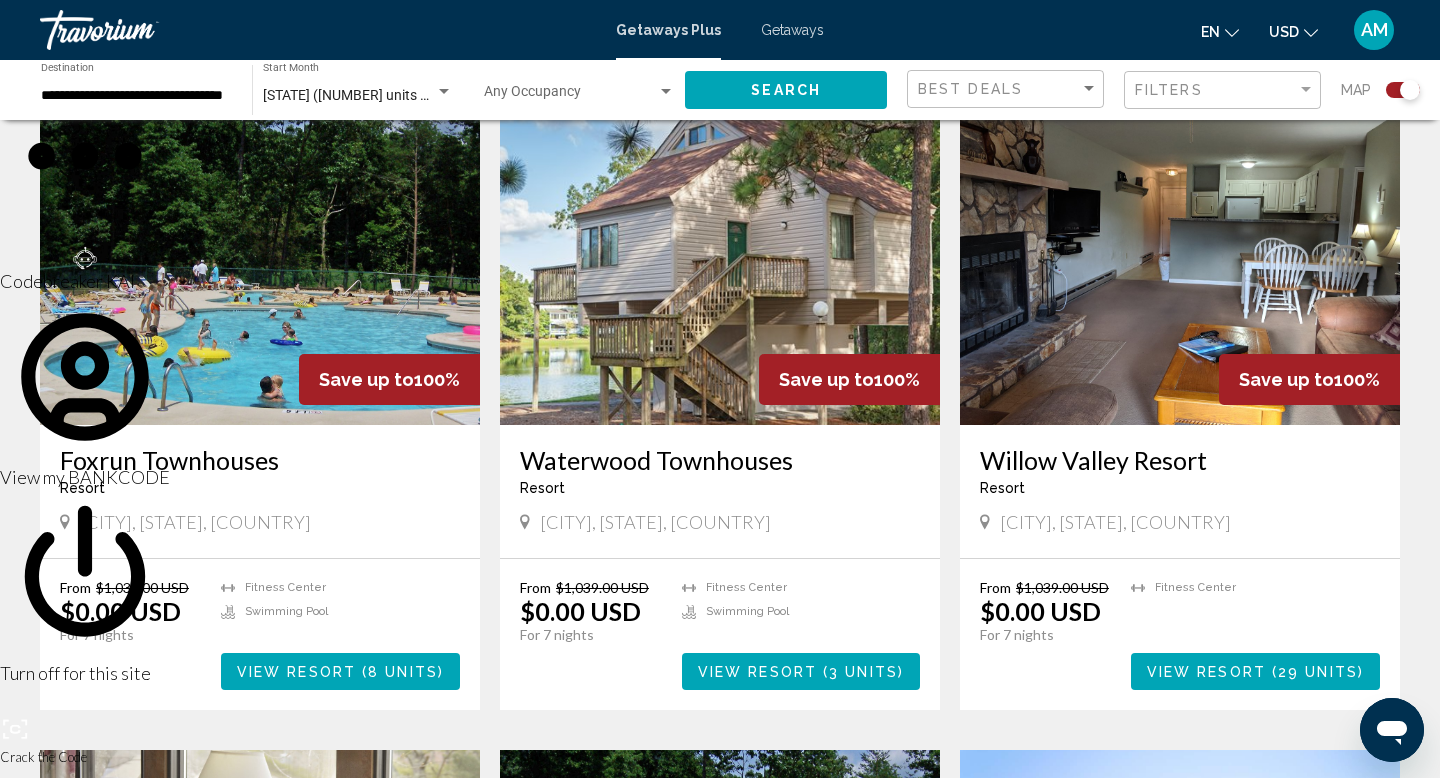 click on "View Resort" at bounding box center (1206, 672) 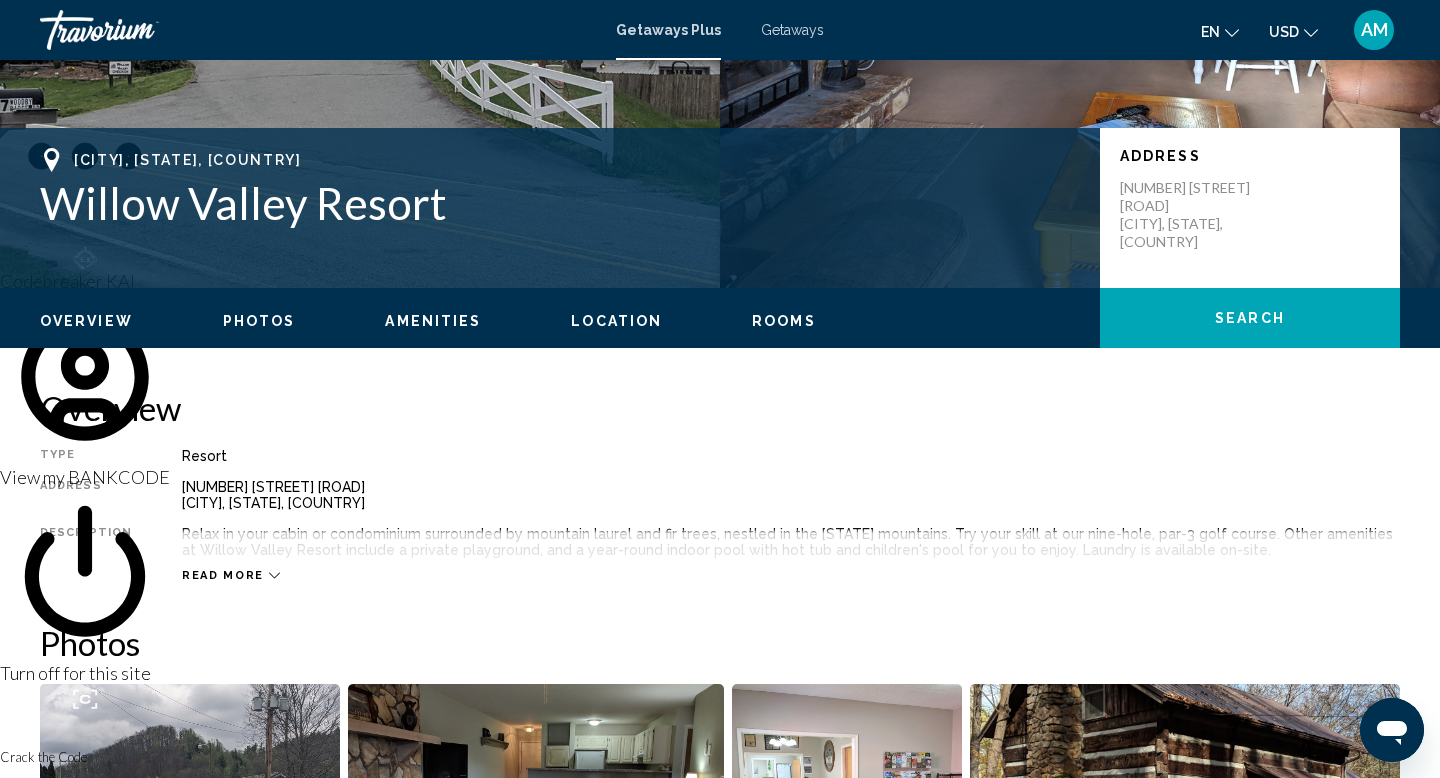 scroll, scrollTop: 356, scrollLeft: 0, axis: vertical 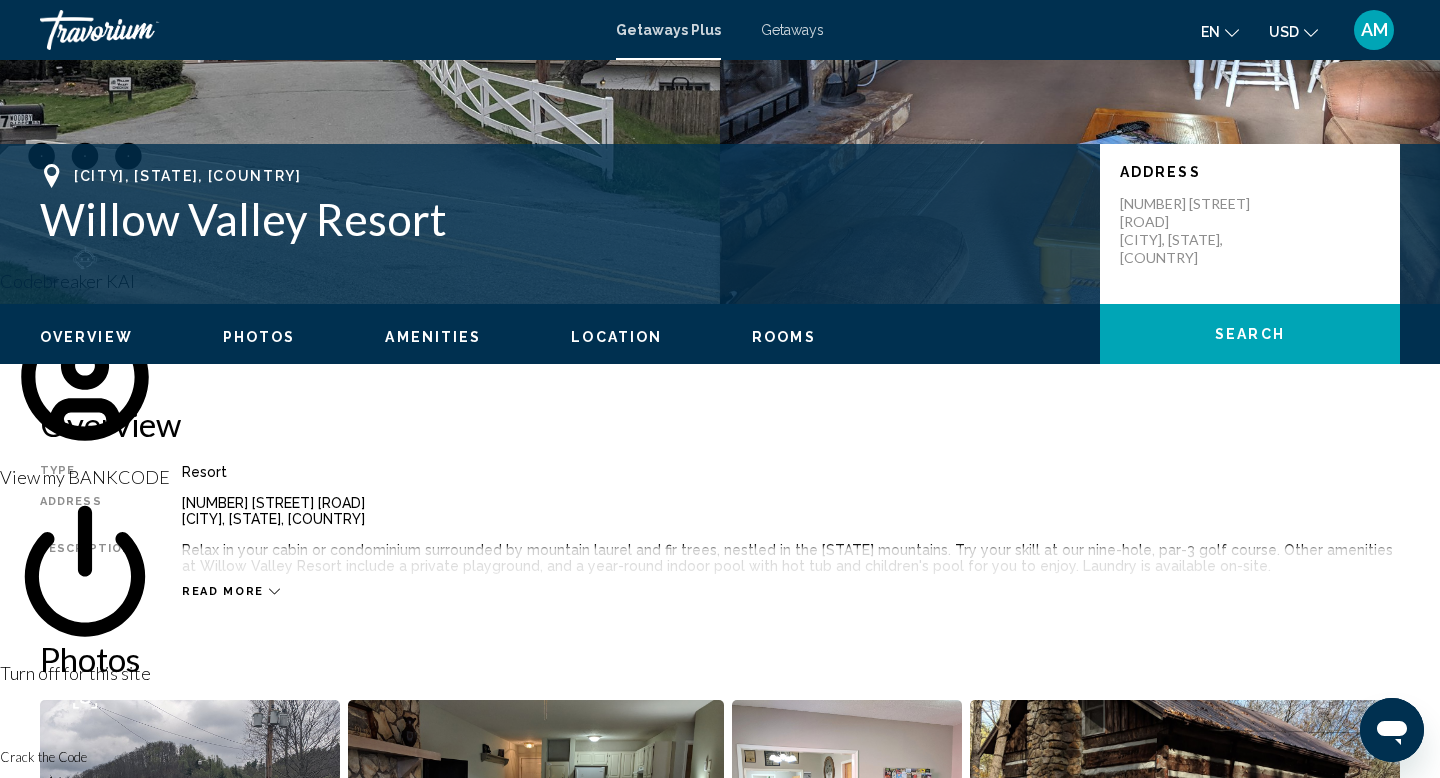click on "Read more" at bounding box center (223, 591) 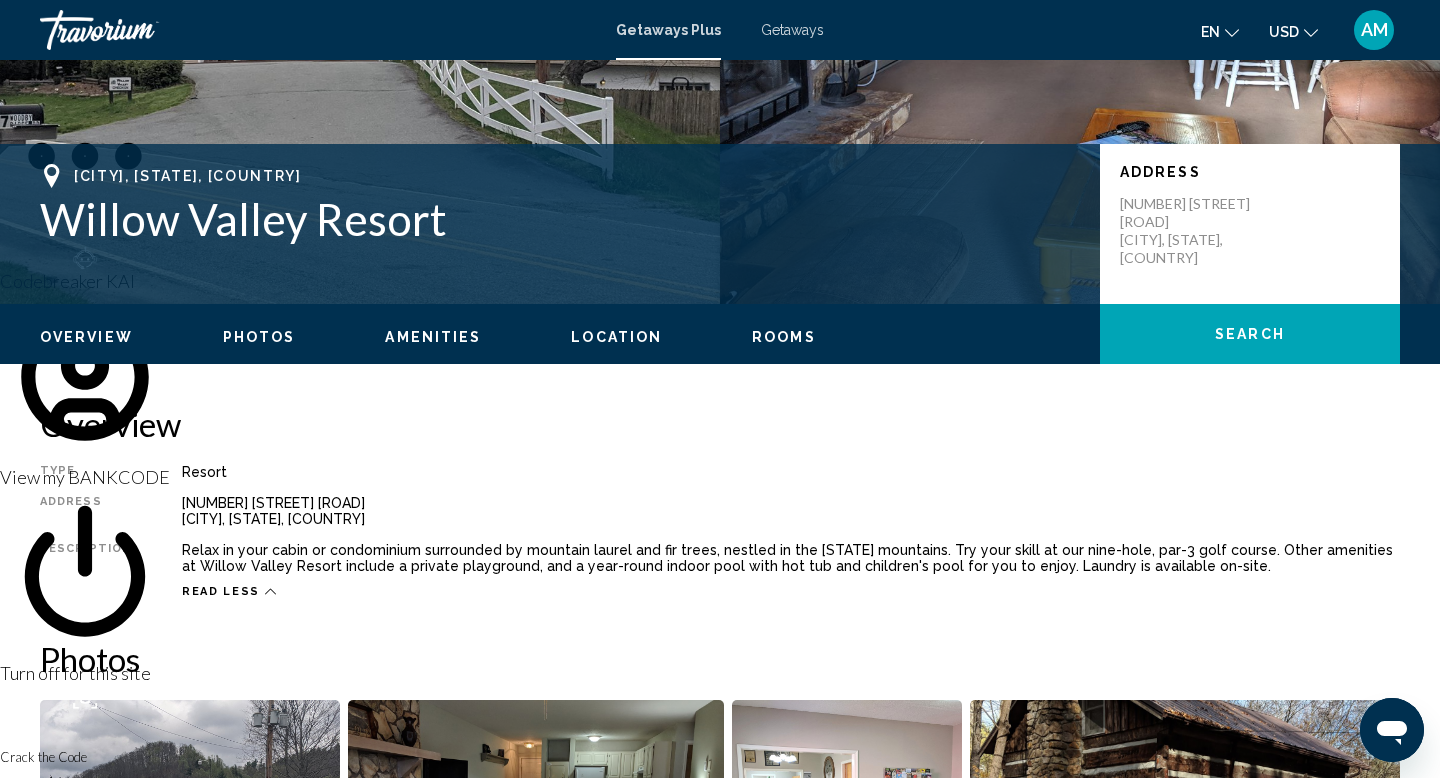 click on "Read less" at bounding box center [221, 591] 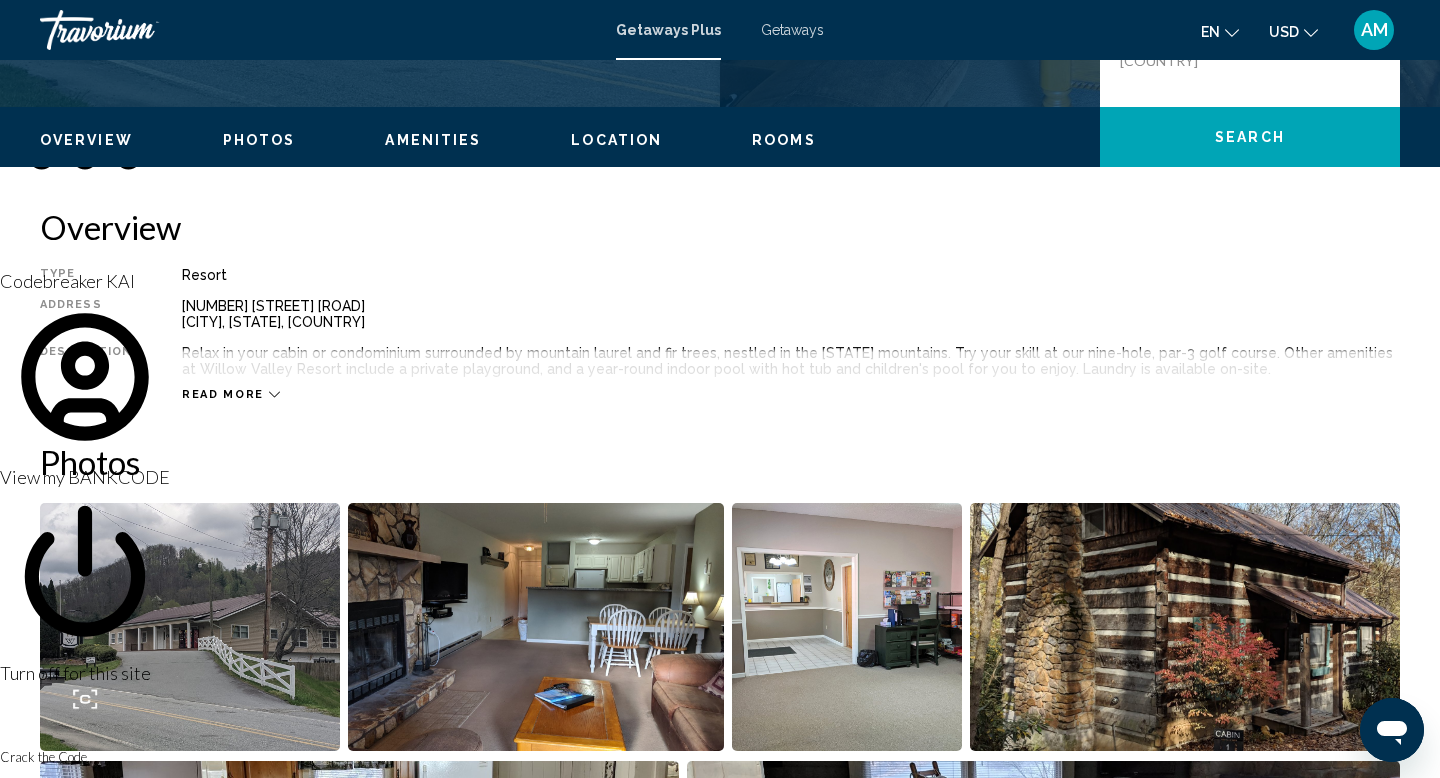 scroll, scrollTop: 0, scrollLeft: 0, axis: both 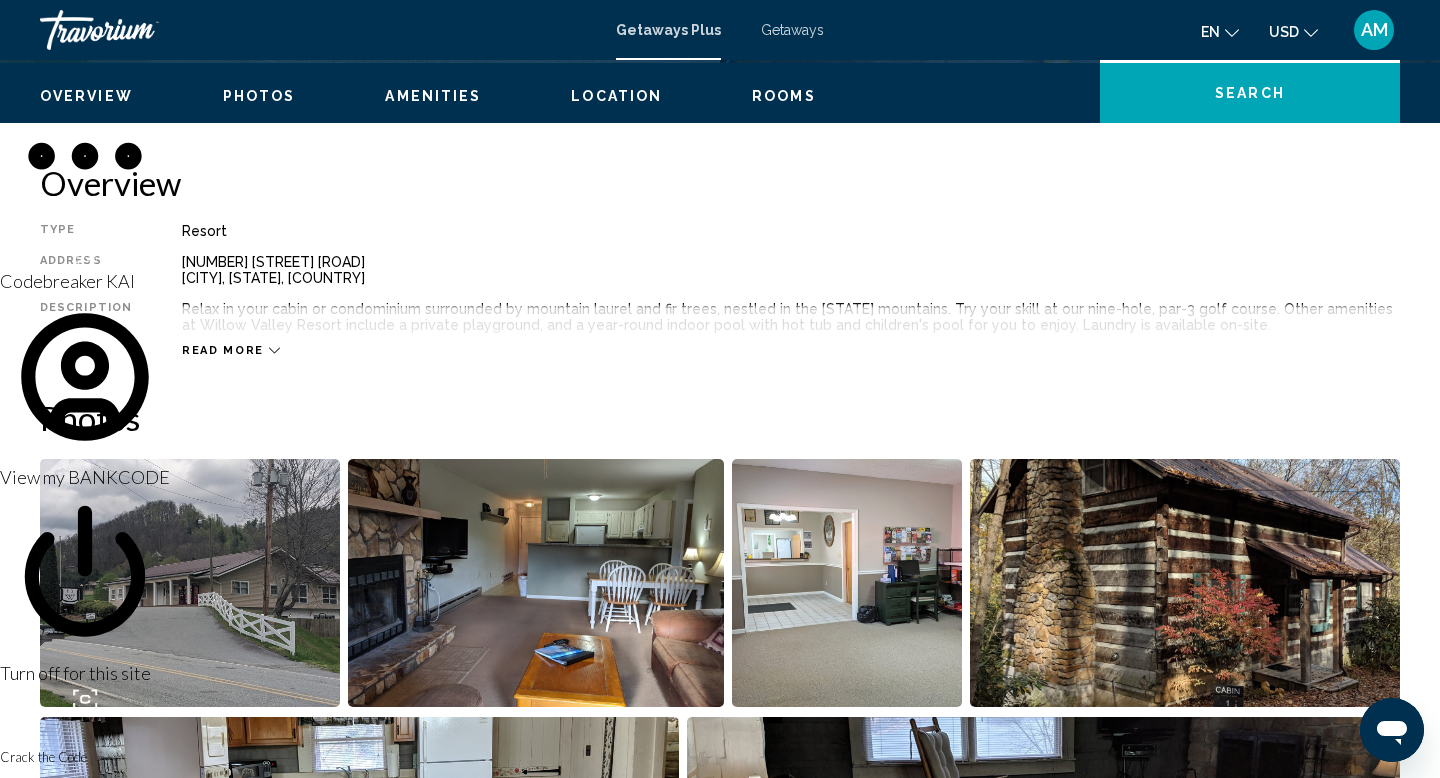 click on "Read more" at bounding box center [223, 350] 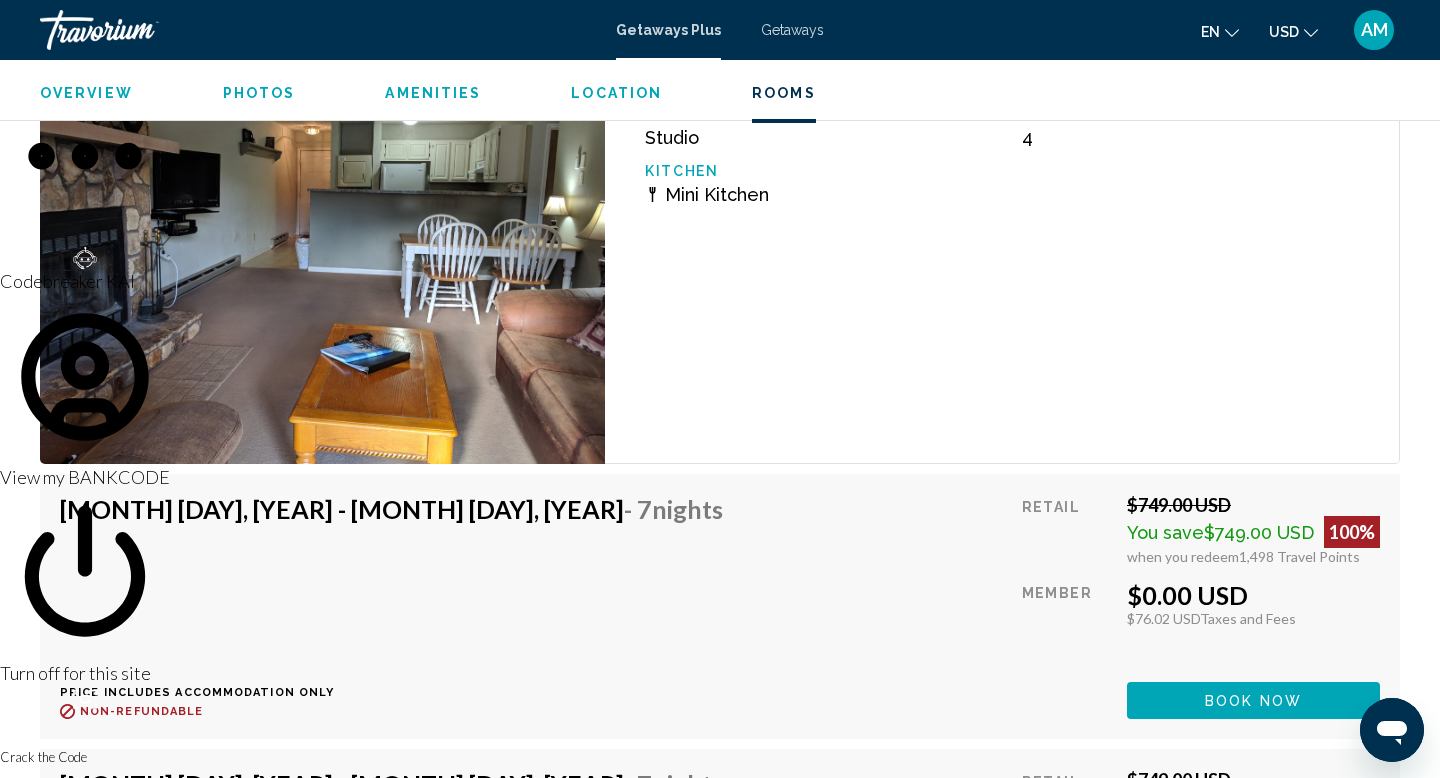 scroll, scrollTop: 7639, scrollLeft: 0, axis: vertical 